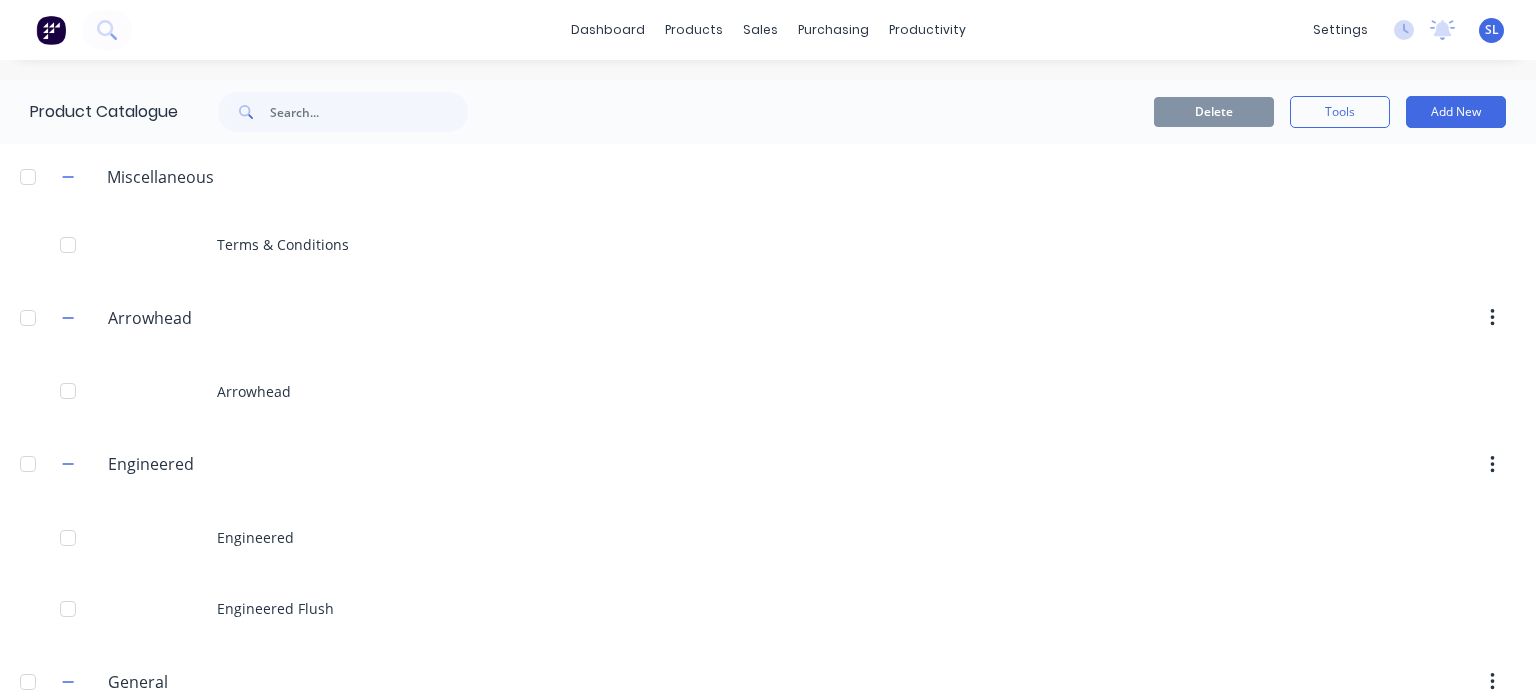 scroll, scrollTop: 0, scrollLeft: 0, axis: both 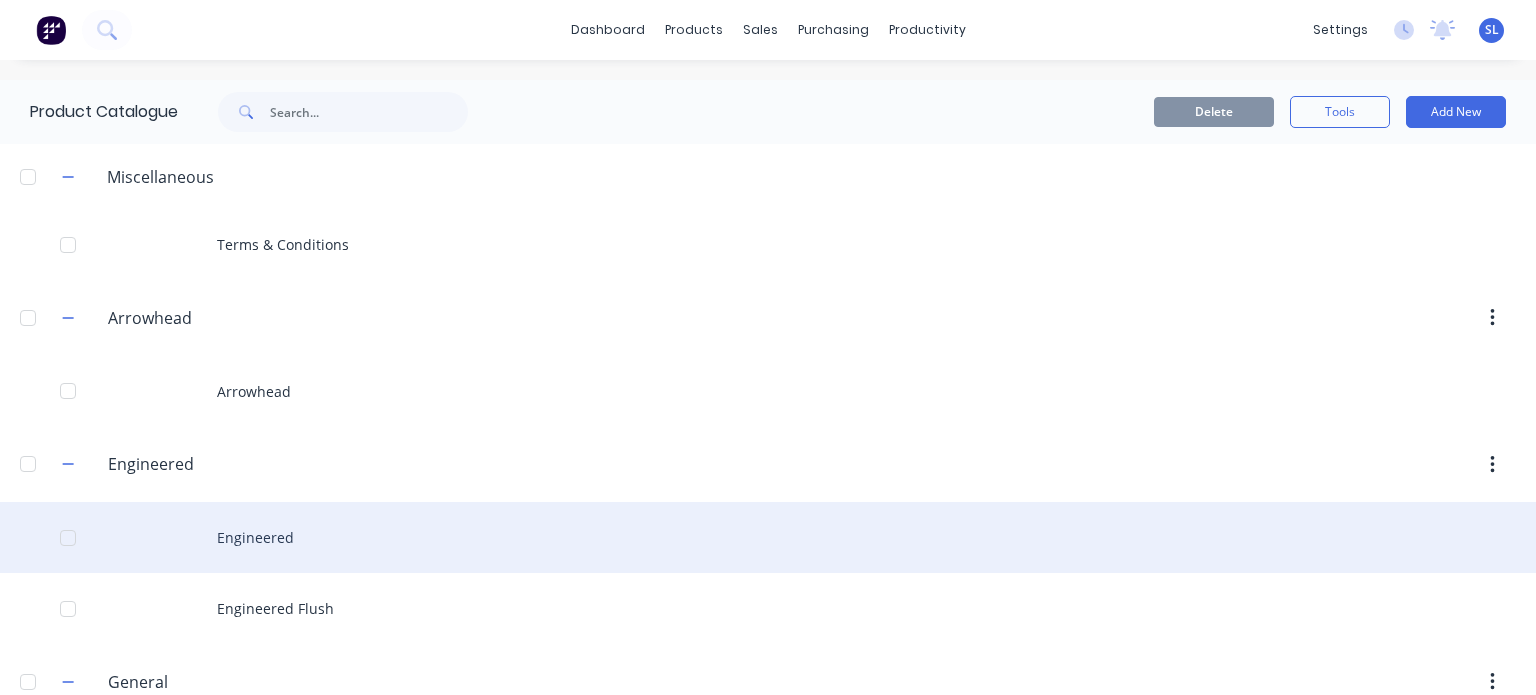 click on "Engineered" at bounding box center (768, 537) 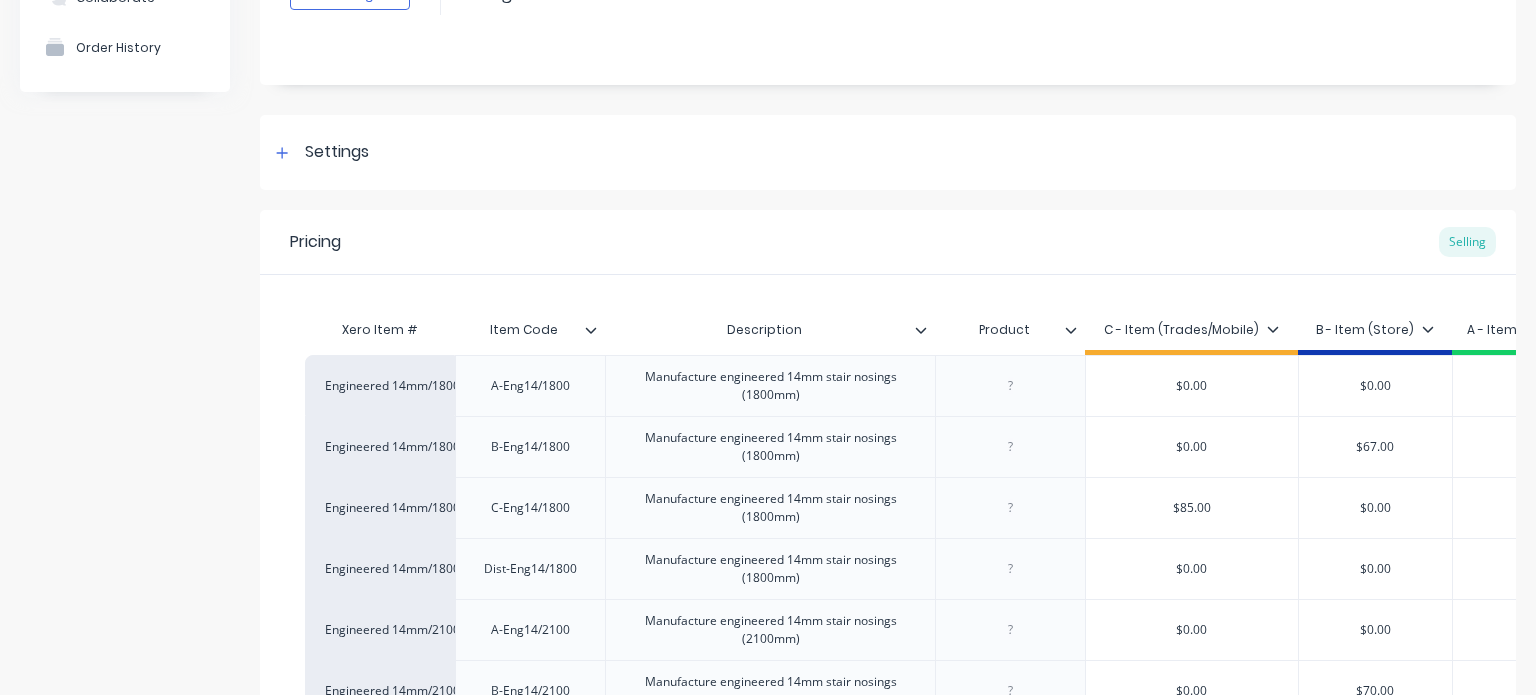 scroll, scrollTop: 184, scrollLeft: 0, axis: vertical 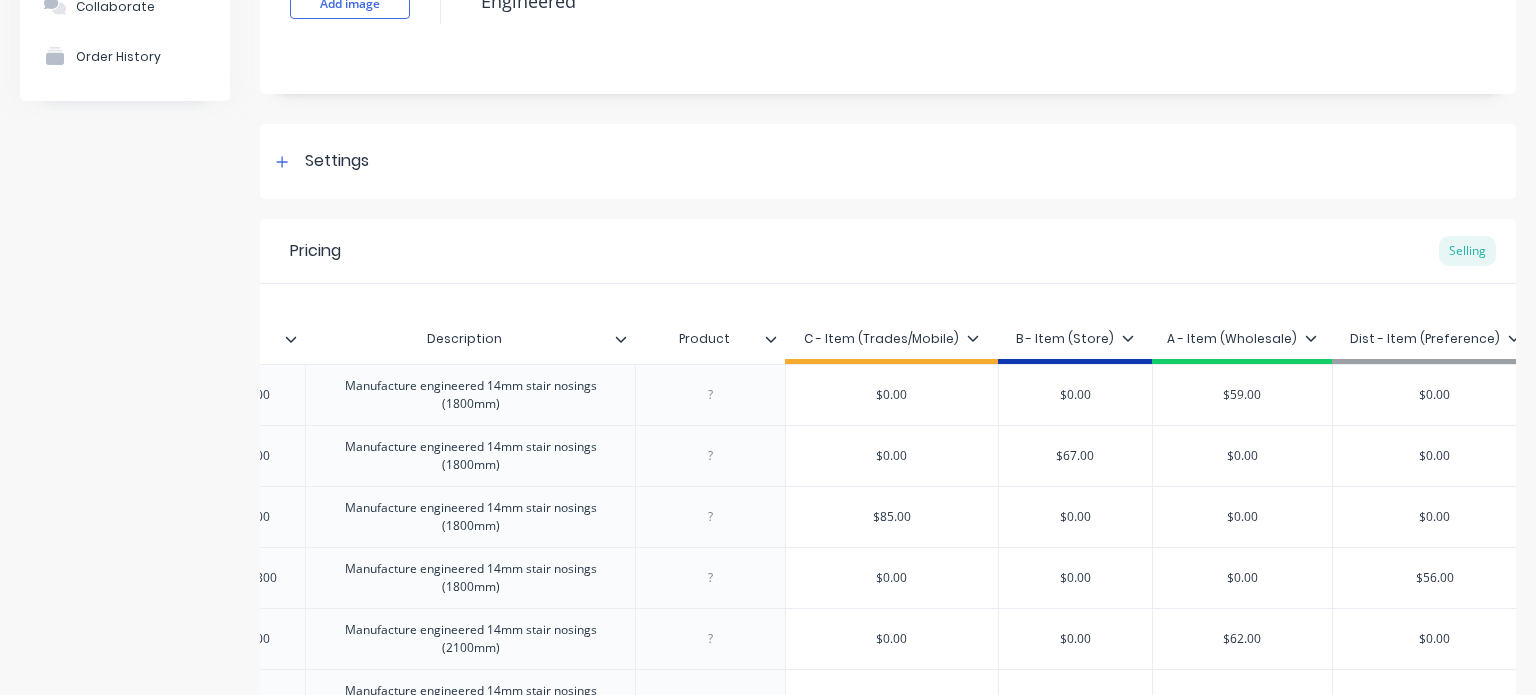 click 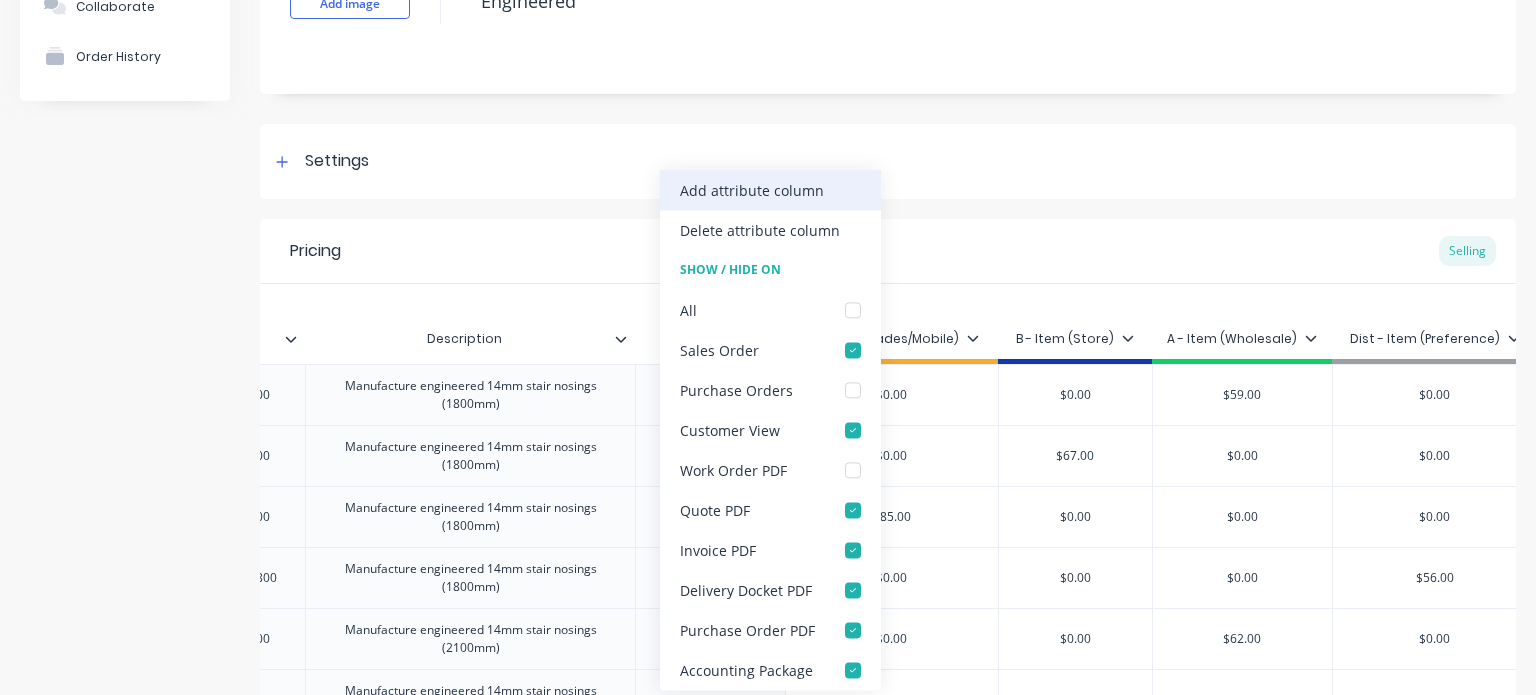 click on "Add attribute column" at bounding box center [752, 190] 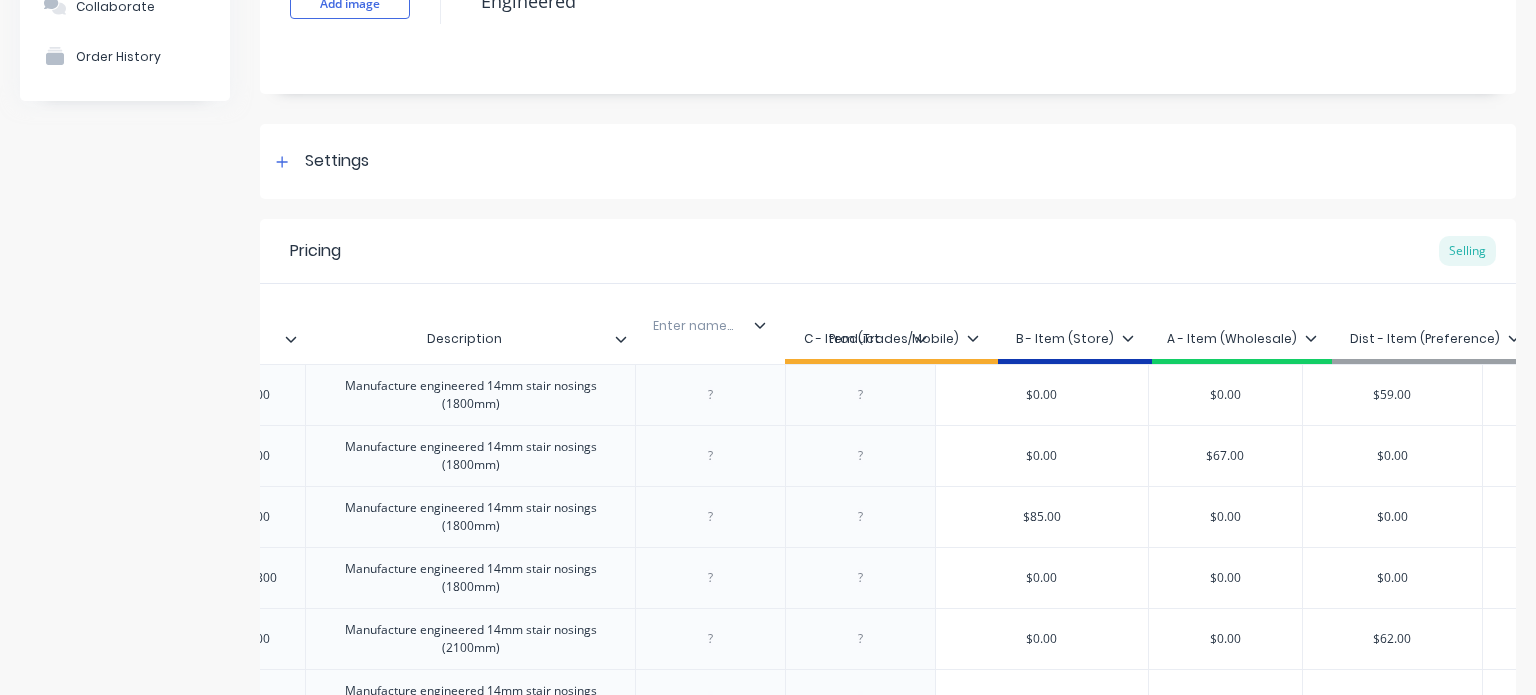 drag, startPoint x: 816, startPoint y: 359, endPoint x: 654, endPoint y: 350, distance: 162.2498 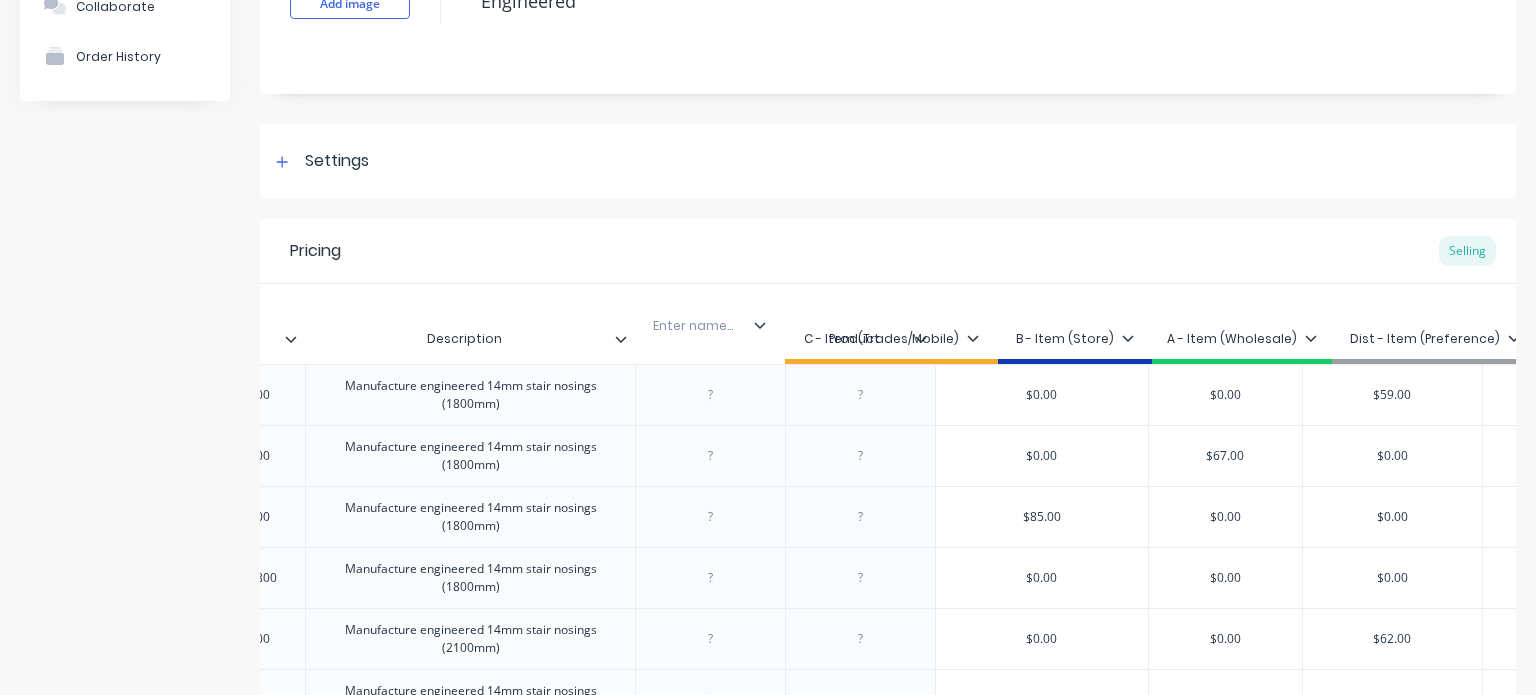 click on "Xero Item # Item Code Description Product Enter name... C - Item  (Trades/Mobile) B - Item (Store) A - Item (Wholesale) Dist - Item (Preference)" at bounding box center (846, 341) 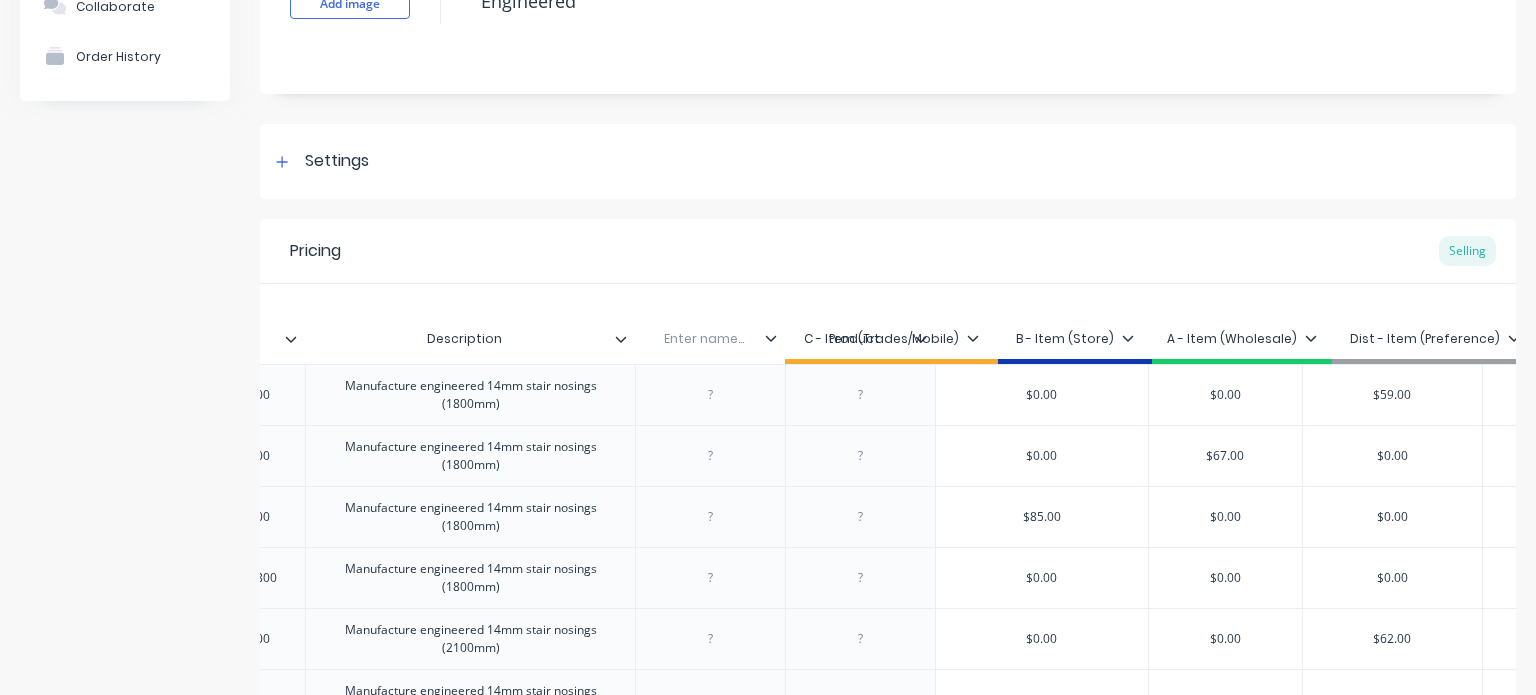 type on "x" 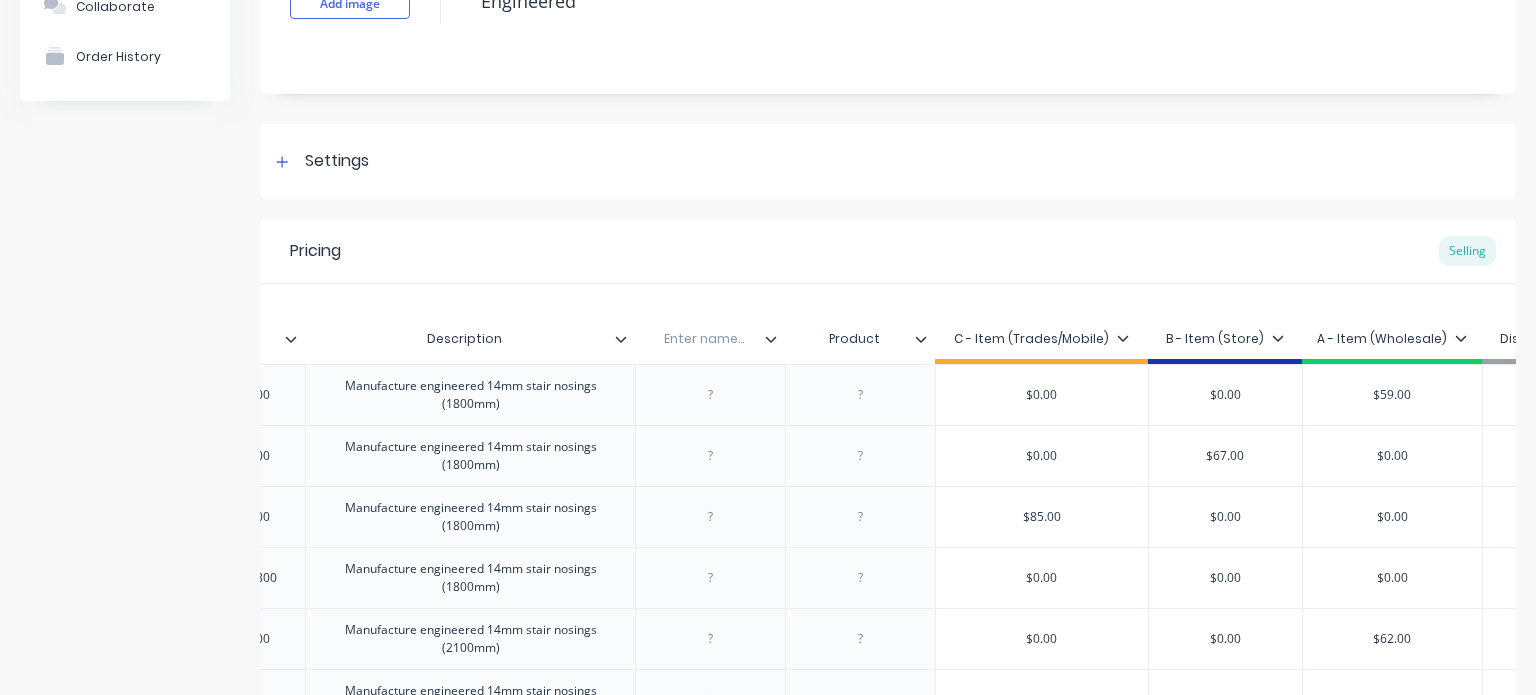 click at bounding box center [704, 339] 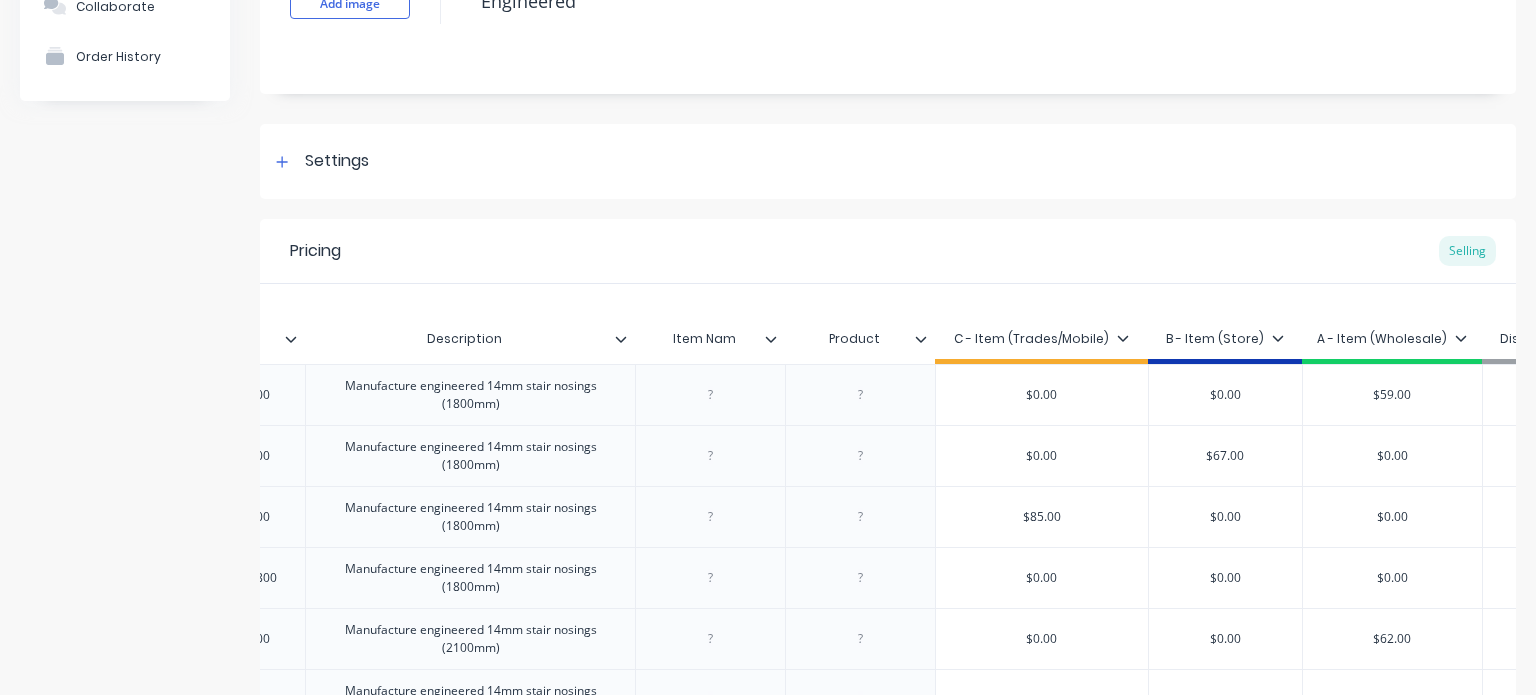 type on "Item Name" 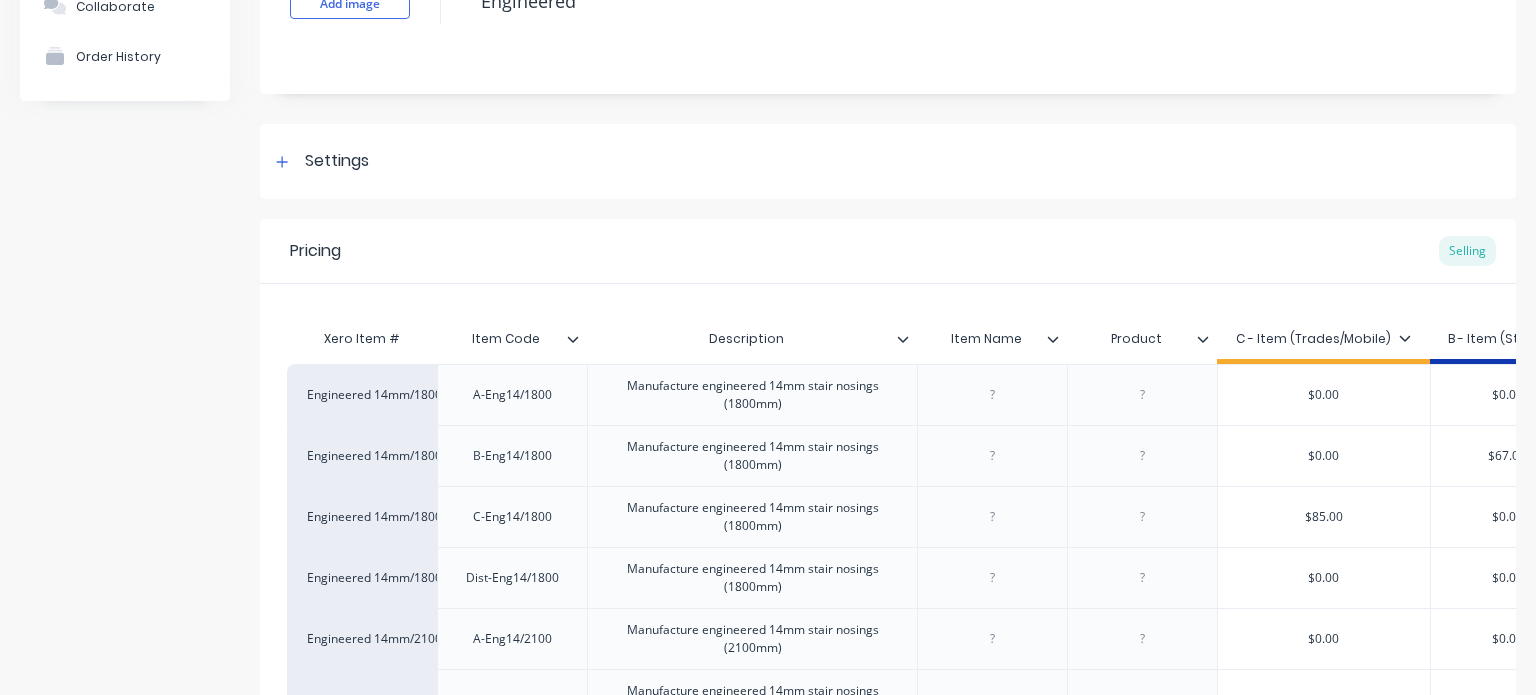 scroll, scrollTop: 0, scrollLeft: 20, axis: horizontal 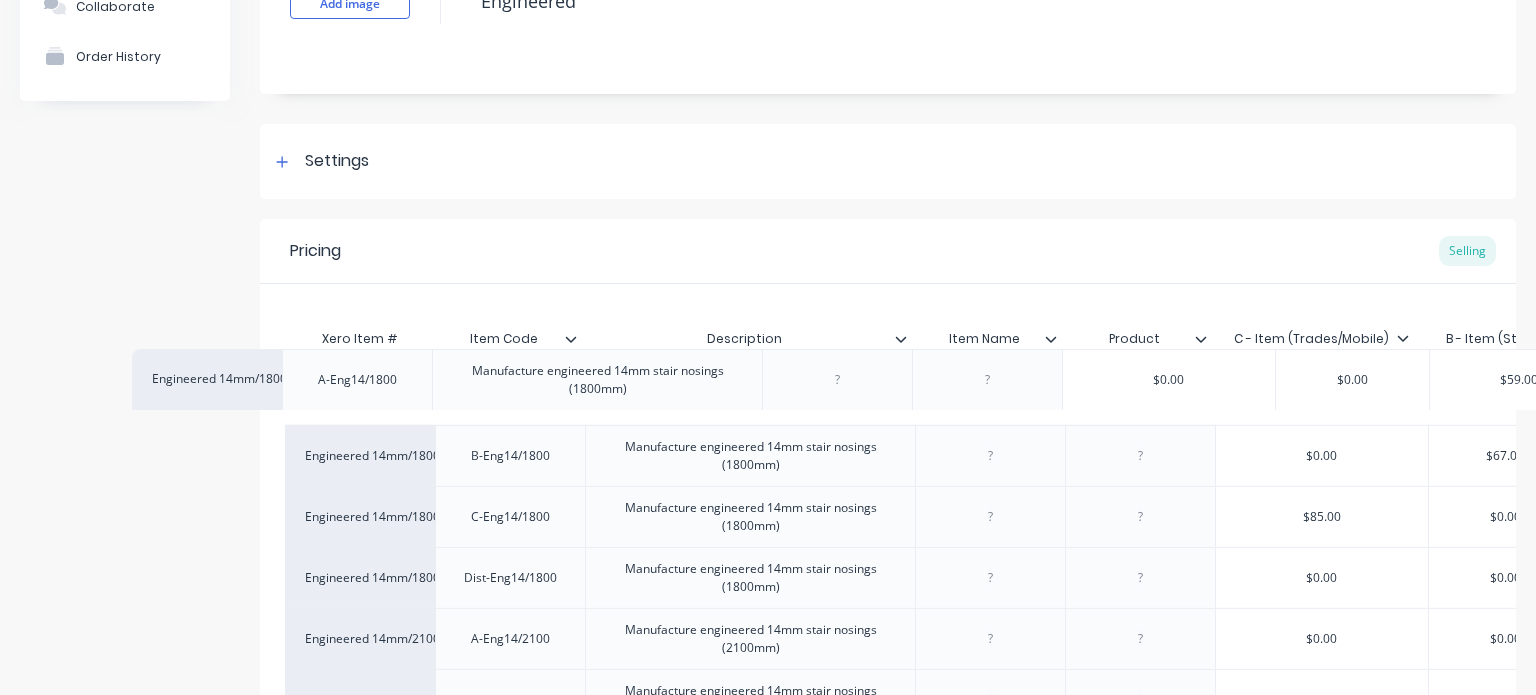 drag, startPoint x: 1000, startPoint y: 366, endPoint x: 969, endPoint y: 364, distance: 31.06445 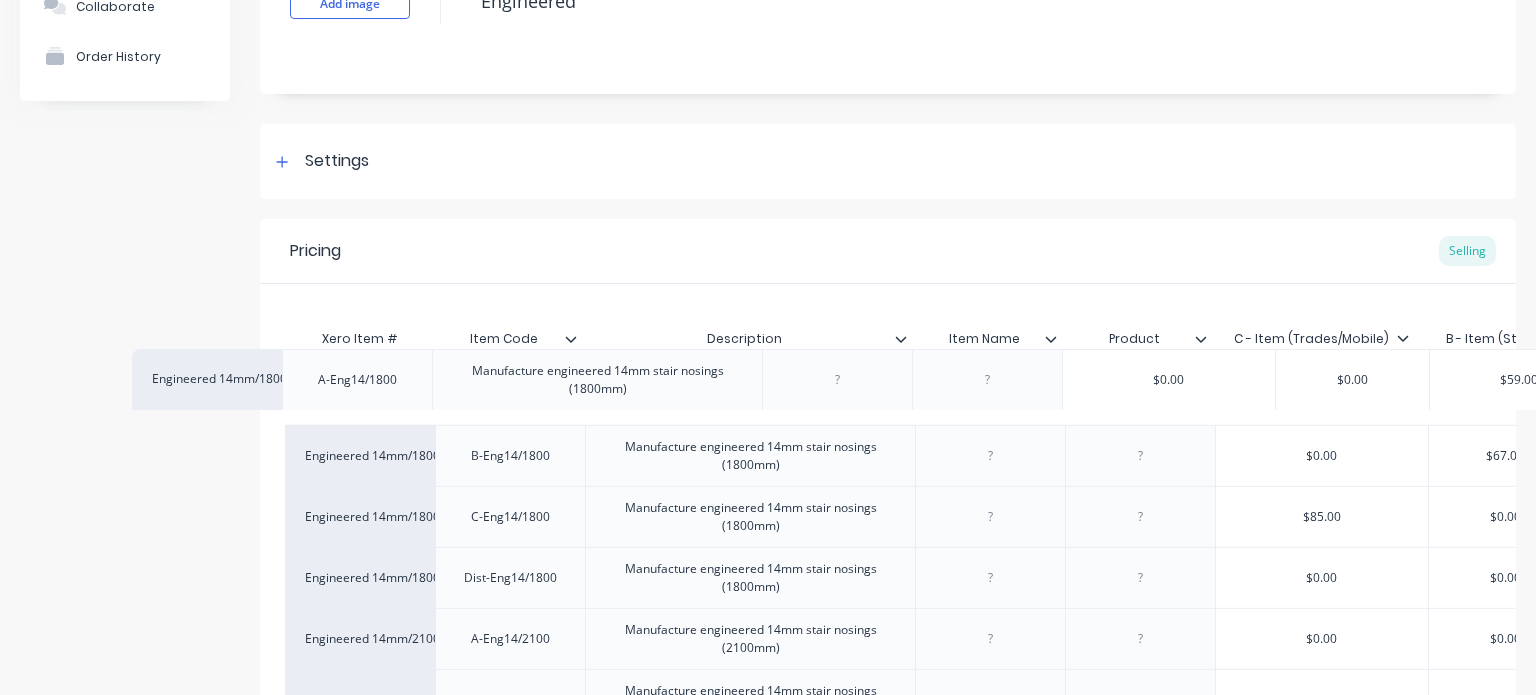 click on "Engineered 14mm/1800mm A-Eng14/1800 Manufacture engineered 14mm stair nosings (1800mm) $0.00 $0.00 $59.00 $0.00 Engineered 14mm/1800mm B-Eng14/1800 Manufacture engineered 14mm stair nosings (1800mm) $0.00 $67.00 $0.00 $0.00 Engineered 14mm/1800mm C-Eng14/1800 Manufacture engineered 14mm stair nosings (1800mm) $85.00 $0.00 $0.00 $0.00 Engineered 14mm/1800mm Dist-Eng14/1800 Manufacture engineered 14mm stair nosings (1800mm) $0.00 $0.00 $0.00 $56.00 Engineered 14mm/2100mm A-Eng14/2100 Manufacture engineered 14mm stair nosings (2100mm) $0.00 $0.00 $62.00 $0.00 Engineered 14mm/2100mm B-Eng14/2100 Manufacture engineered 14mm stair nosings (2100mm) $0.00 $70.00 $0.00 $0.00 Engineered 14mm/2100mm C-Eng14/2100 Manufacture engineered 14mm stair nosings (2100mm) $88.00 $0.00 $0.00 $0.00 Engineered 14mm/2100mm Dist-Eng14/2100 Manufacture engineered 14mm stair nosings (2100mm) $0.00 $0.00 $0.00 $59.00 Engineered 21mm/1800mm A-Eng21/1800 Manufacture engineered 21mm stair nosings (1800mm) $0.00 $0.00 $62.00 $0.00 $0.00" at bounding box center (868, 852) 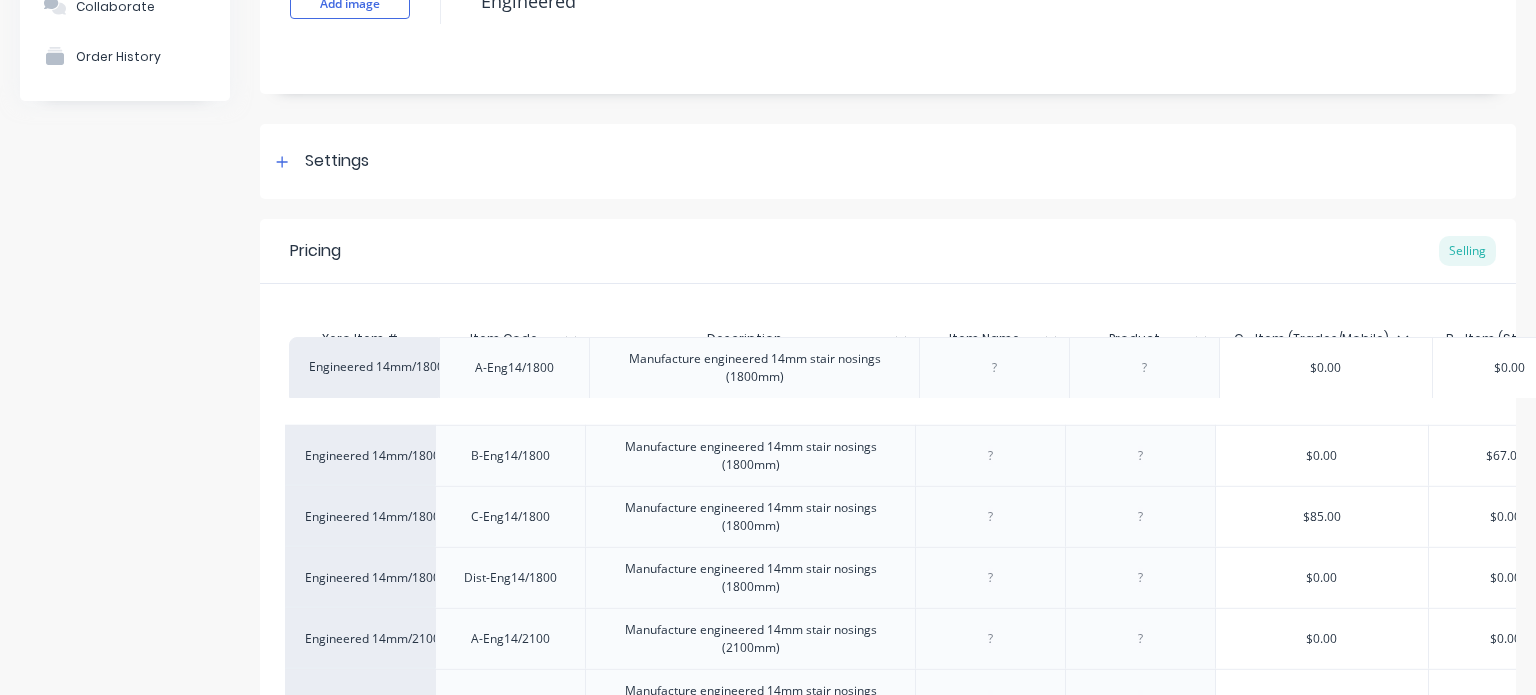 drag, startPoint x: 926, startPoint y: 363, endPoint x: 956, endPoint y: 335, distance: 41.036568 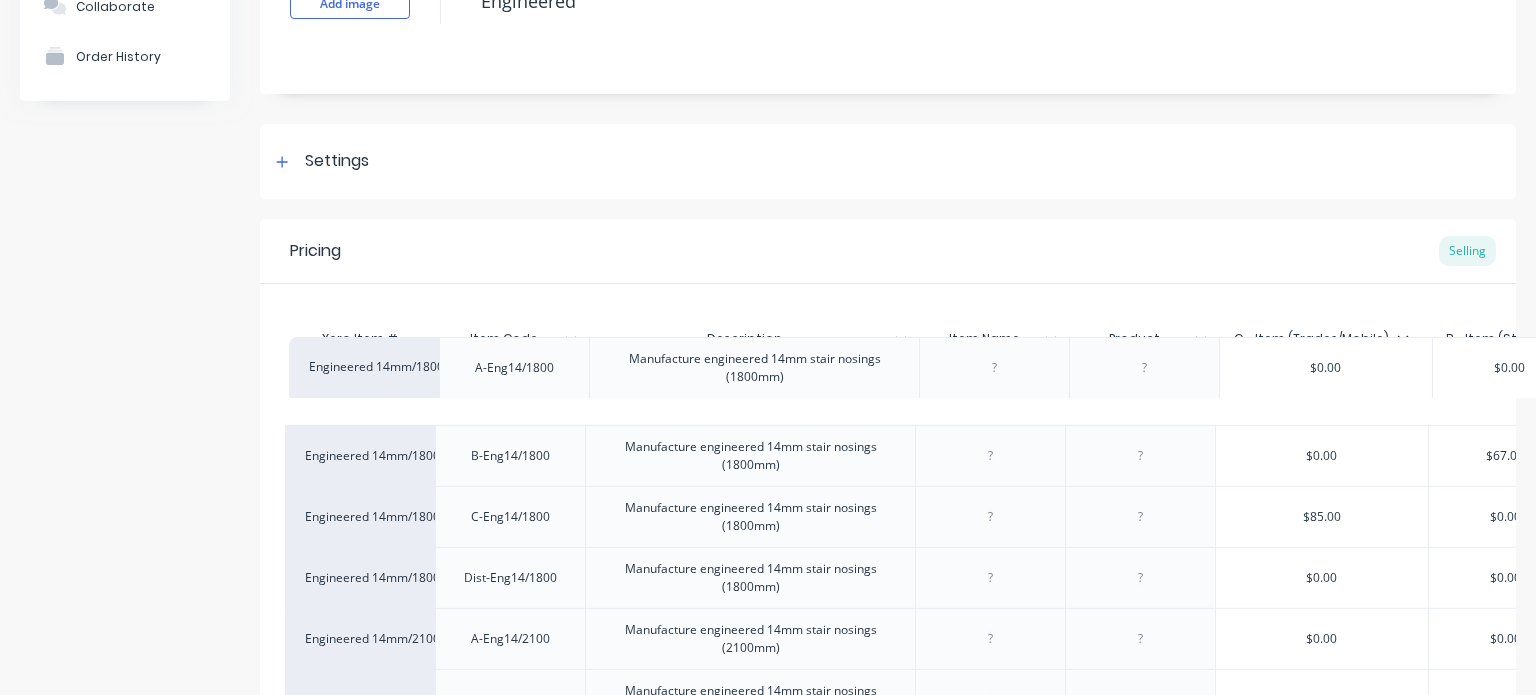 click on "Xero Item # Item Code Description Item Name Item Name Product C - Item  (Trades/Mobile) B - Item (Store) A - Item (Wholesale) Dist - Item (Preference) Engineered 14mm/1800mm A-Eng14/1800 Manufacture engineered 14mm stair nosings (1800mm) $0.00 $0.00 $59.00 $0.00 Engineered 14mm/1800mm B-Eng14/1800 Manufacture engineered 14mm stair nosings (1800mm) $0.00 $67.00 $0.00 $0.00 Engineered 14mm/1800mm C-Eng14/1800 Manufacture engineered 14mm stair nosings (1800mm) $85.00 $0.00 $0.00 $0.00 Engineered 14mm/1800mm Dist-Eng14/1800 Manufacture engineered 14mm stair nosings (1800mm) $0.00 $0.00 $0.00 $56.00 Engineered 14mm/2100mm A-Eng14/2100 Manufacture engineered 14mm stair nosings (2100mm) $0.00 $0.00 $62.00 $0.00 Engineered 14mm/2100mm B-Eng14/2100 Manufacture engineered 14mm stair nosings (2100mm) $0.00 $70.00 $0.00 $0.00 Engineered 14mm/2100mm C-Eng14/2100 Manufacture engineered 14mm stair nosings (2100mm) $88.00 $0.00 $0.00 $0.00 Engineered 14mm/2100mm Dist-Eng14/2100 $0.00 $0.00 $0.00 $59.00 Engineered 21mm/1800mm" at bounding box center (868, 855) 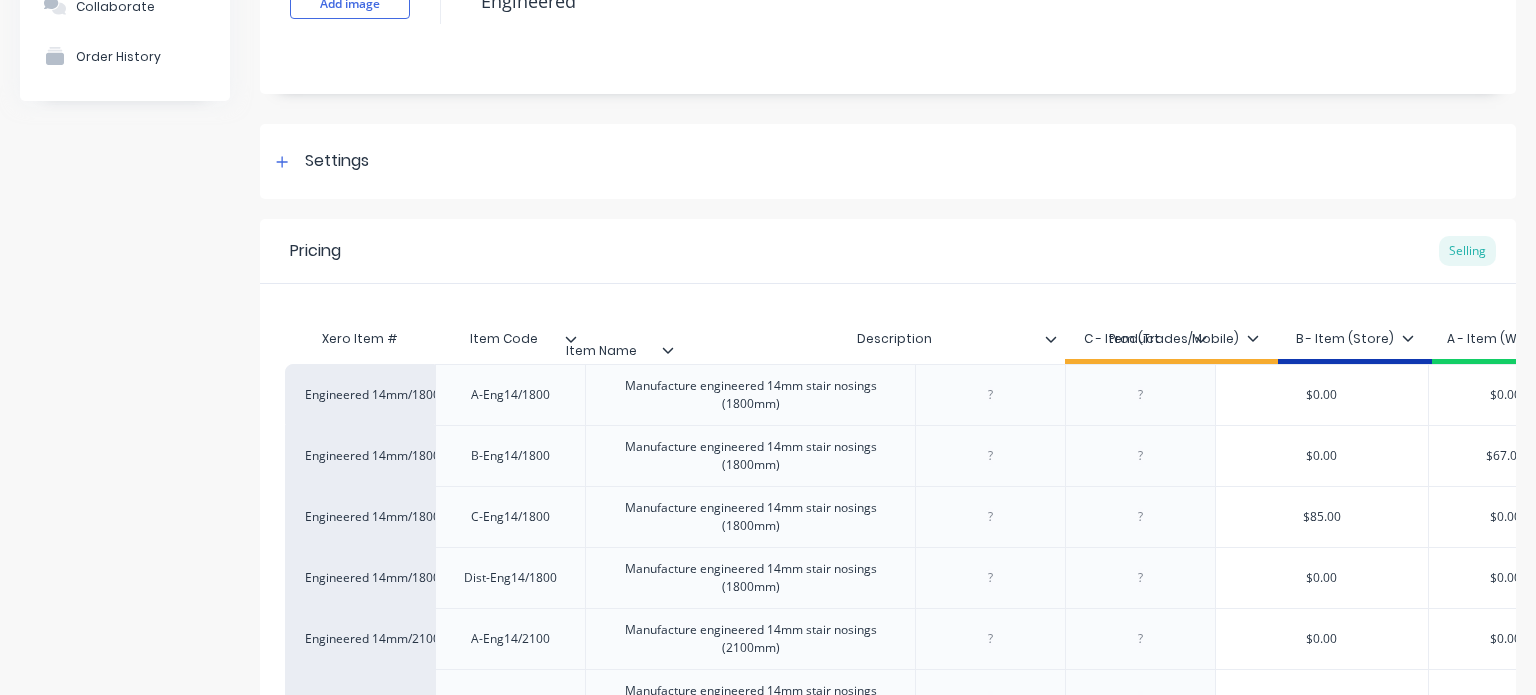 drag, startPoint x: 1052, startPoint y: 334, endPoint x: 667, endPoint y: 347, distance: 385.21942 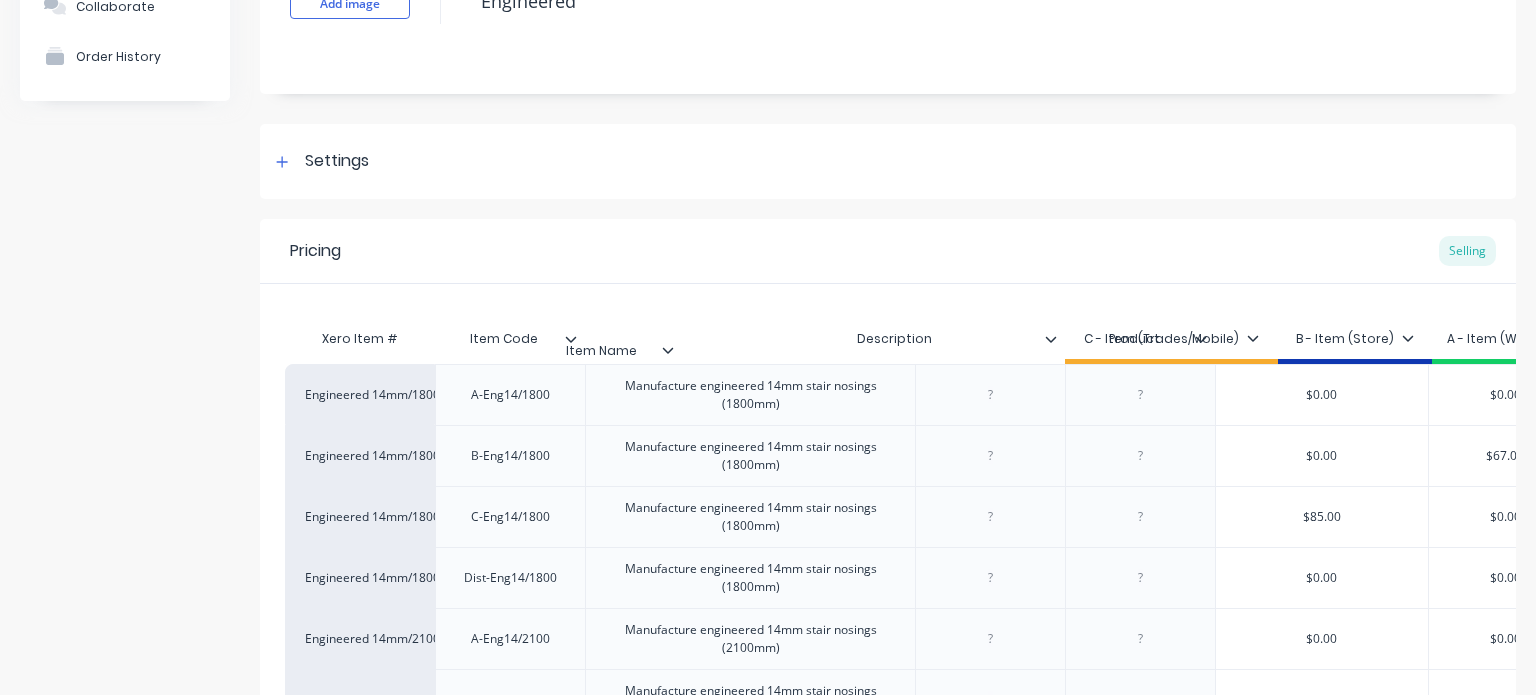 click on "Xero Item # Item Code Description Item Name Item Name Product C - Item  (Trades/Mobile) B - Item (Store) A - Item (Wholesale) Dist - Item (Preference)" at bounding box center (1126, 341) 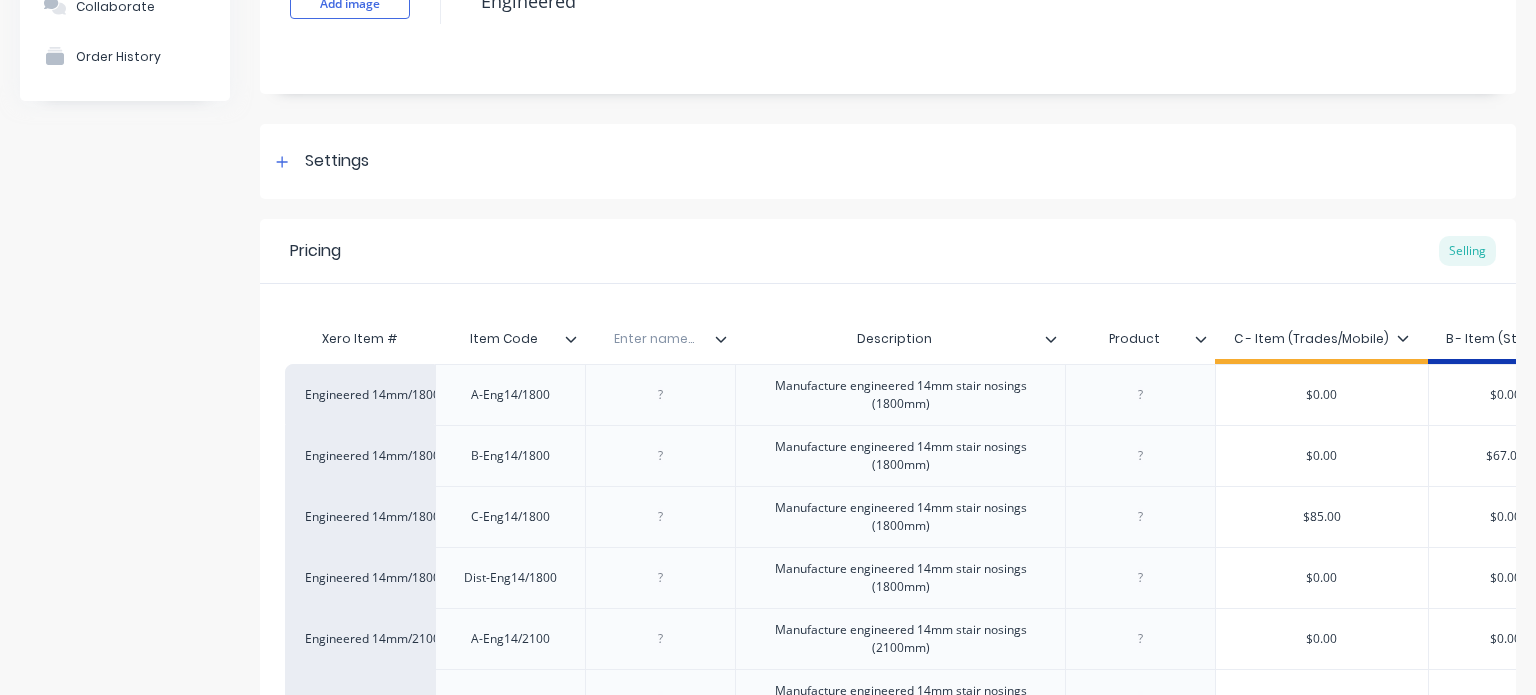 click on "Xero Item # Item Code Enter name... Description Product C - Item  (Trades/Mobile) B - Item (Store) A - Item (Wholesale) Dist - Item (Preference) Engineered 14mm/1800mm A-Eng14/1800 Manufacture engineered 14mm stair nosings (1800mm) $0.00 $0.00 $59.00 $0.00 Engineered 14mm/1800mm B-Eng14/1800 Manufacture engineered 14mm stair nosings (1800mm) $0.00 $67.00 $0.00 $0.00 Engineered 14mm/1800mm C-Eng14/1800 Manufacture engineered 14mm stair nosings (1800mm) $85.00 $0.00 $0.00 $0.00 Engineered 14mm/1800mm Dist-Eng14/1800 Manufacture engineered 14mm stair nosings (1800mm) $0.00 $0.00 $0.00 $56.00 Engineered 14mm/2100mm A-Eng14/2100 Manufacture engineered 14mm stair nosings (2100mm) $0.00 $0.00 $62.00 $0.00 Engineered 14mm/2100mm B-Eng14/2100 Manufacture engineered 14mm stair nosings (2100mm) $0.00 $70.00 $0.00 $0.00 Engineered 14mm/2100mm C-Eng14/2100 Manufacture engineered 14mm stair nosings (2100mm) $88.00 $0.00 $0.00 $0.00 Engineered 14mm/2100mm Dist-Eng14/2100 Manufacture engineered 14mm stair nosings (2100mm)" at bounding box center (888, 838) 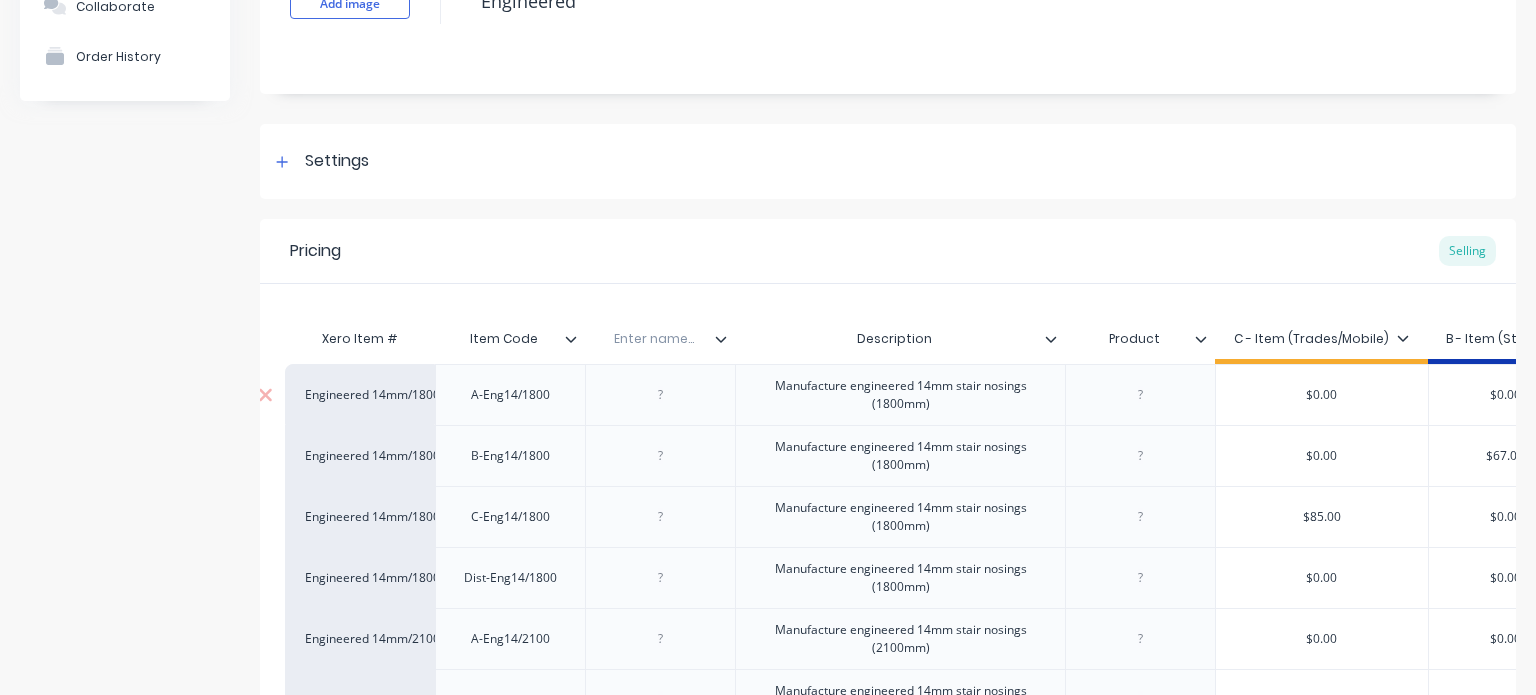 click at bounding box center (661, 395) 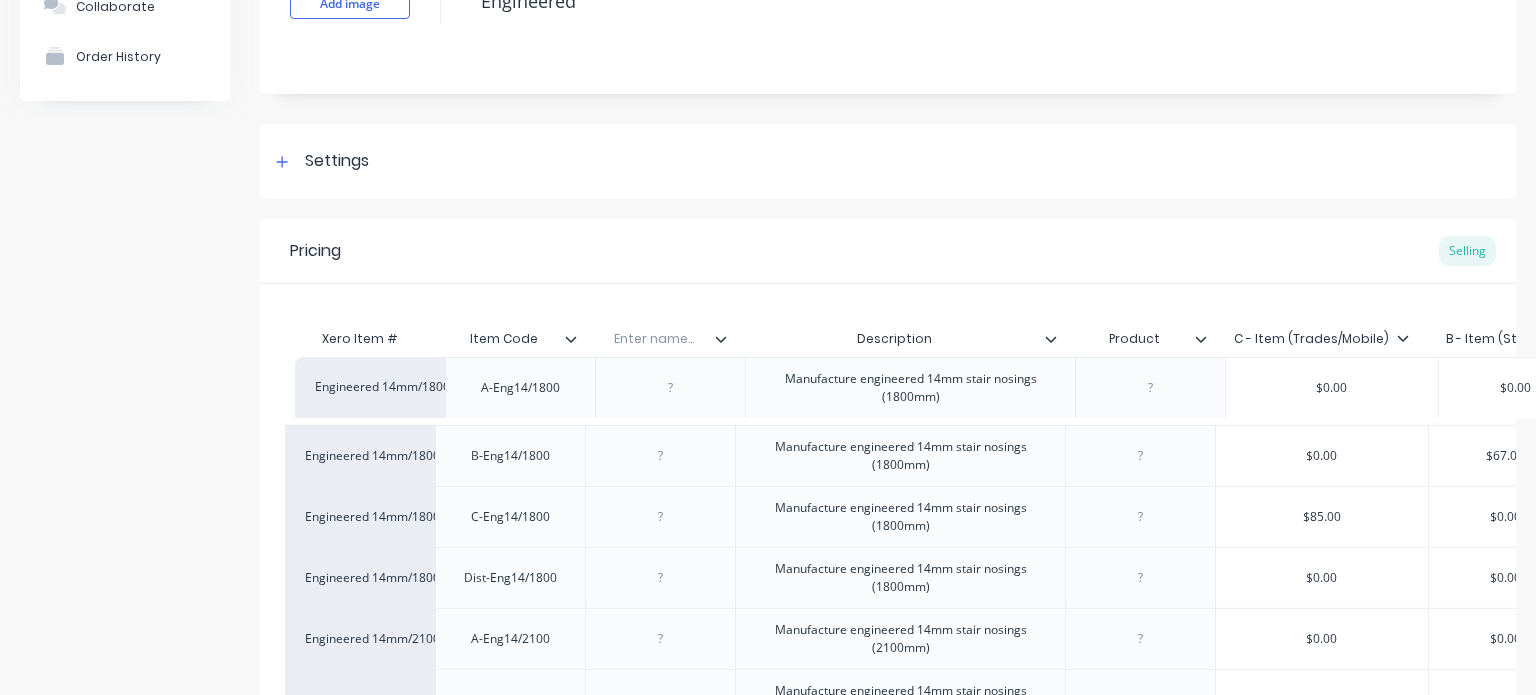 drag, startPoint x: 298, startPoint y: 397, endPoint x: 301, endPoint y: 385, distance: 12.369317 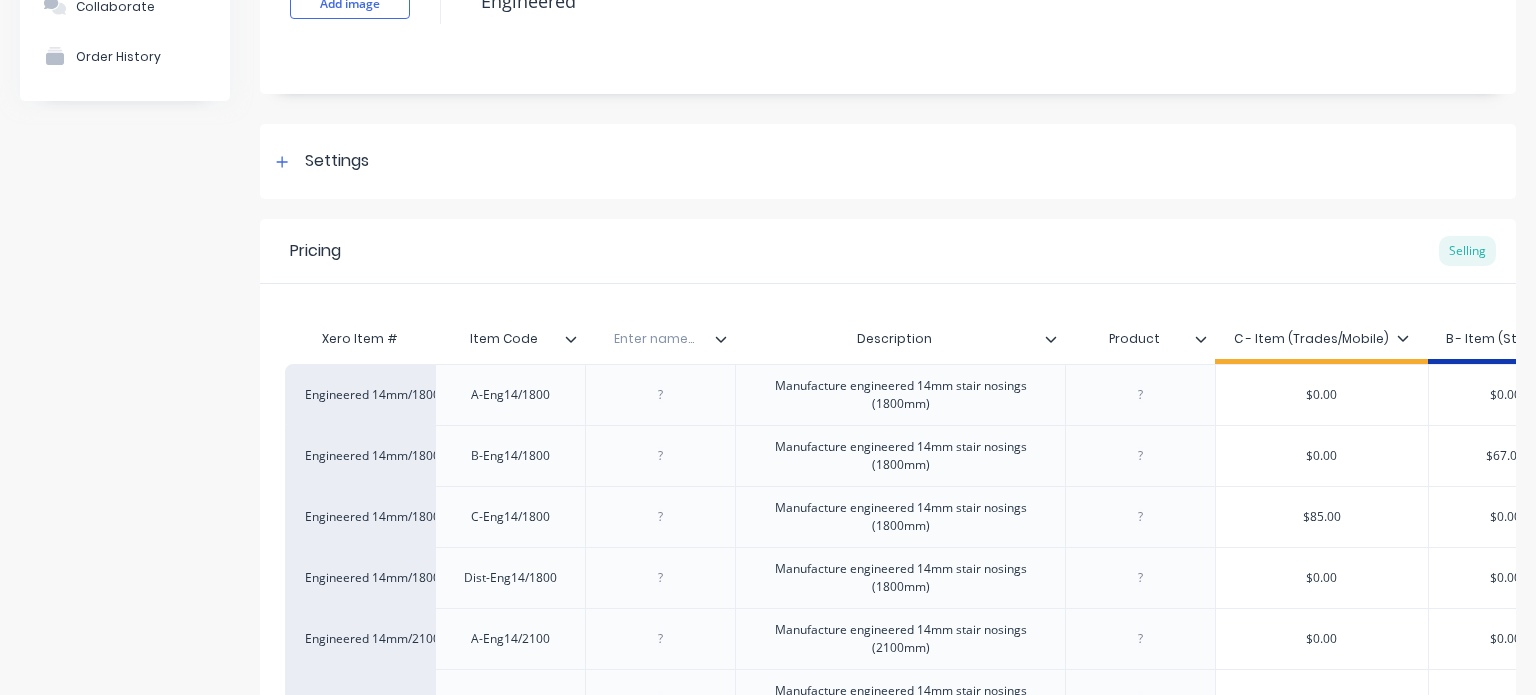 click on "Engineered 14mm/1800mm" at bounding box center [360, 394] 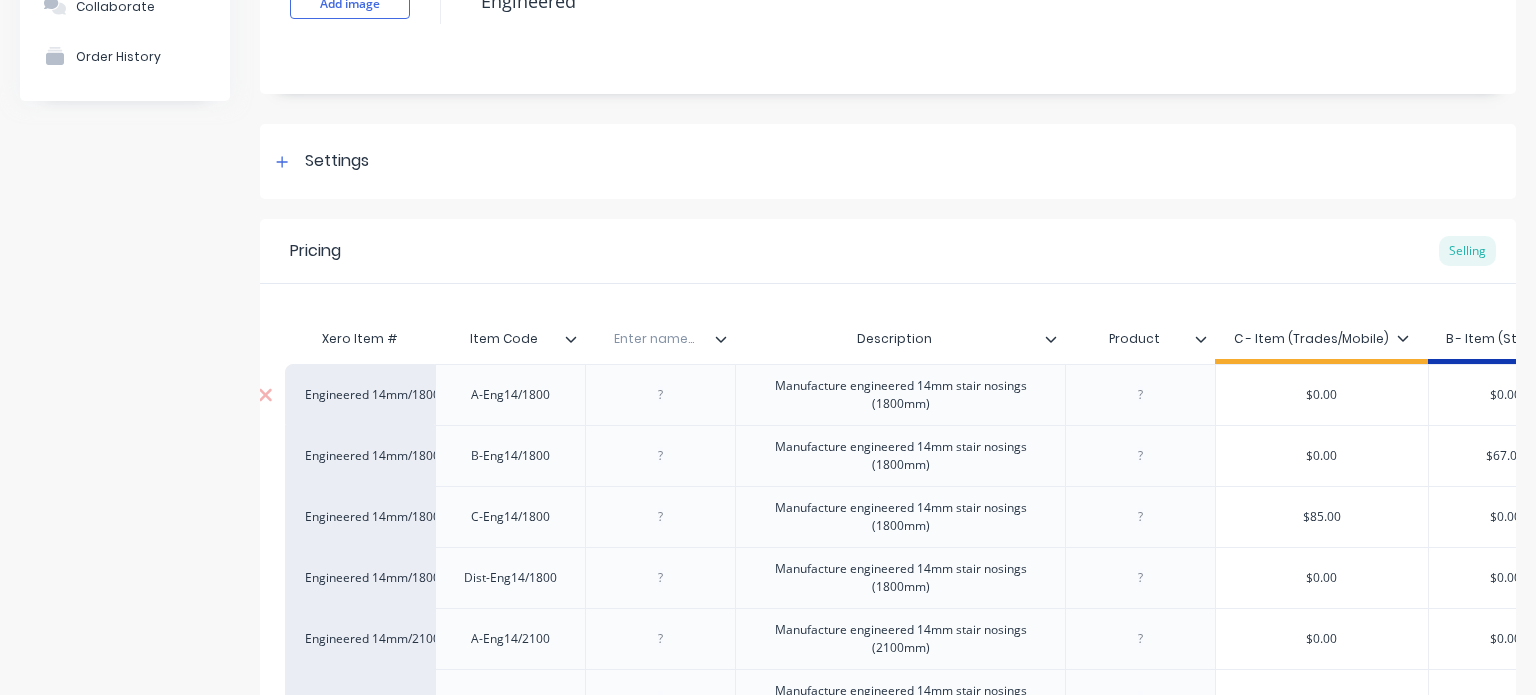 click on "Engineered 14mm/1800mm" at bounding box center (360, 395) 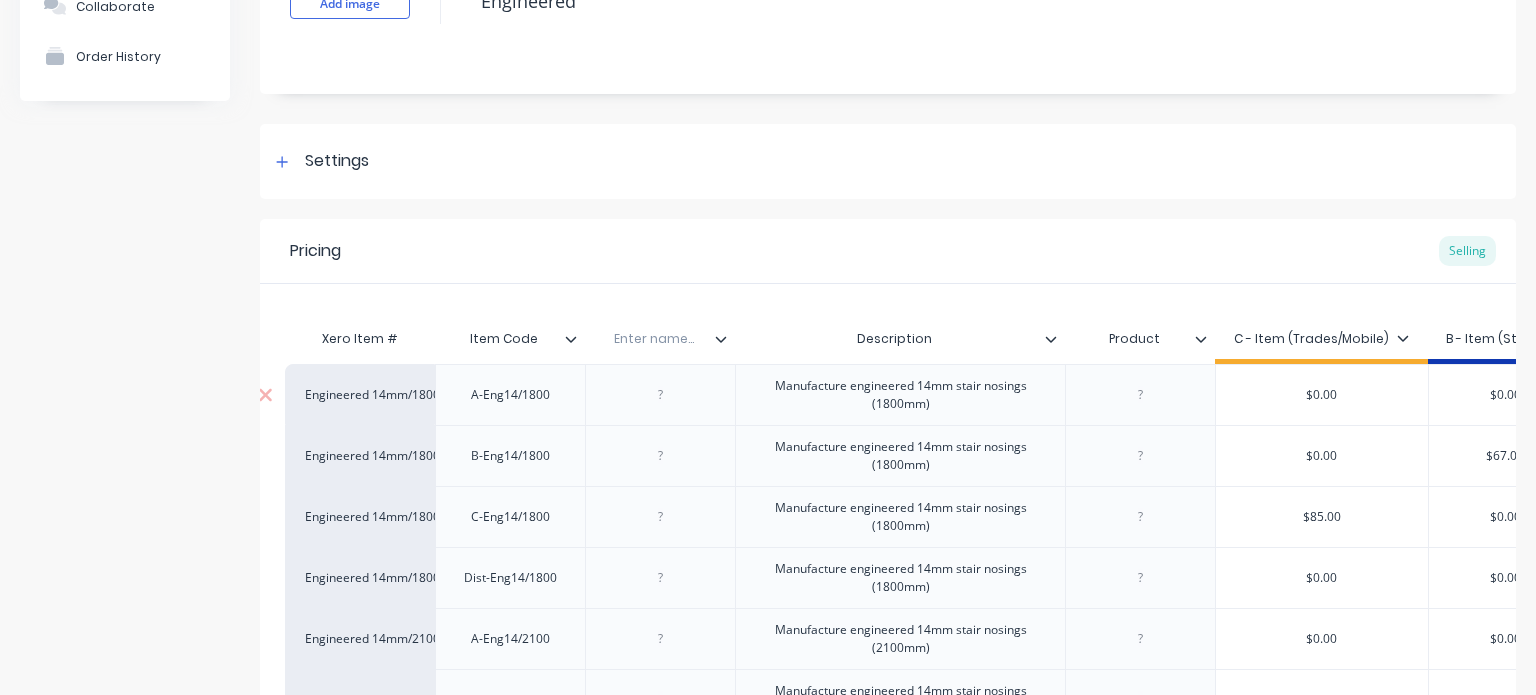 click on "Engineered 14mm/1800mm" at bounding box center (360, 395) 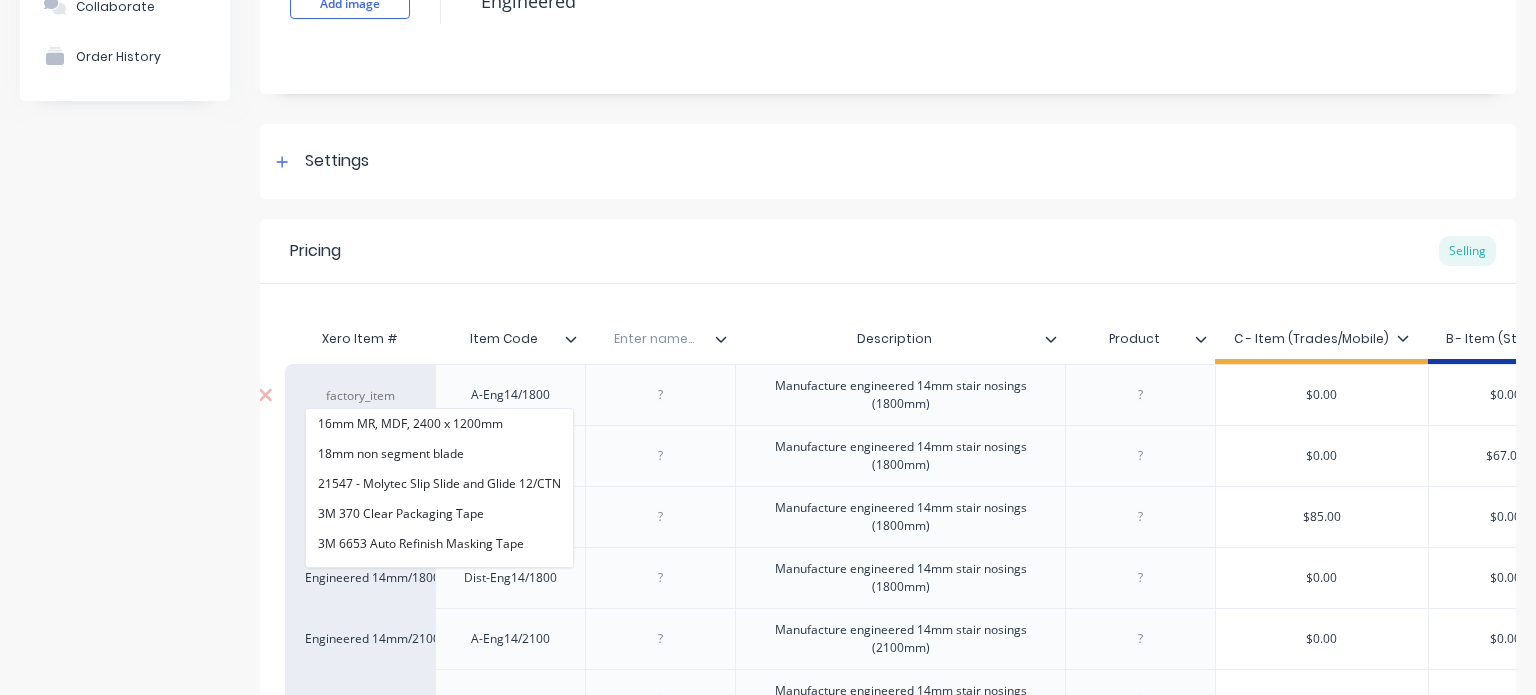 click at bounding box center (661, 395) 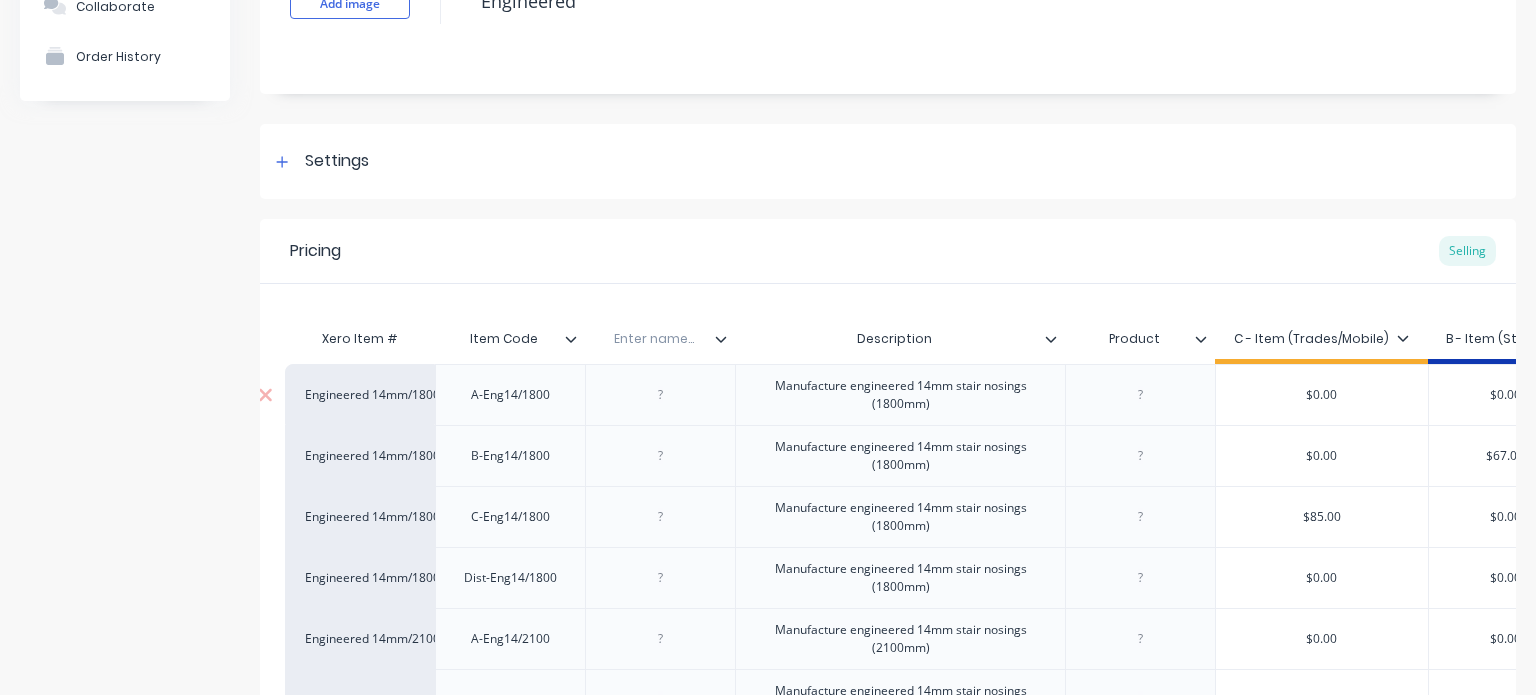 click at bounding box center (661, 395) 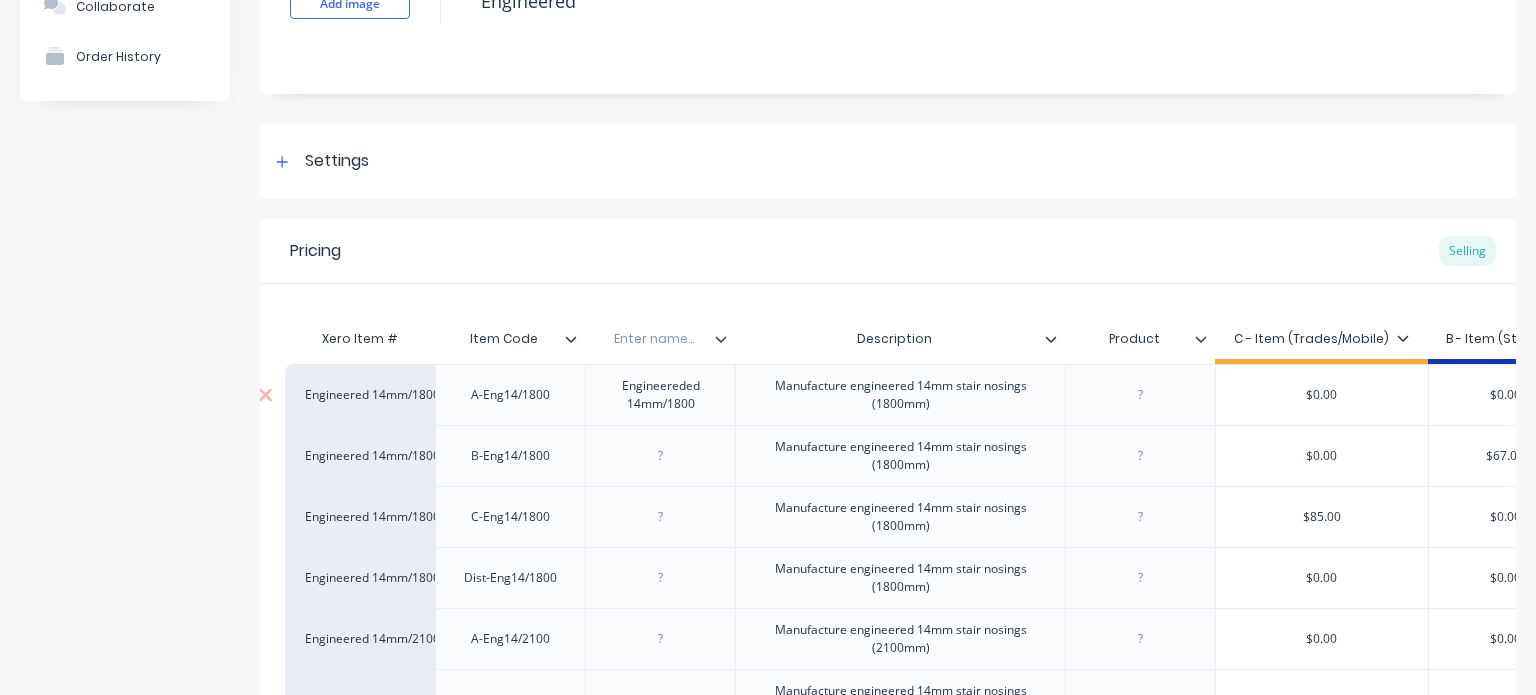 click on "Engineereded 14mm/1800" at bounding box center [660, 395] 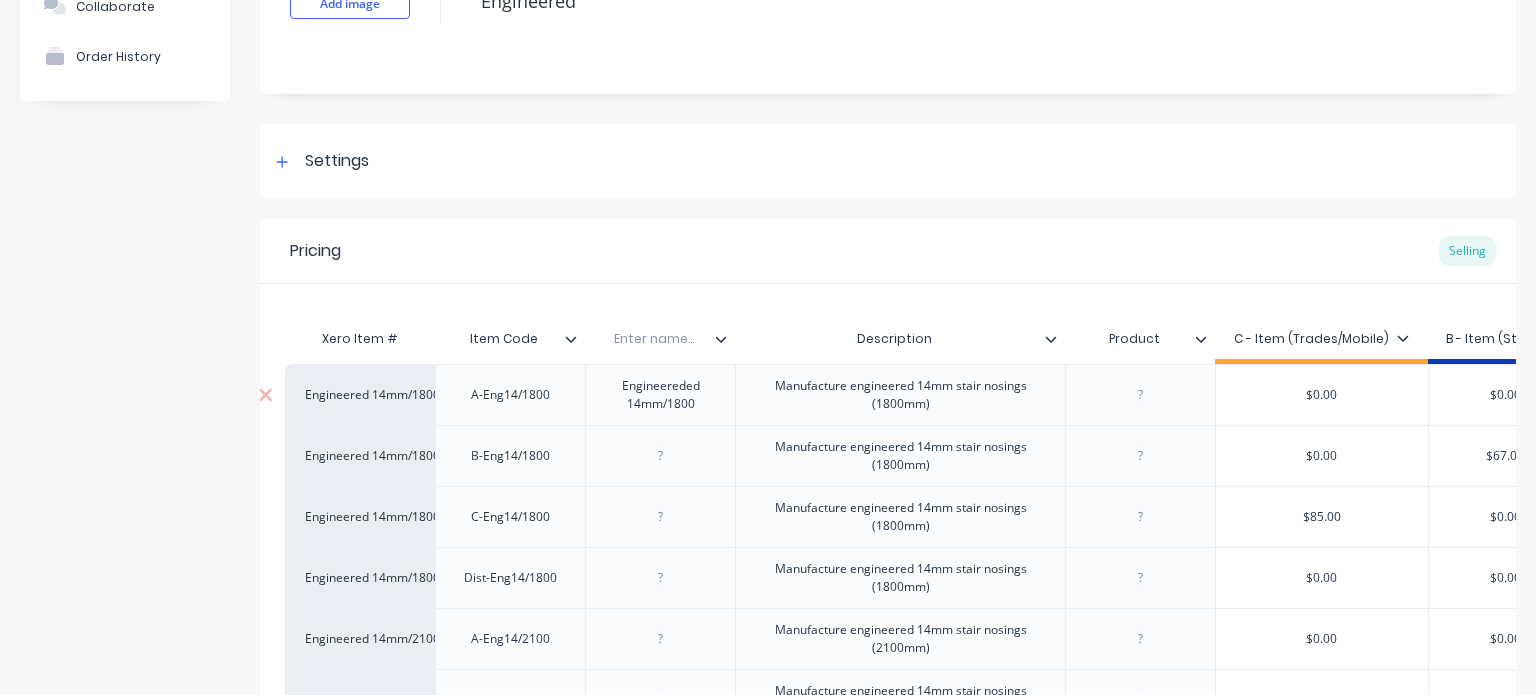 click on "Engineereded 14mm/1800" at bounding box center (660, 395) 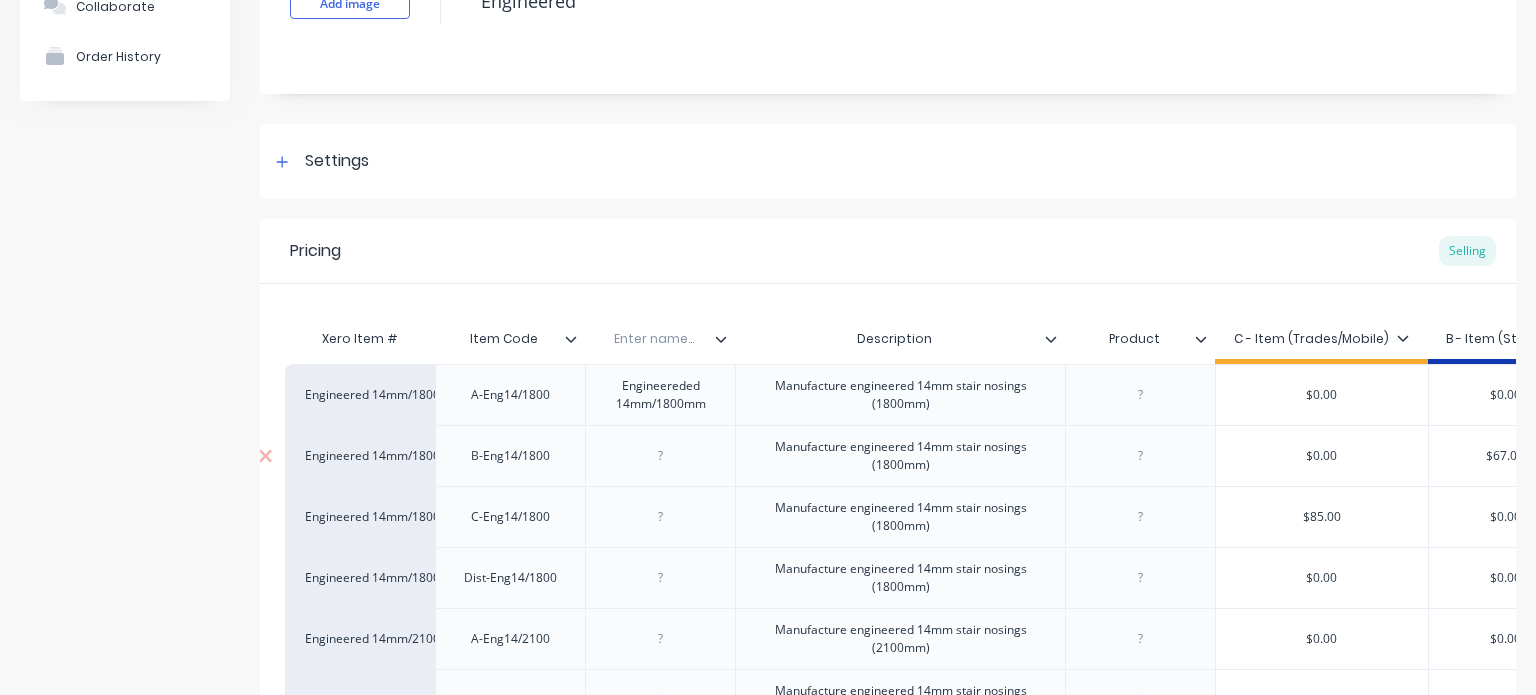 type on "x" 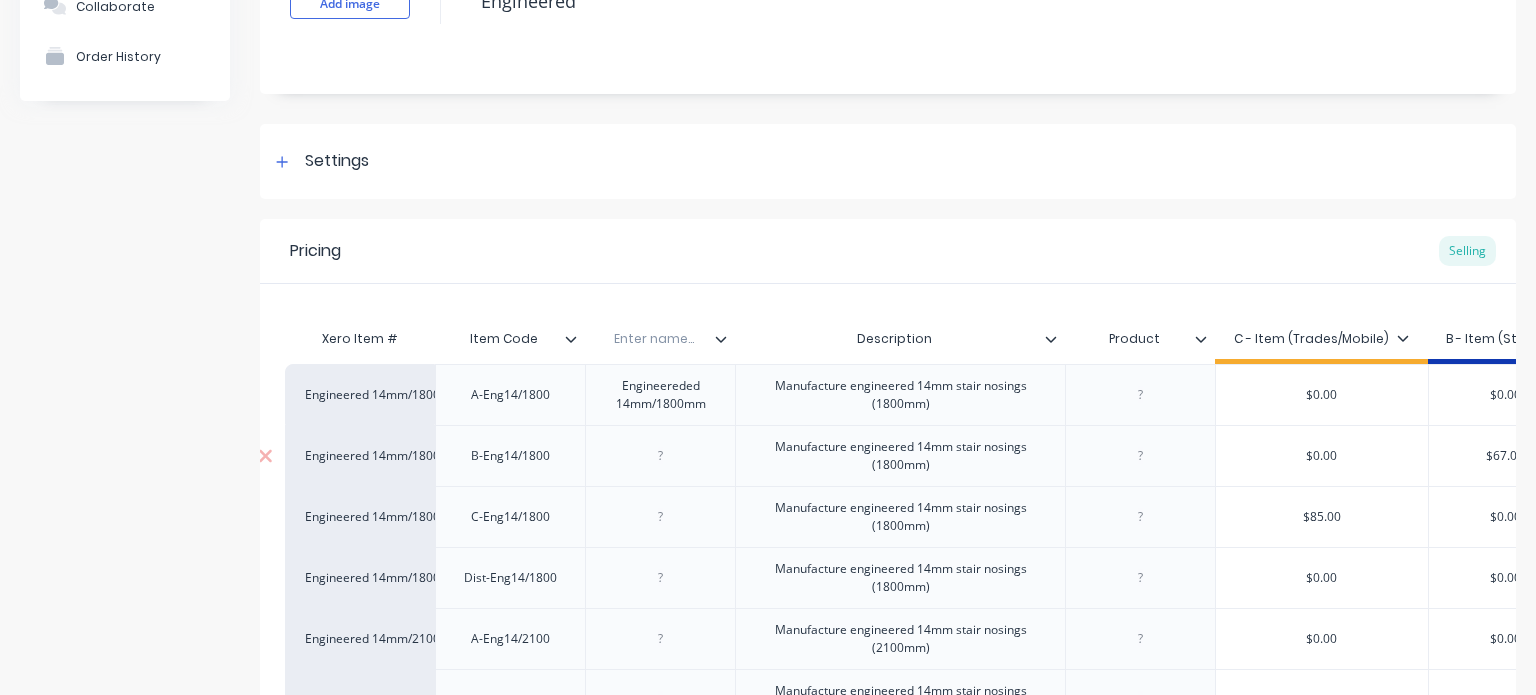 type 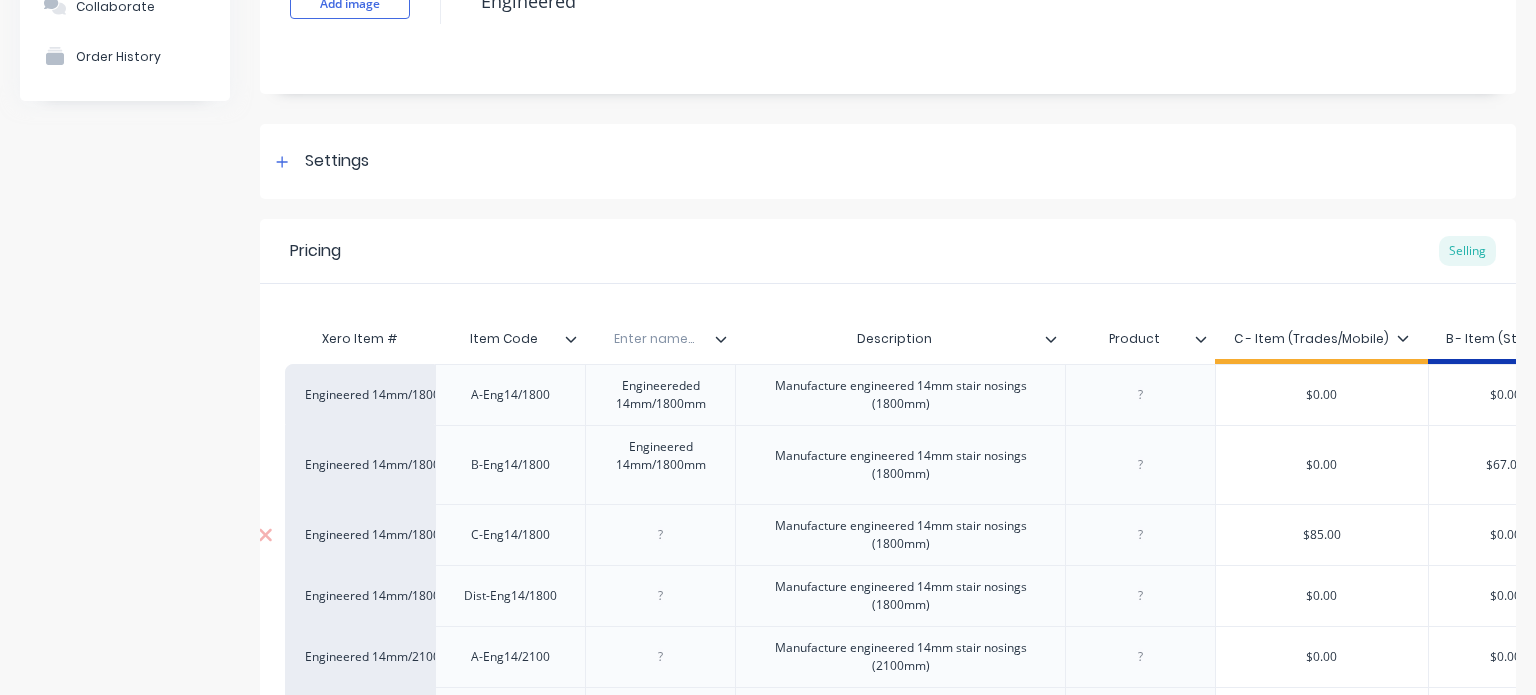 click at bounding box center (660, 534) 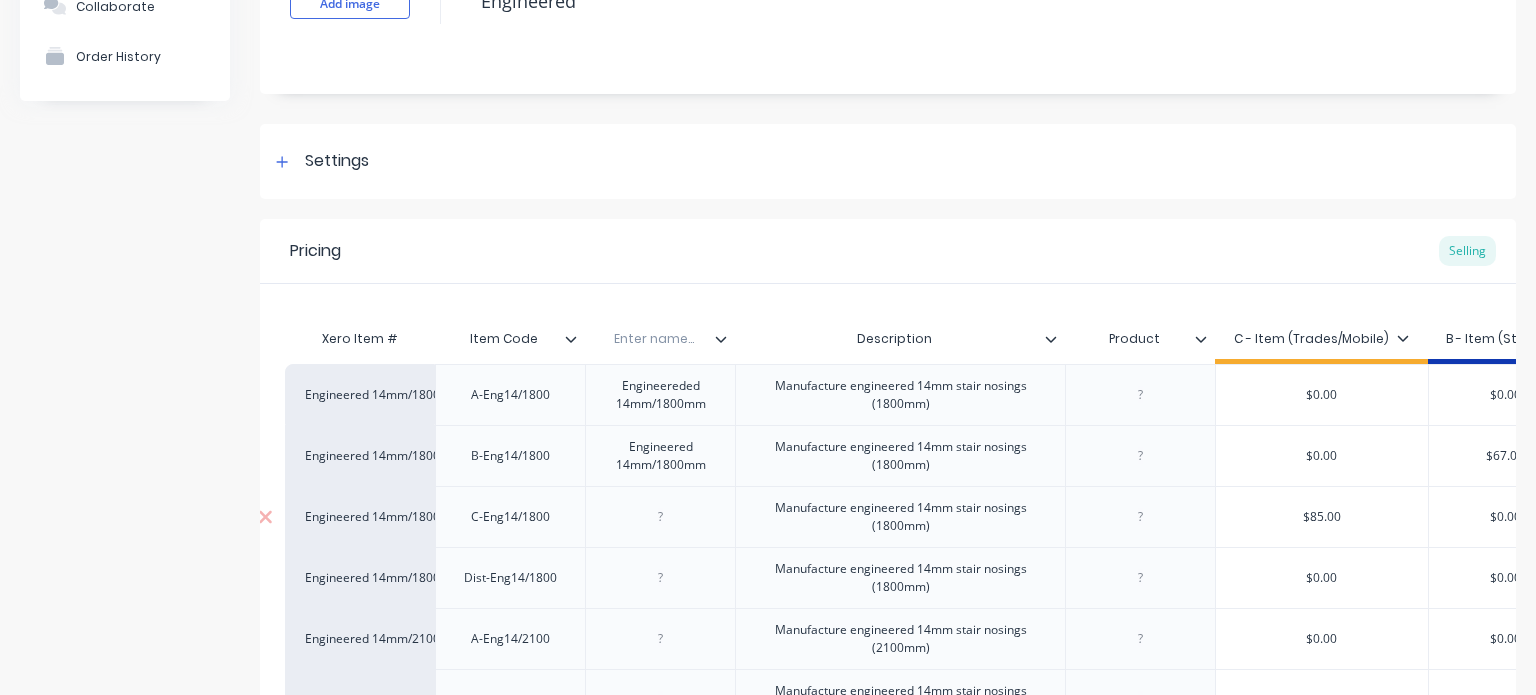 paste 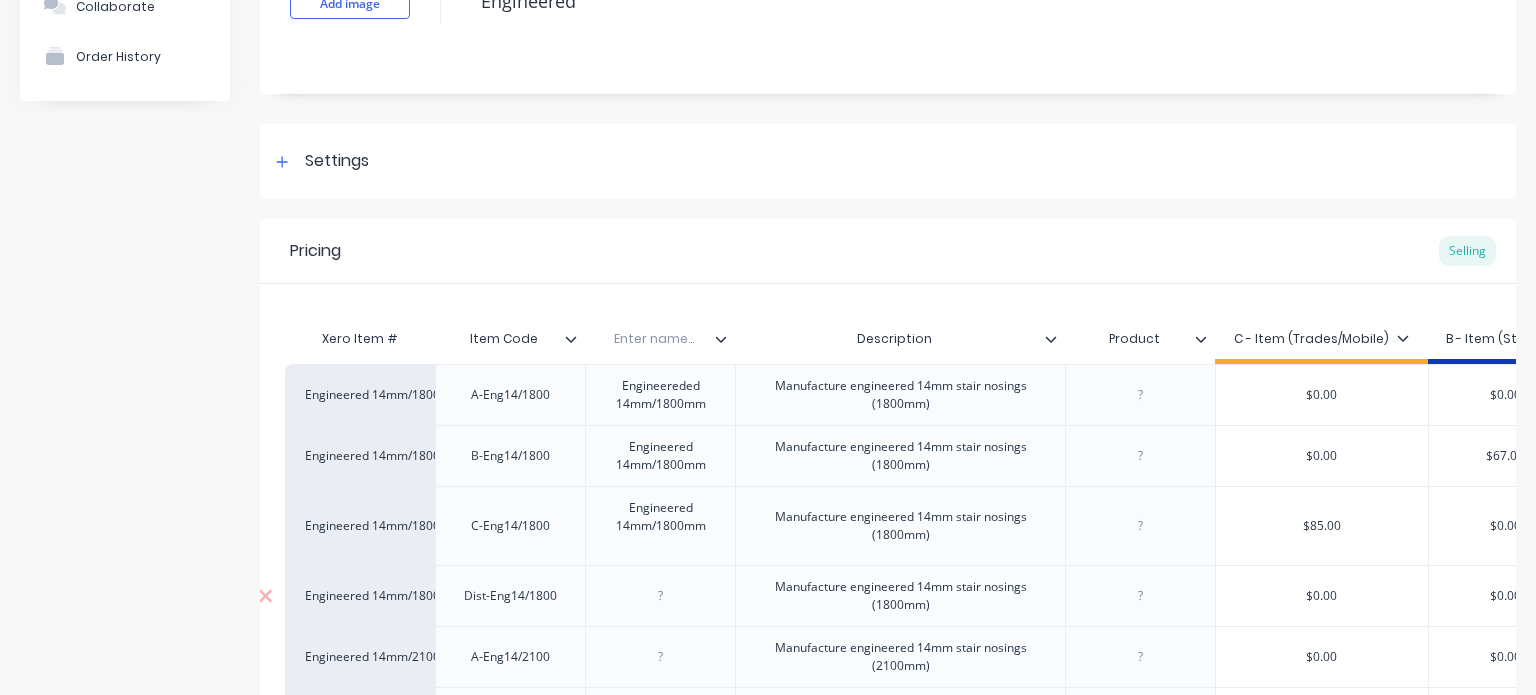 type on "x" 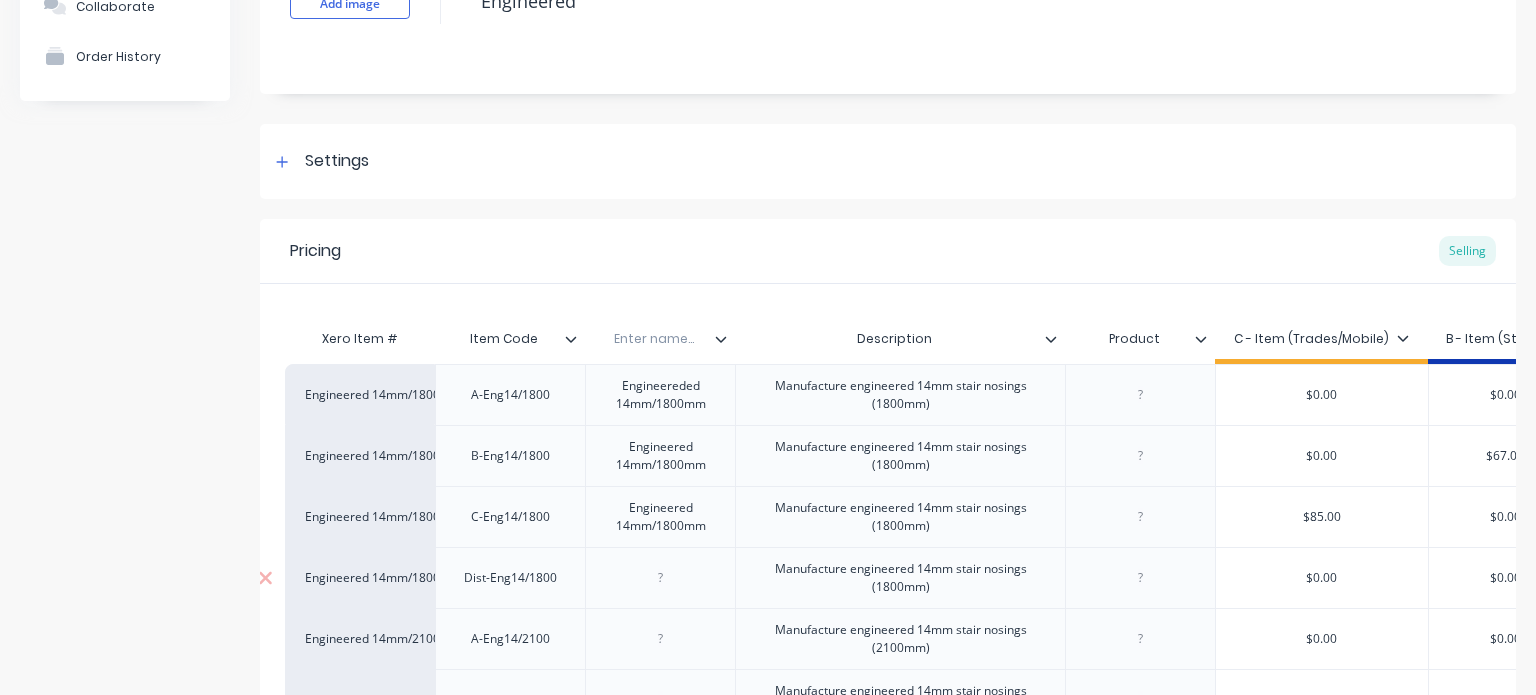 click at bounding box center (660, 577) 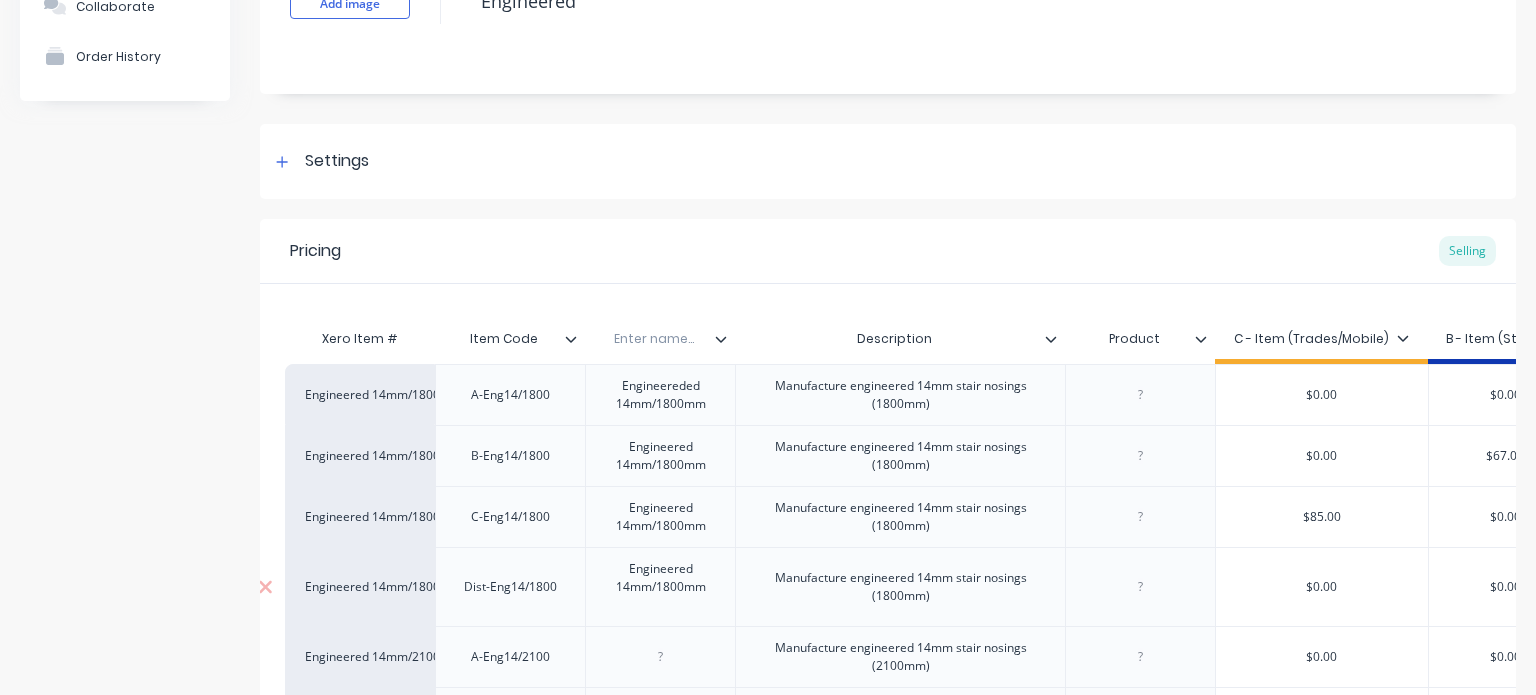 type 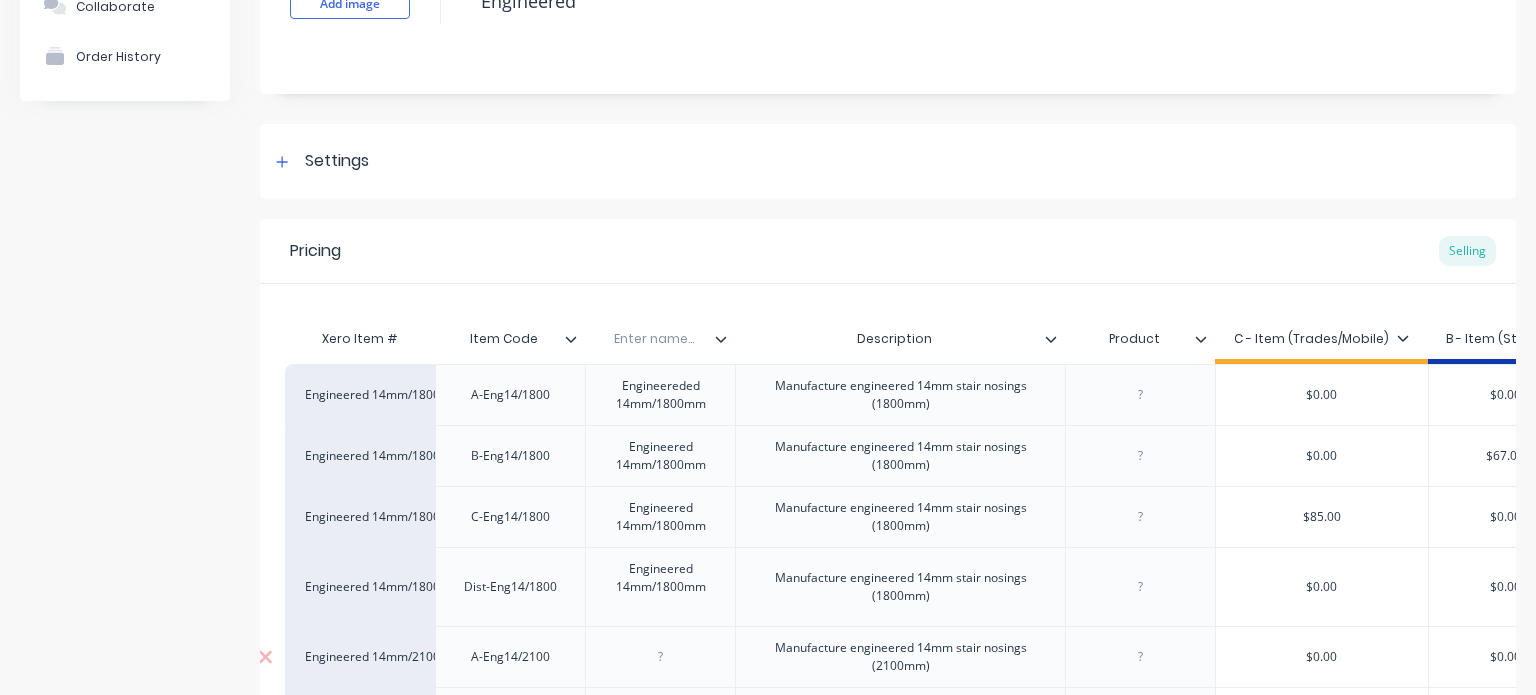 scroll, scrollTop: 280, scrollLeft: 0, axis: vertical 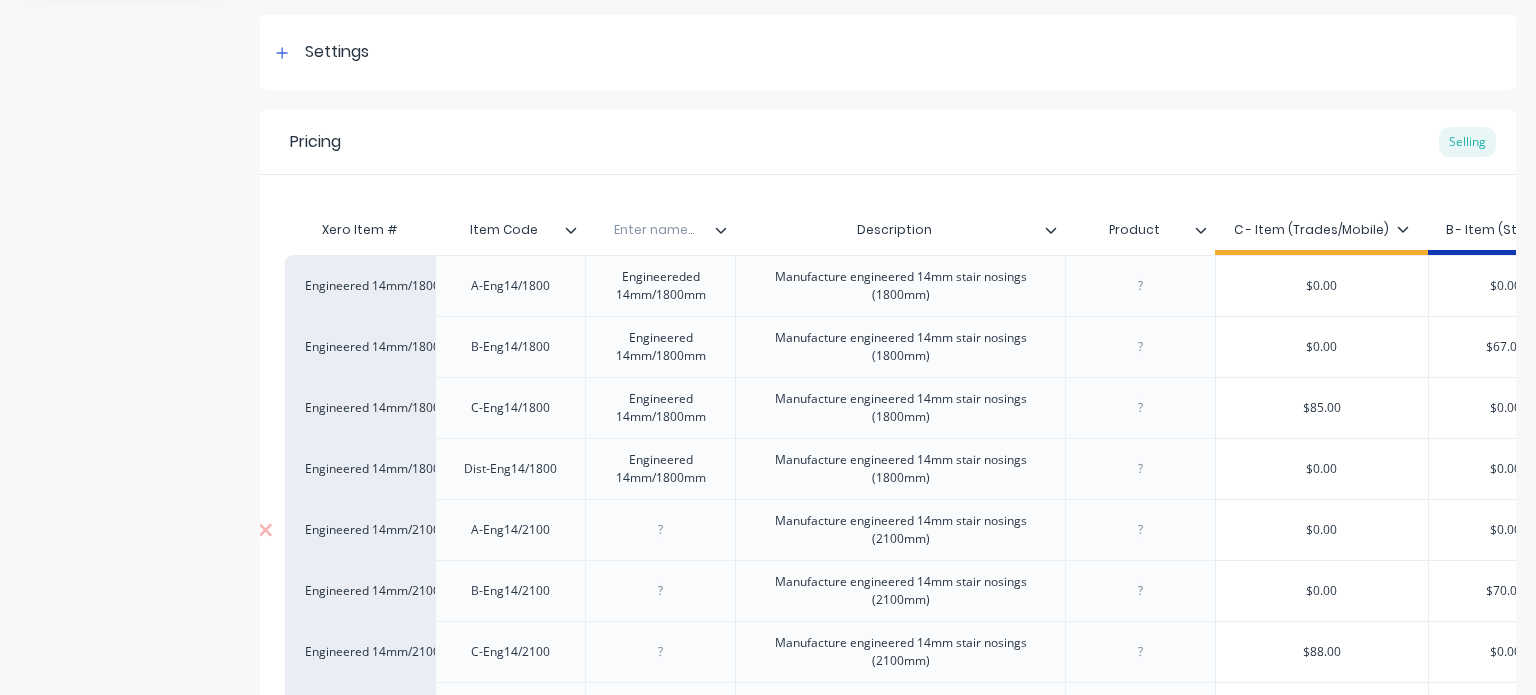 type on "x" 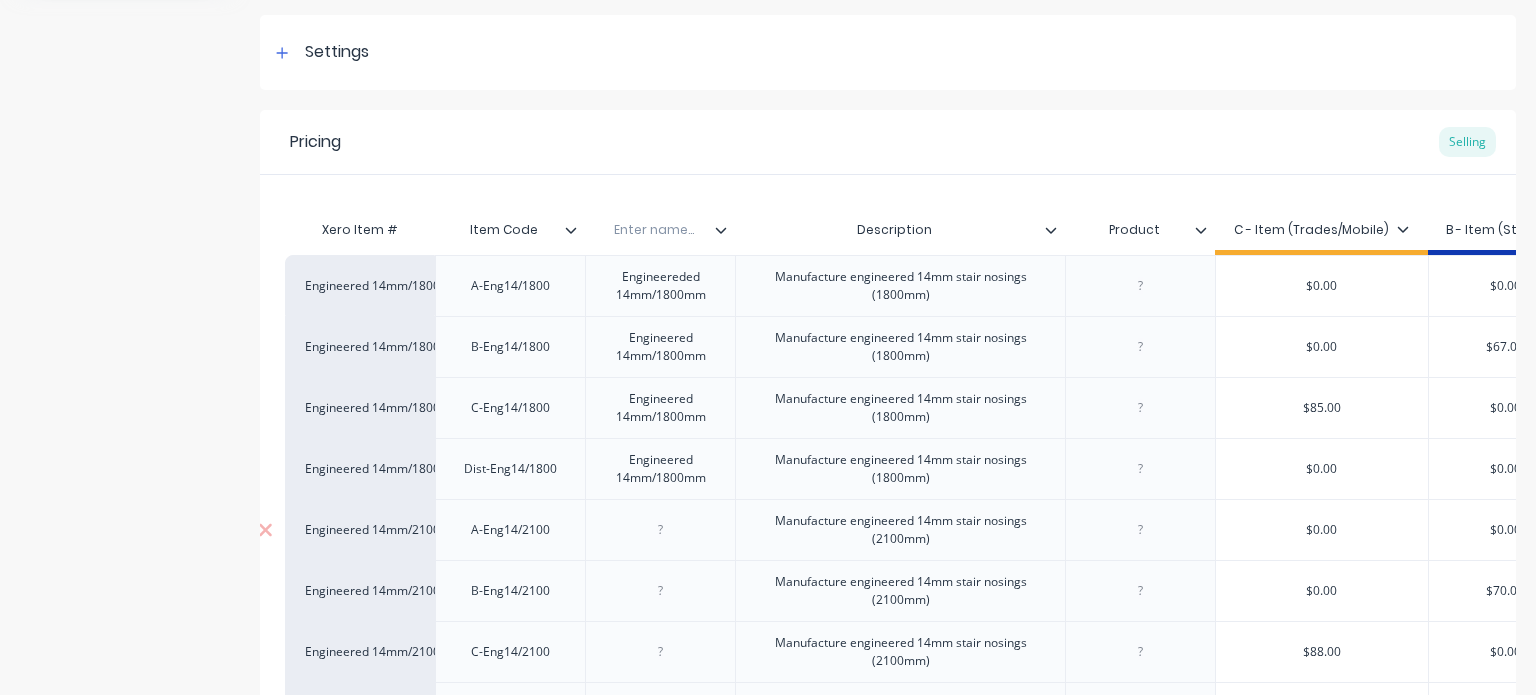 click at bounding box center [661, 530] 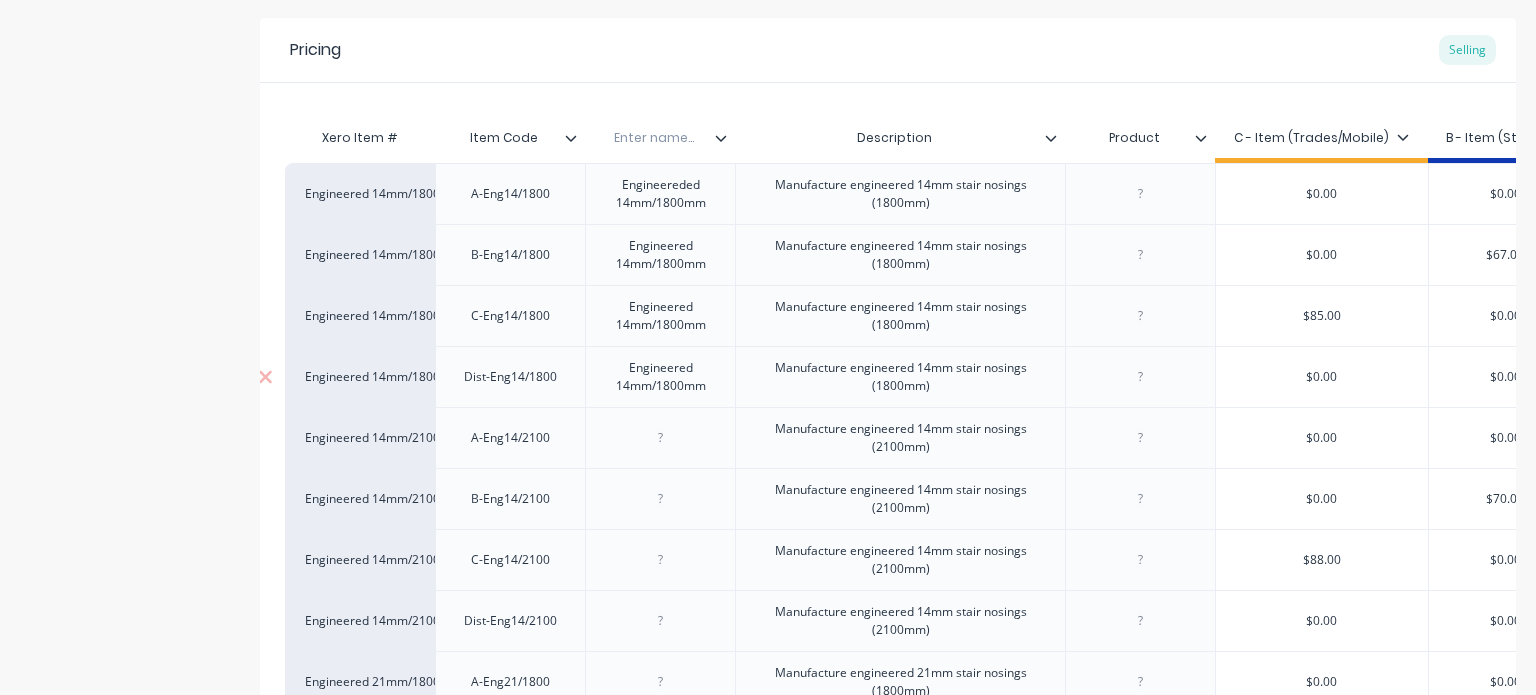 scroll, scrollTop: 376, scrollLeft: 0, axis: vertical 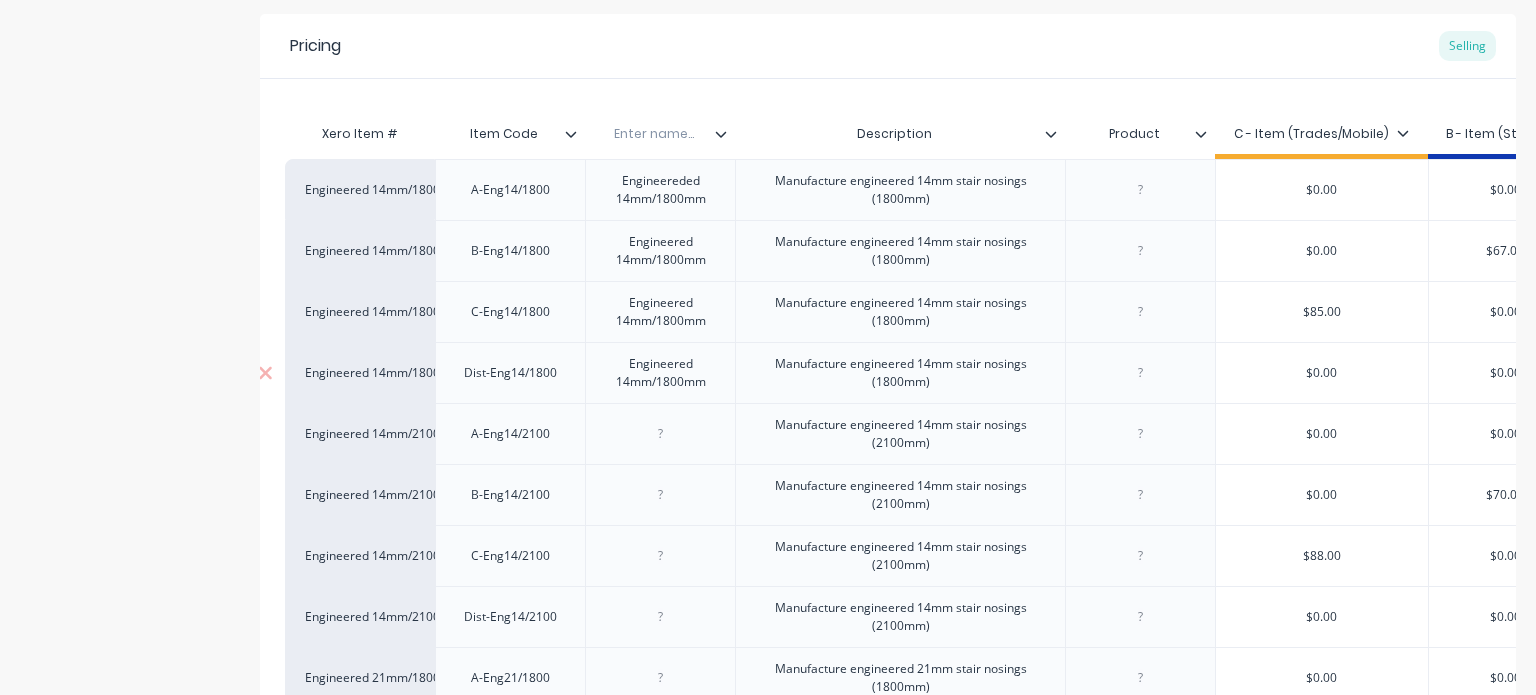 paste 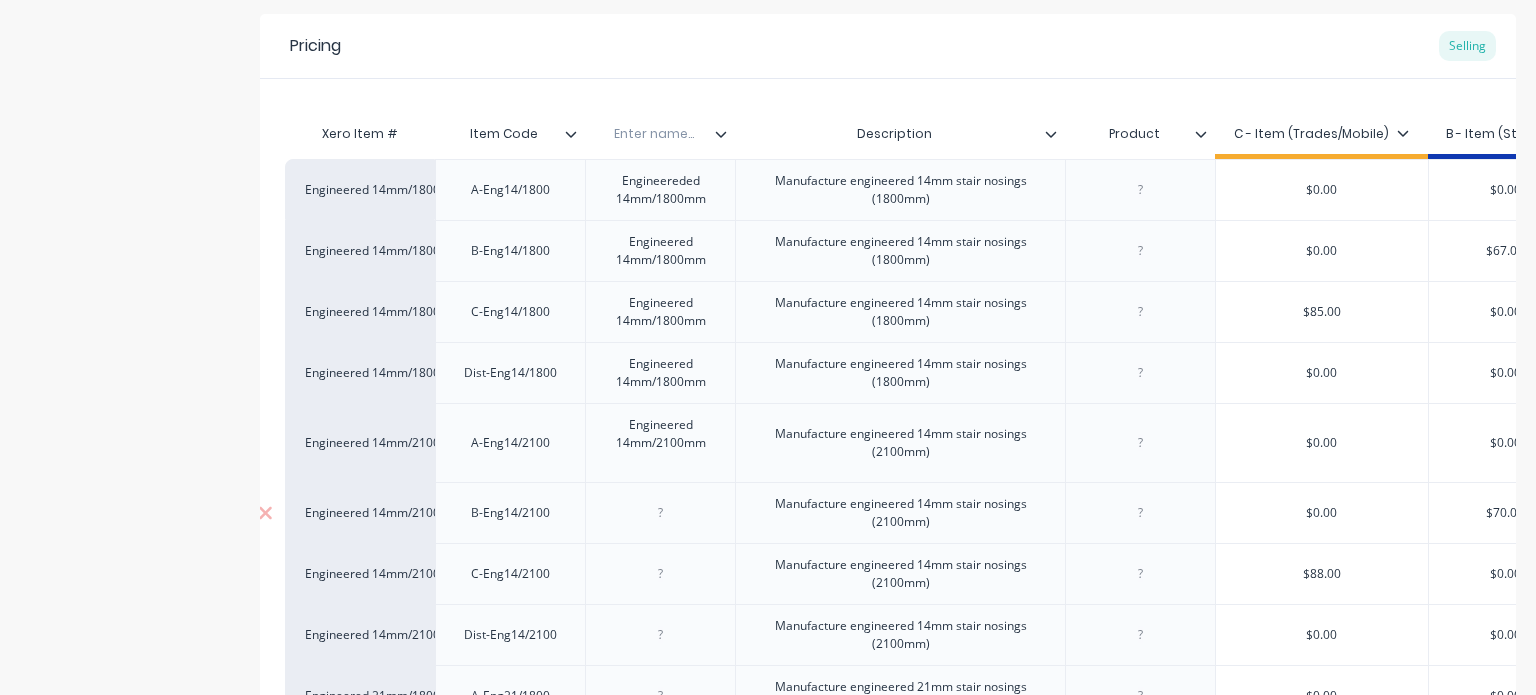 type on "x" 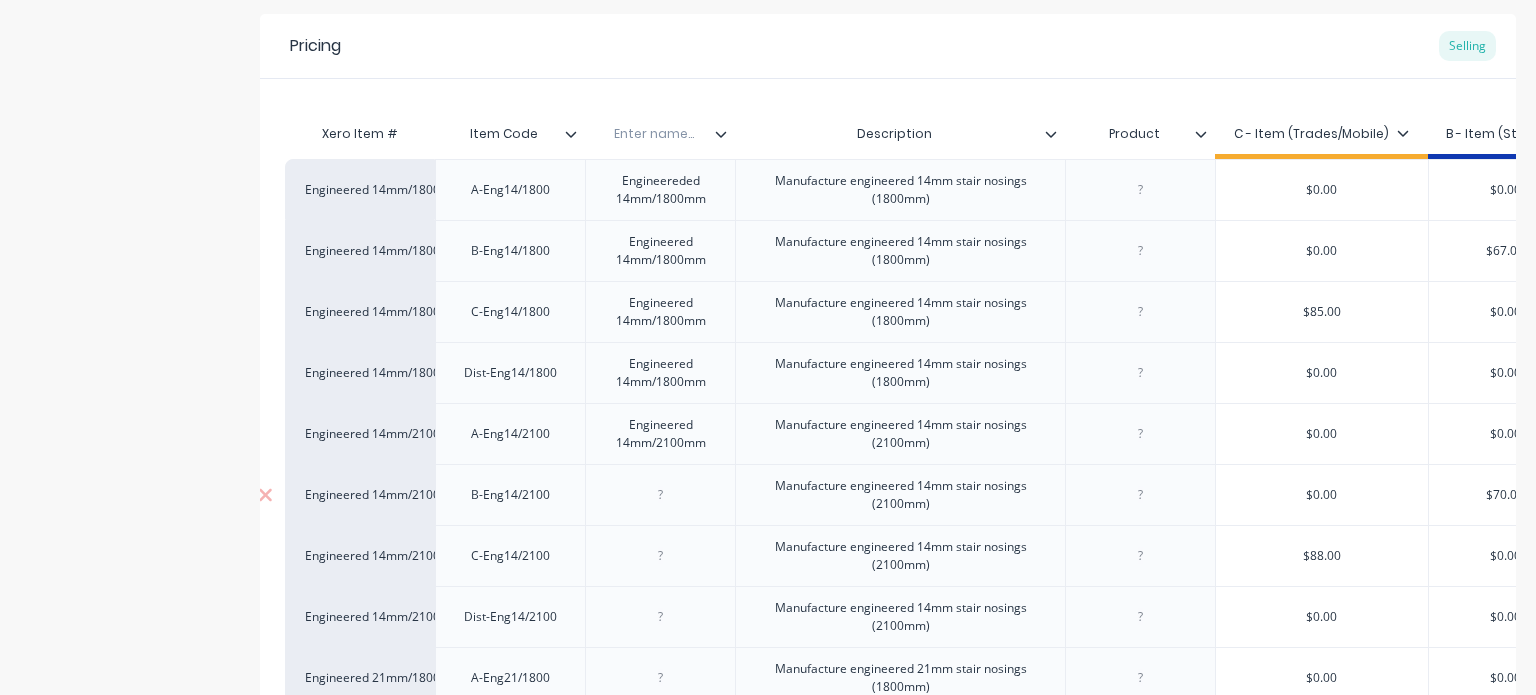 click at bounding box center [660, 494] 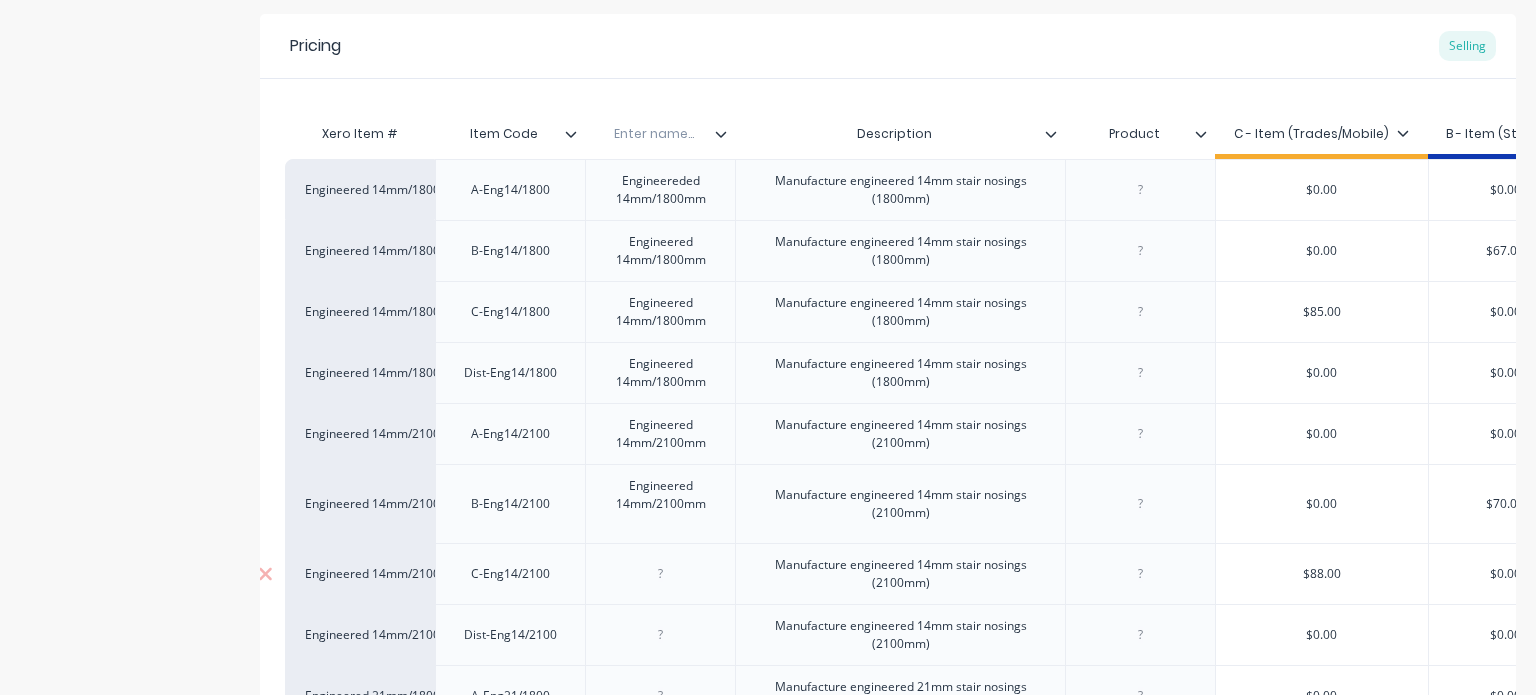 click at bounding box center [660, 573] 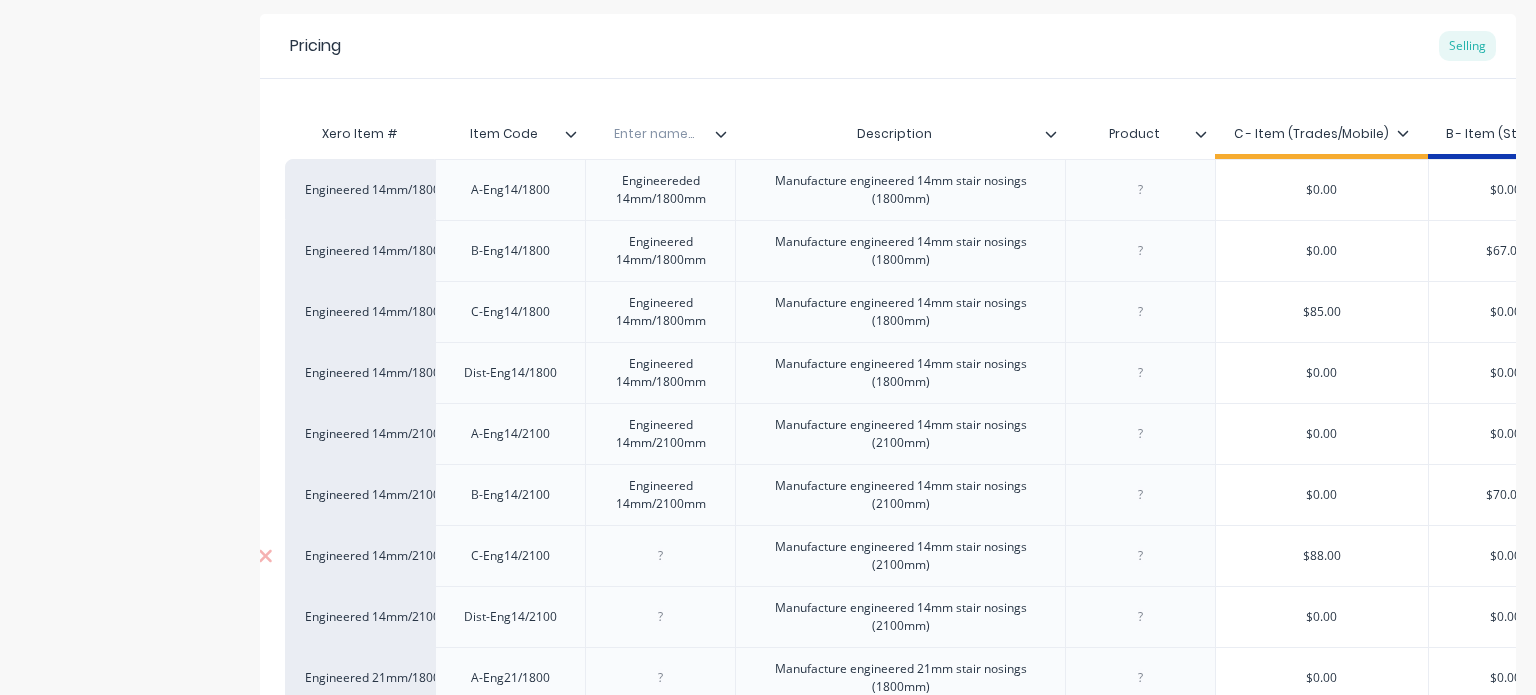 click at bounding box center [660, 555] 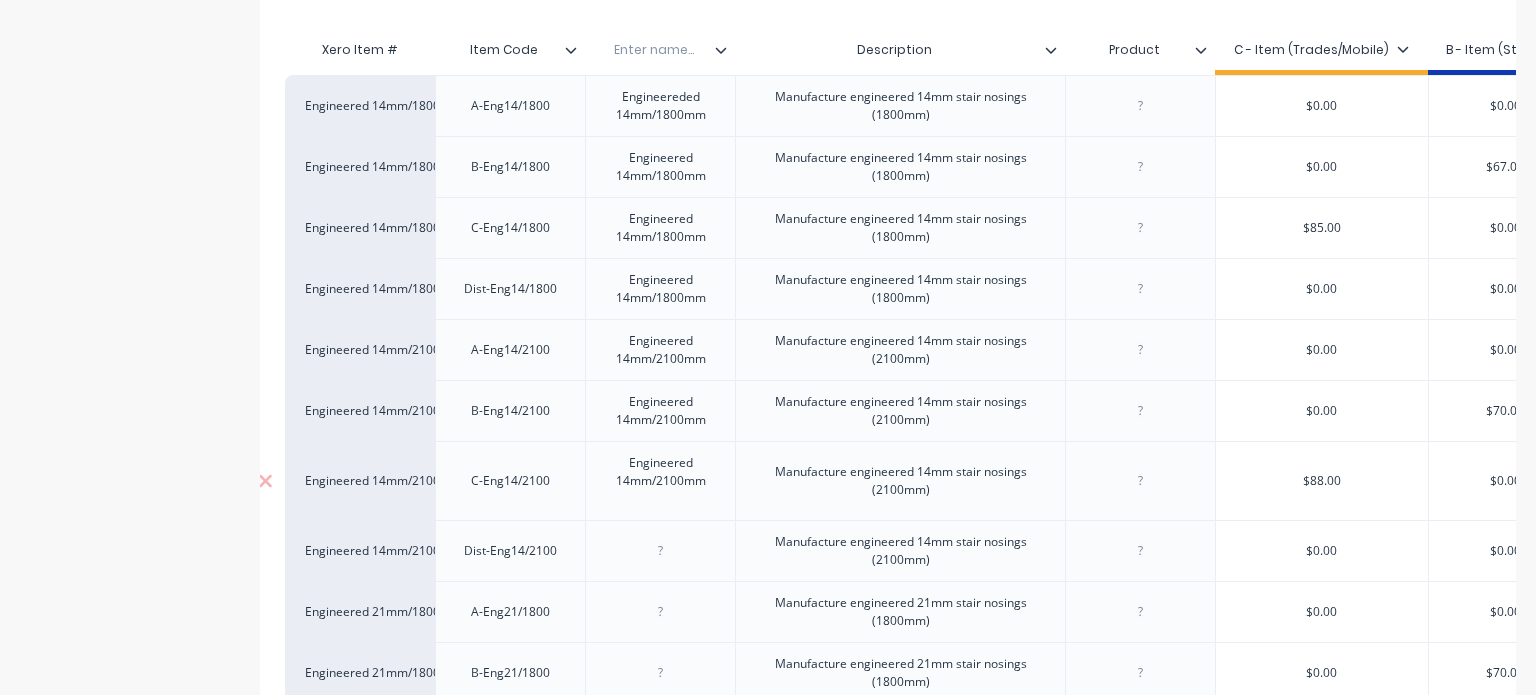 scroll, scrollTop: 462, scrollLeft: 0, axis: vertical 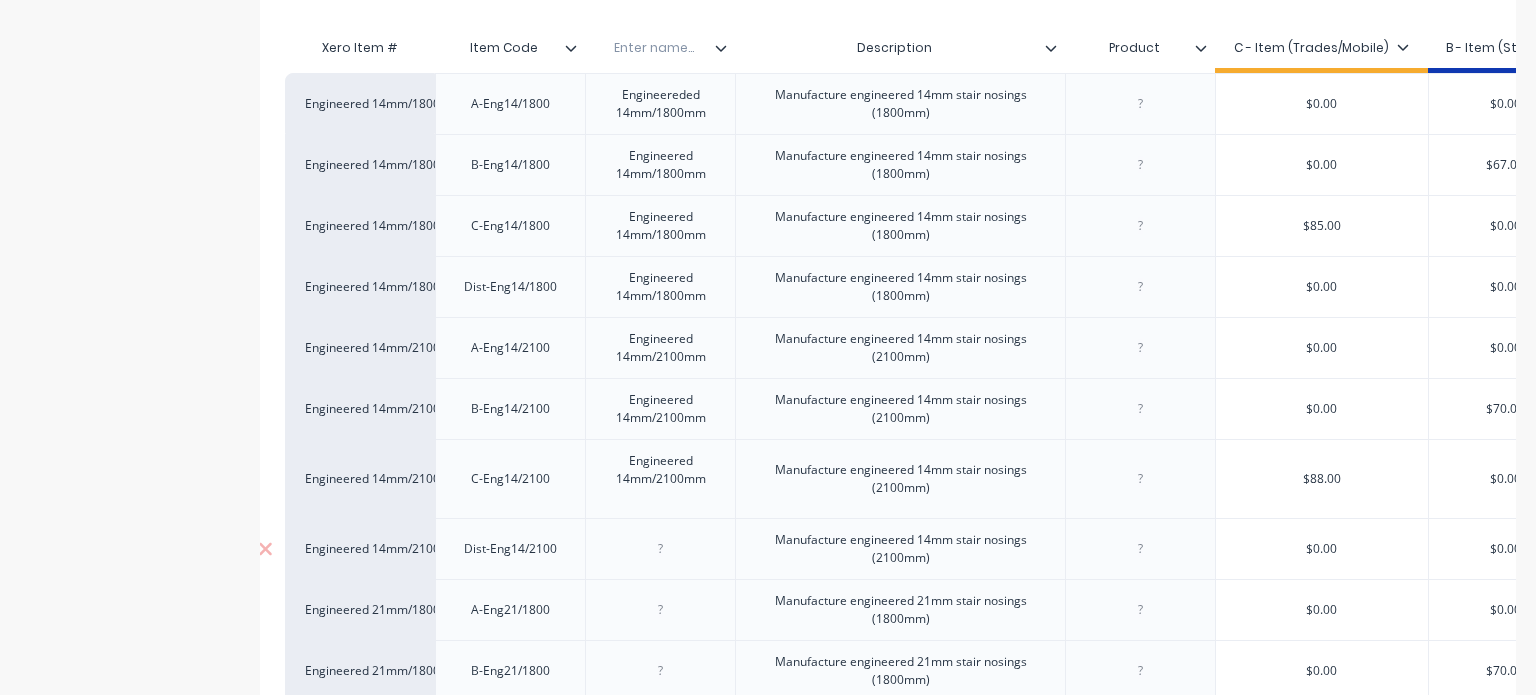 type on "x" 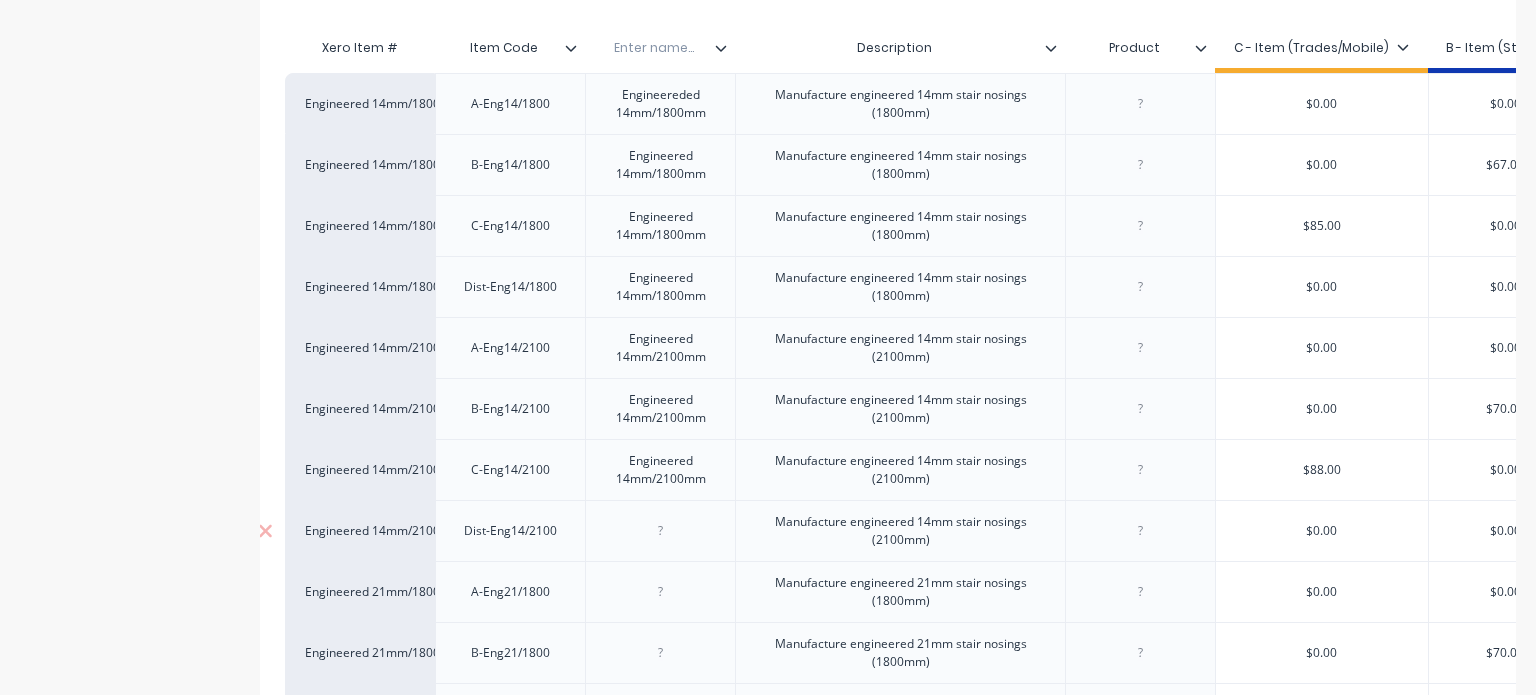click on "Engineered 14mm/1800mm A-Eng14/1800 Engineereded 14mm/1800mm Manufacture engineered 14mm stair nosings (1800mm) $0.00 $0.00 $59.00 $0.00 Engineered 14mm/1800mm B-Eng14/1800 Engineered 14mm/1800mm
Manufacture engineered 14mm stair nosings (1800mm) $0.00 $67.00 $0.00 $0.00 Engineered 14mm/1800mm C-Eng14/1800 Engineered 14mm/1800mm
Manufacture engineered 14mm stair nosings (1800mm) $85.00 $0.00 $0.00 $0.00 Engineered 14mm/1800mm Dist-Eng14/1800 Engineered 14mm/1800mm
Manufacture engineered 14mm stair nosings (1800mm) $0.00 $0.00 $0.00 $56.00 Engineered 14mm/2100mm A-Eng14/2100 Engineered 14mm/2100mm
Manufacture engineered 14mm stair nosings (2100mm) $0.00 $0.00 $62.00 $0.00 Engineered 14mm/2100mm B-Eng14/2100 Engineered 14mm/2100mm
Manufacture engineered 14mm stair nosings (2100mm) $0.00 $70.00 $0.00 $0.00 Engineered 14mm/2100mm C-Eng14/2100 Engineered 14mm/2100mm
Manufacture engineered 14mm stair nosings (2100mm) $88.00 $0.00 $0.00 $0.00 Engineered 14mm/2100mm Dist-Eng14/2100 $0.00 $0.00 $0.00 $59.00" at bounding box center (868, 561) 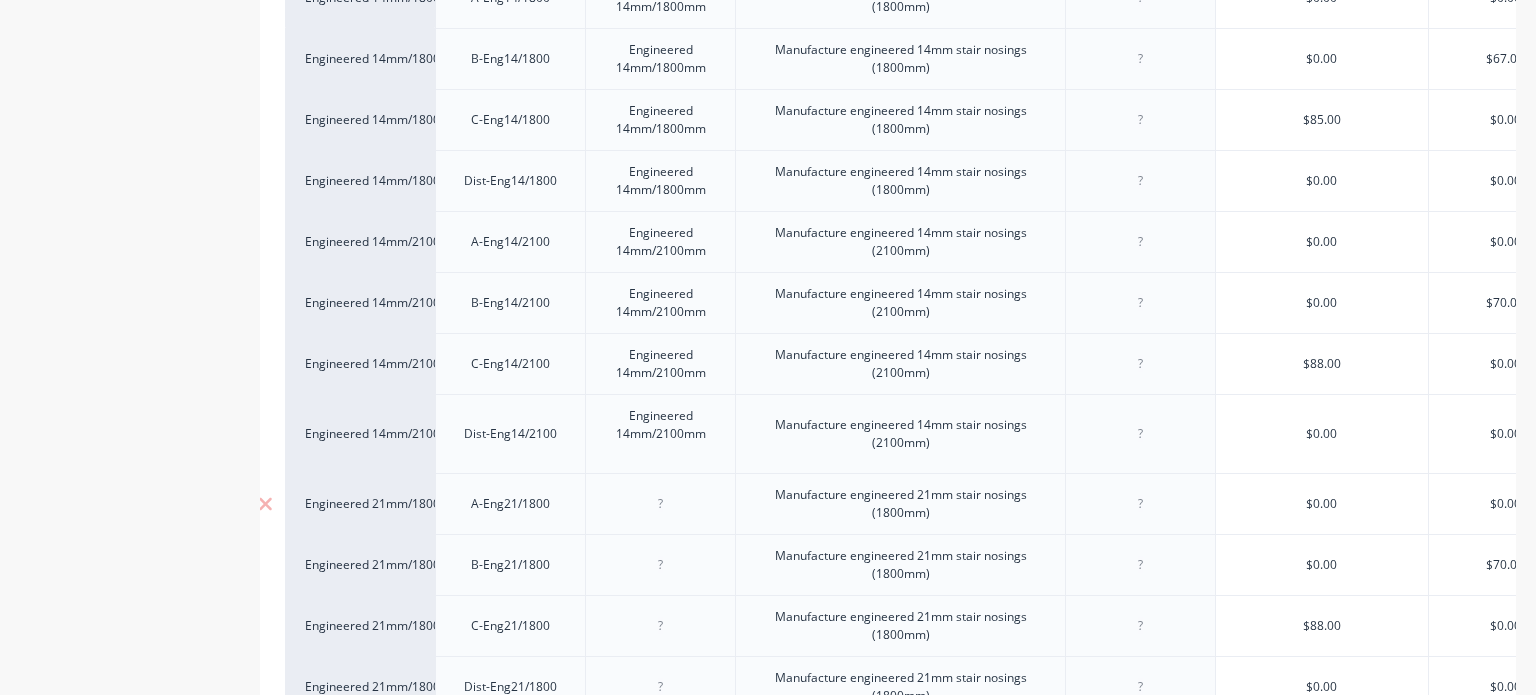 scroll, scrollTop: 570, scrollLeft: 0, axis: vertical 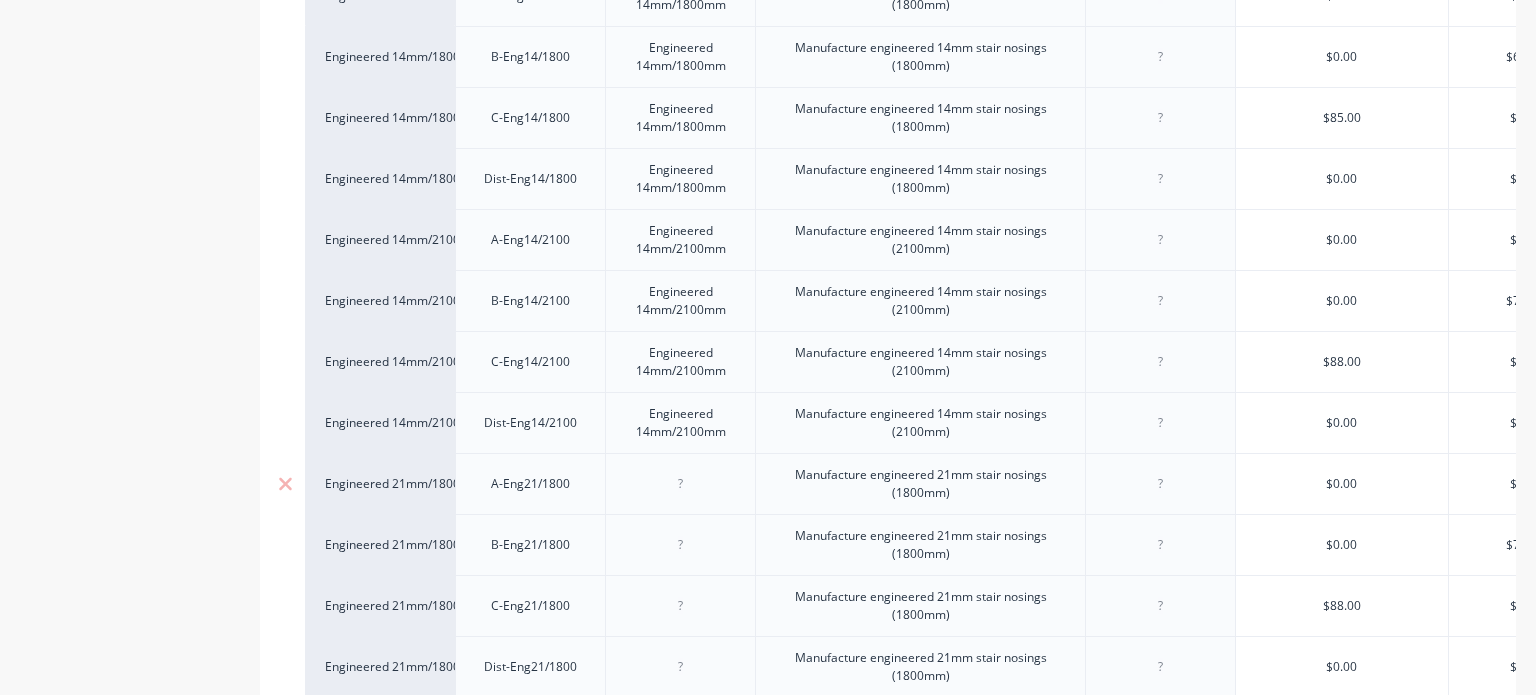 click at bounding box center [680, 483] 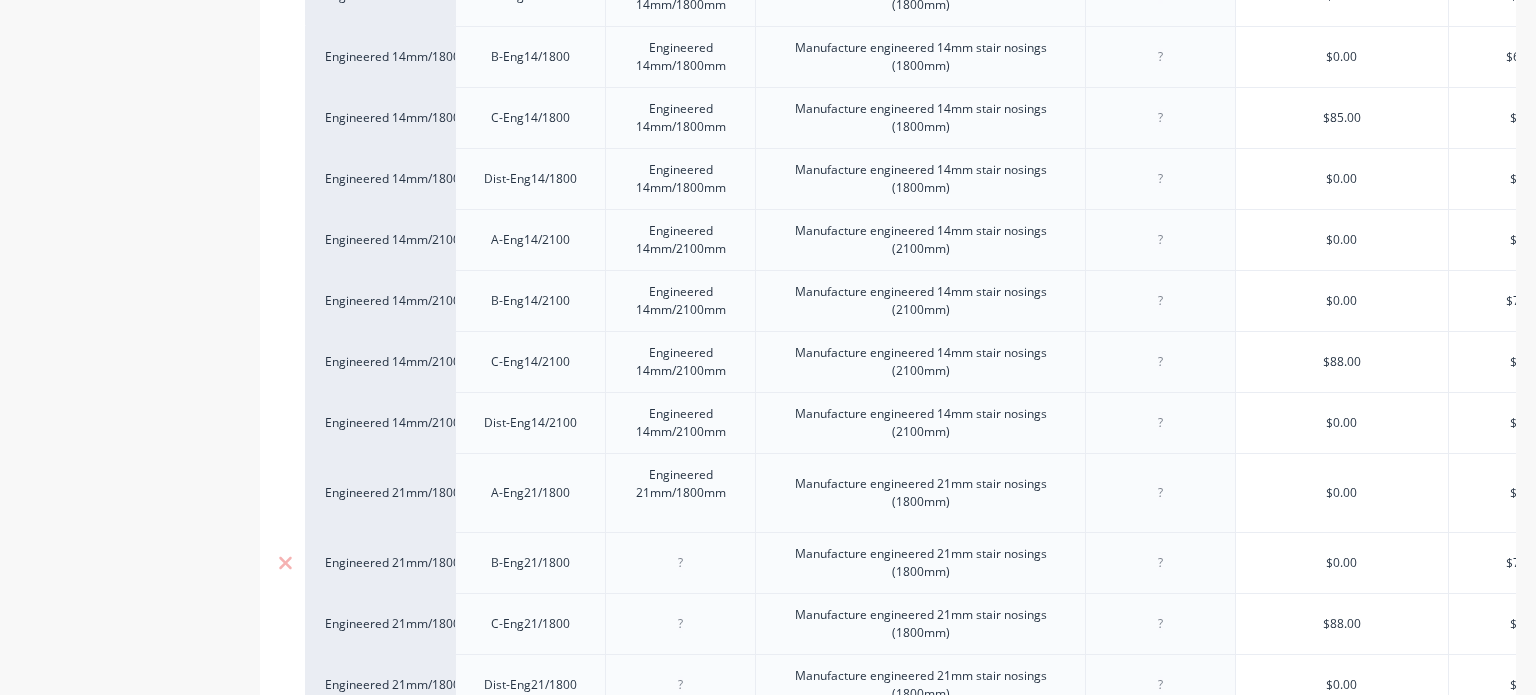 click on "Engineered 14mm/1800mm A-Eng14/1800 Engineereded 14mm/1800mm Manufacture engineered 14mm stair nosings (1800mm) $0.00 $0.00 $59.00 $0.00 Engineered 14mm/1800mm B-Eng14/1800 Engineered 14mm/1800mm
Manufacture engineered 14mm stair nosings (1800mm) $0.00 $67.00 $0.00 $0.00 Engineered 14mm/1800mm C-Eng14/1800 Engineered 14mm/1800mm
Manufacture engineered 14mm stair nosings (1800mm) $85.00 $0.00 $0.00 $0.00 Engineered 14mm/1800mm Dist-Eng14/1800 Engineered 14mm/1800mm
Manufacture engineered 14mm stair nosings (1800mm) $0.00 $0.00 $0.00 $56.00 Engineered 14mm/2100mm A-Eng14/2100 Engineered 14mm/2100mm
Manufacture engineered 14mm stair nosings (2100mm) $0.00 $0.00 $62.00 $0.00 Engineered 14mm/2100mm B-Eng14/2100 Engineered 14mm/2100mm
Manufacture engineered 14mm stair nosings (2100mm) $0.00 $70.00 $0.00 $0.00 Engineered 14mm/2100mm C-Eng14/2100 Engineered 14mm/2100mm
Manufacture engineered 14mm stair nosings (2100mm) $88.00 $0.00 $0.00 $0.00 Engineered 14mm/2100mm Dist-Eng14/2100 Engineered 14mm/2100mm
$0.00" at bounding box center (888, 462) 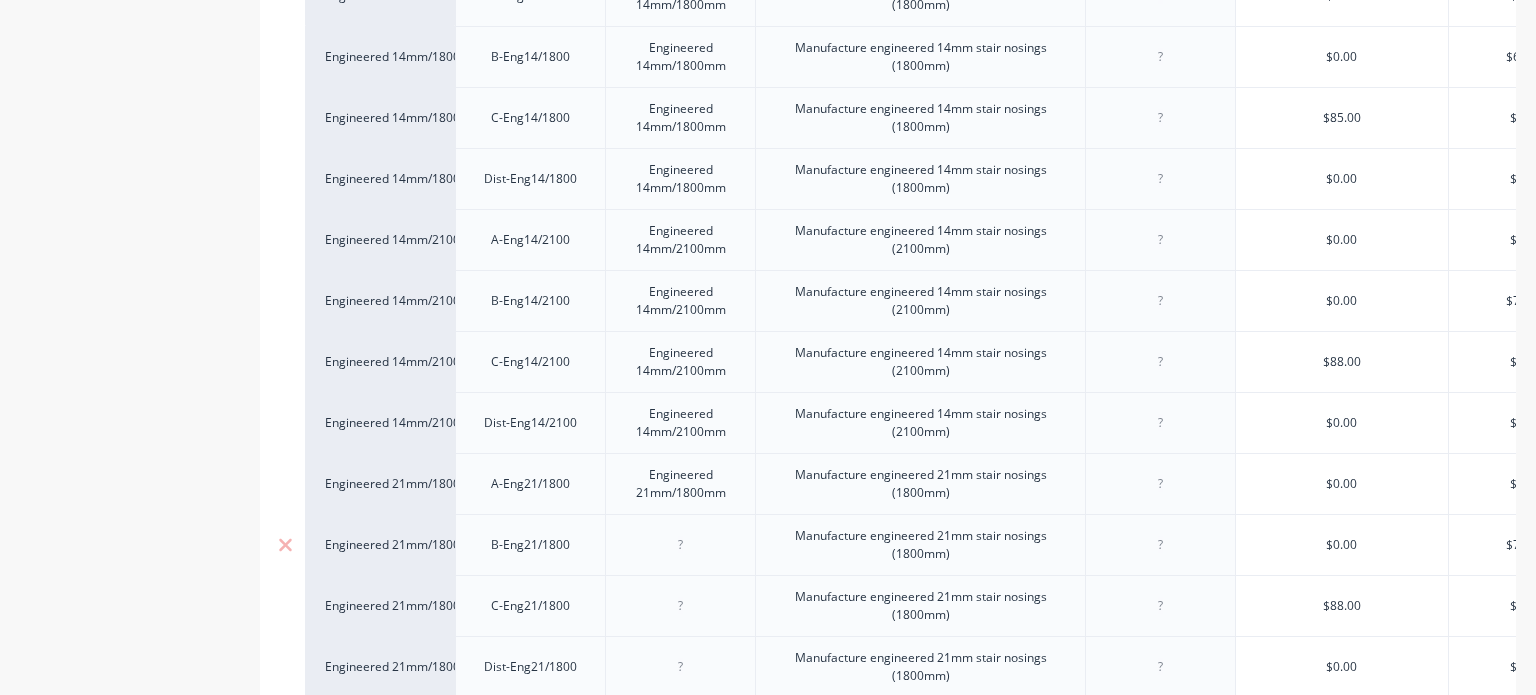 paste 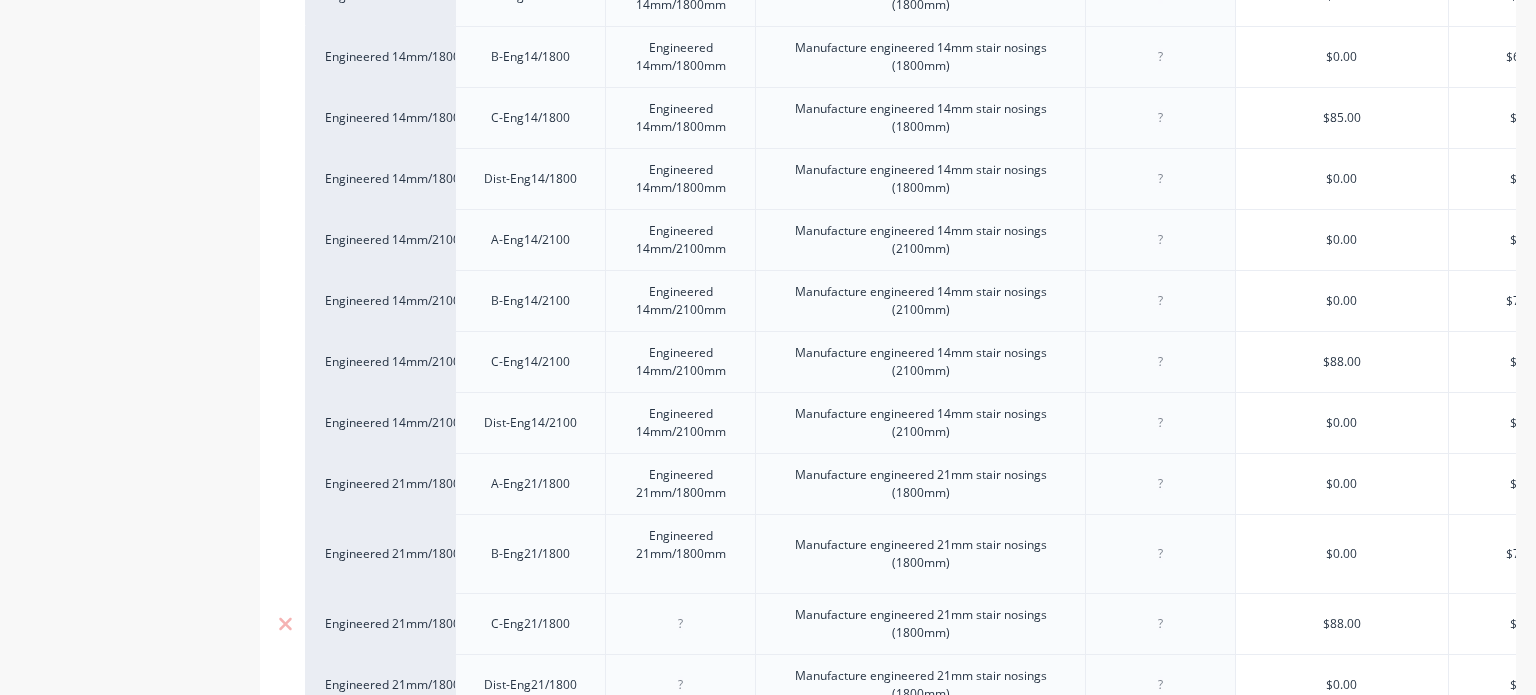 click at bounding box center [680, 623] 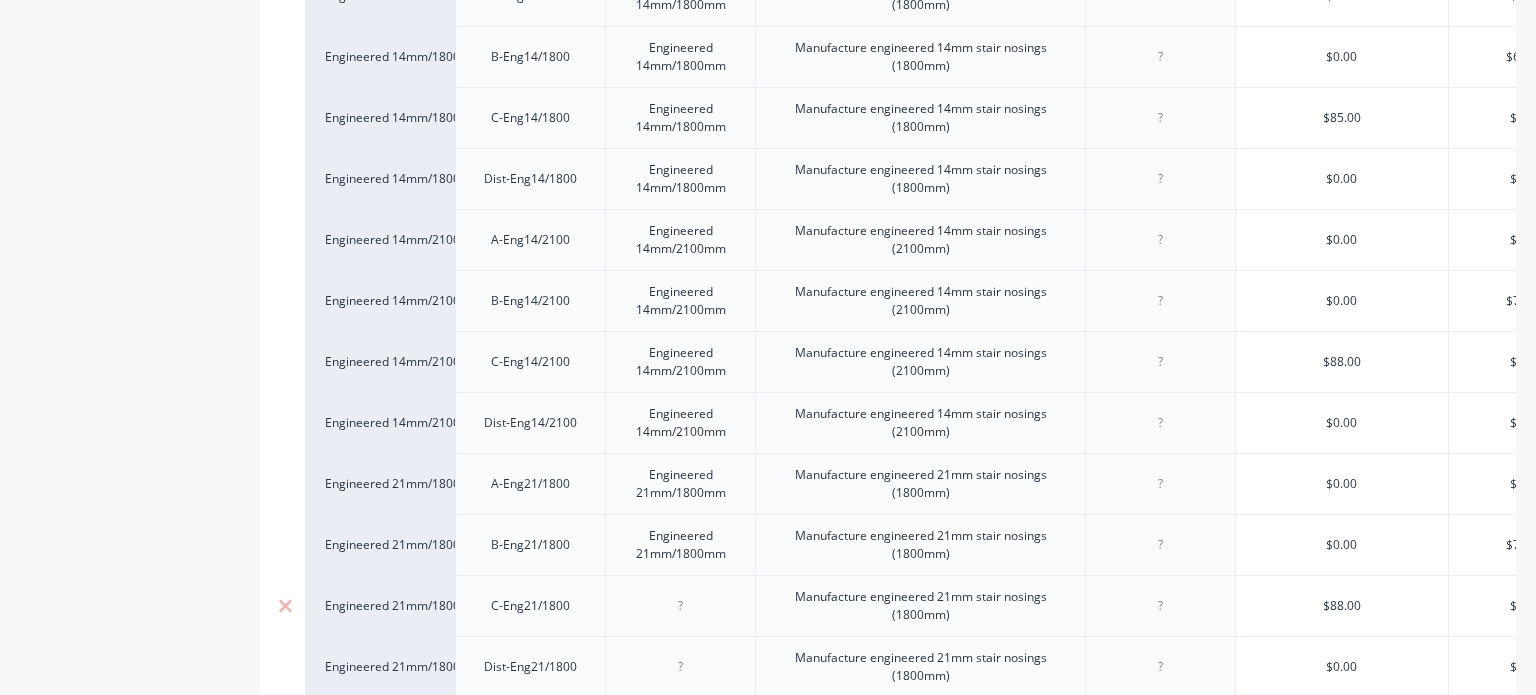 paste 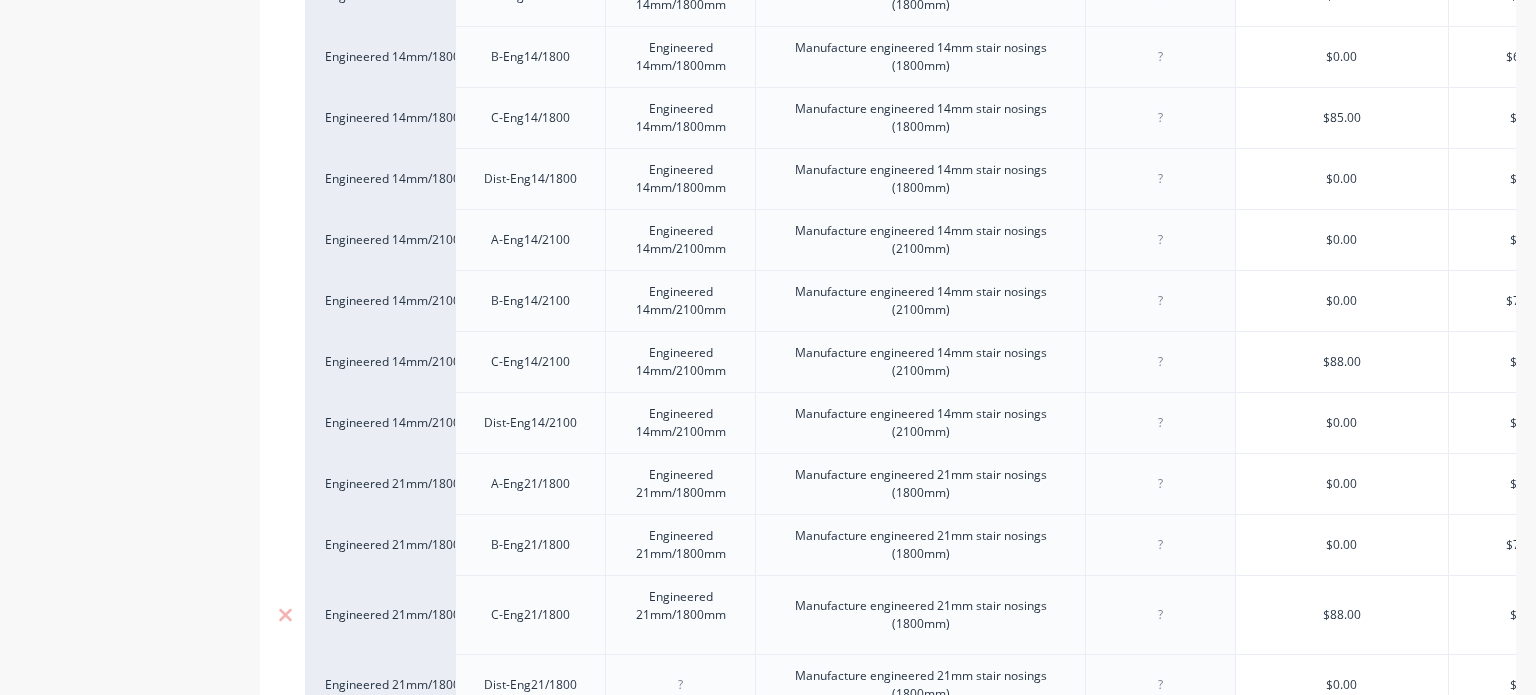 click at bounding box center [680, 633] 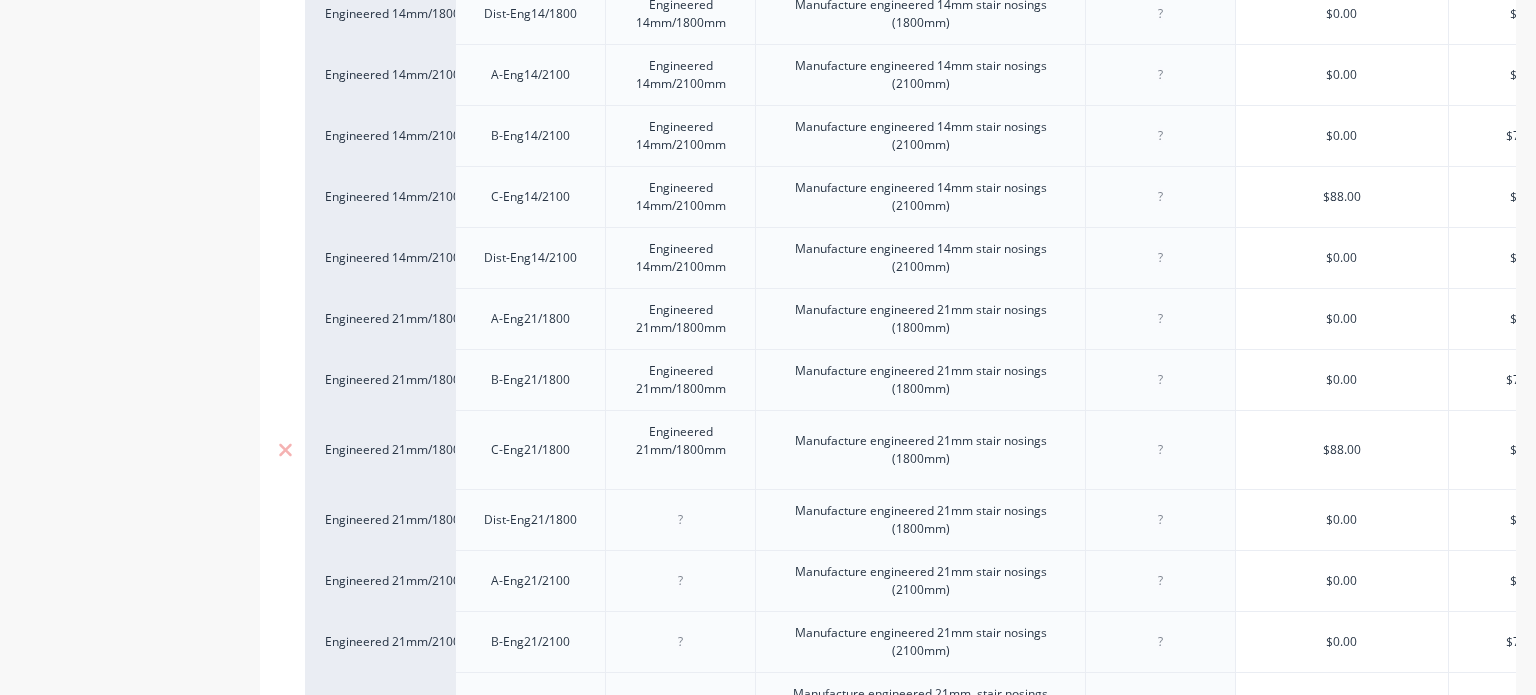 scroll, scrollTop: 736, scrollLeft: 0, axis: vertical 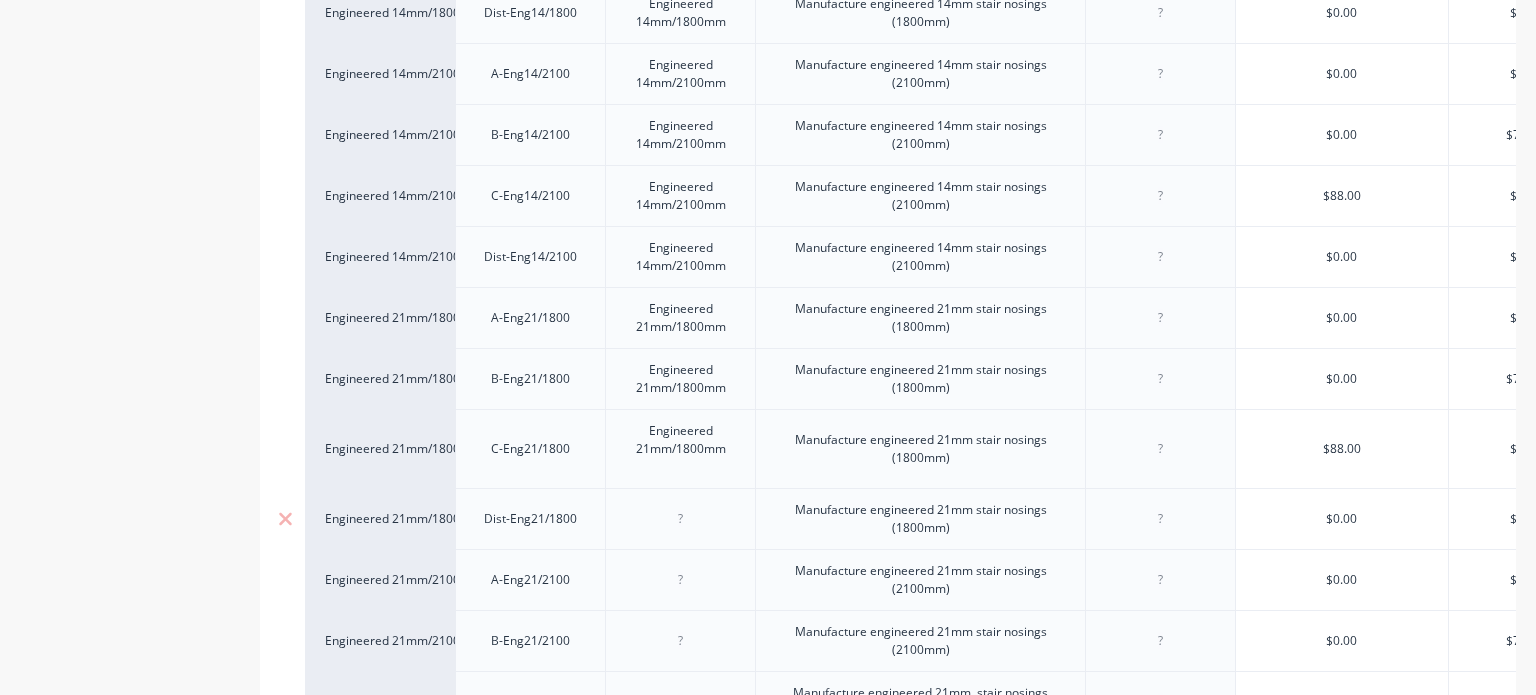 type on "x" 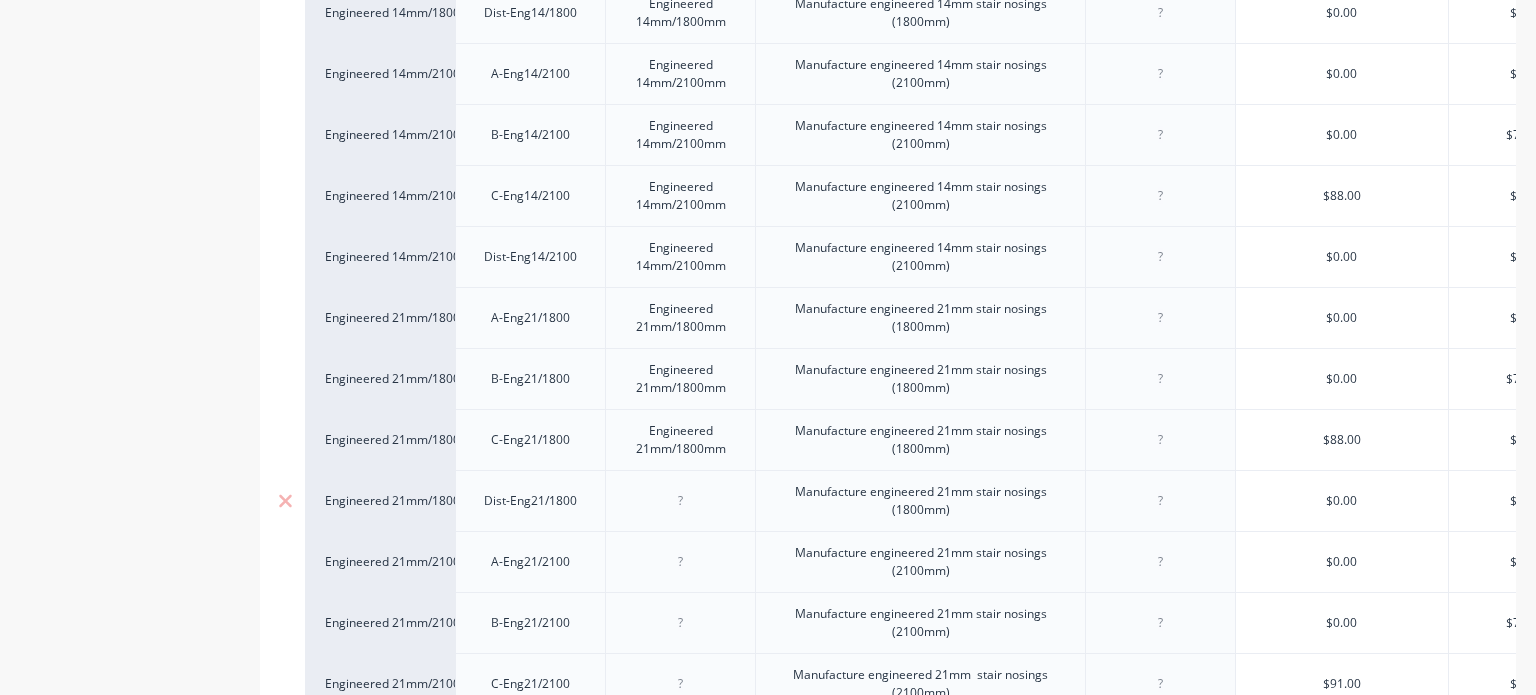 paste 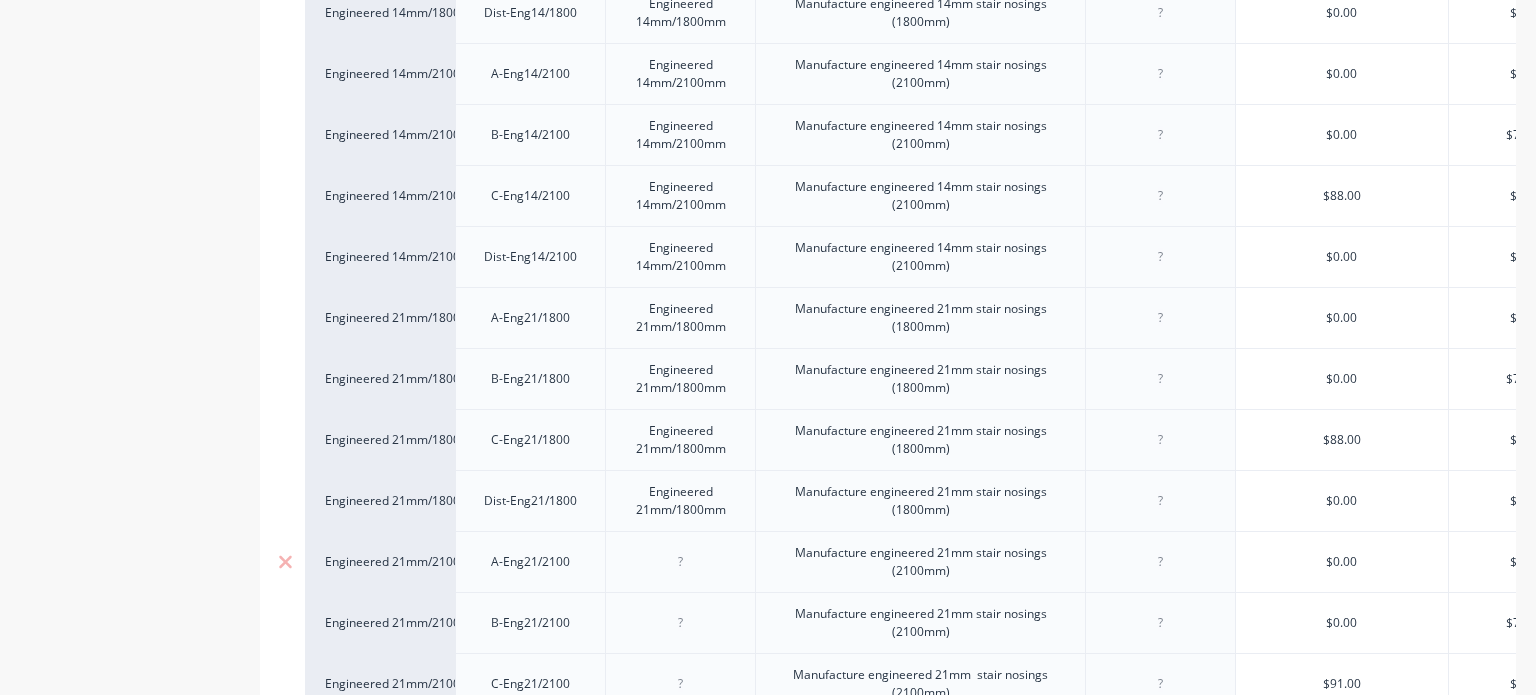 click at bounding box center (680, 561) 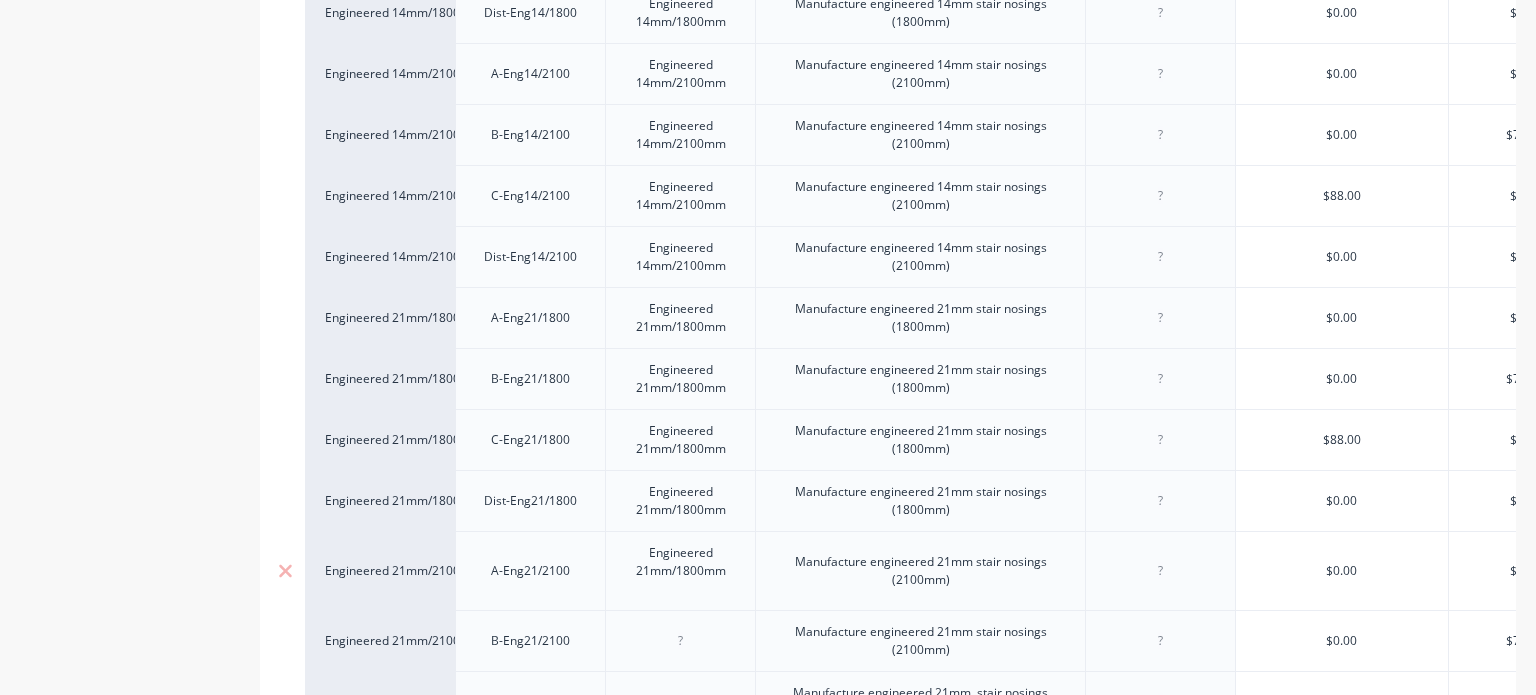 type 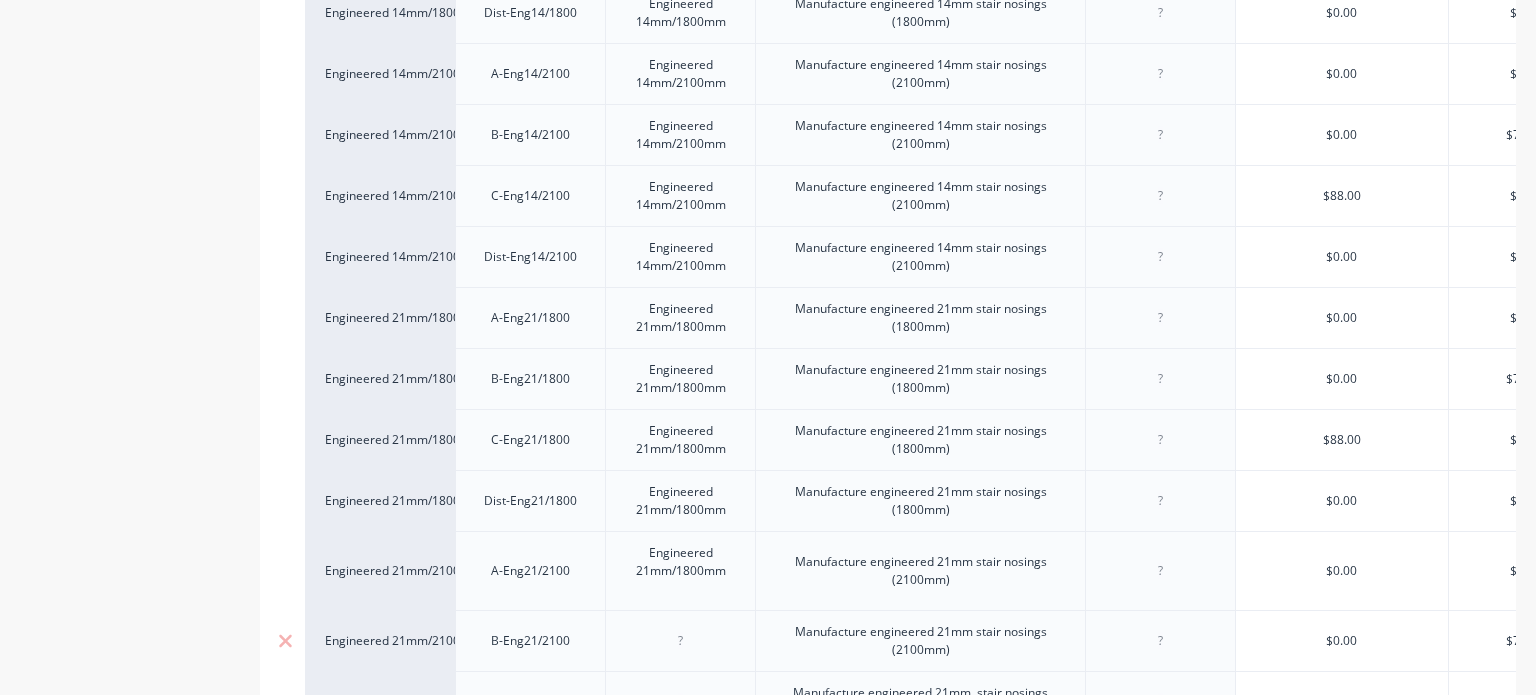 click at bounding box center [680, 640] 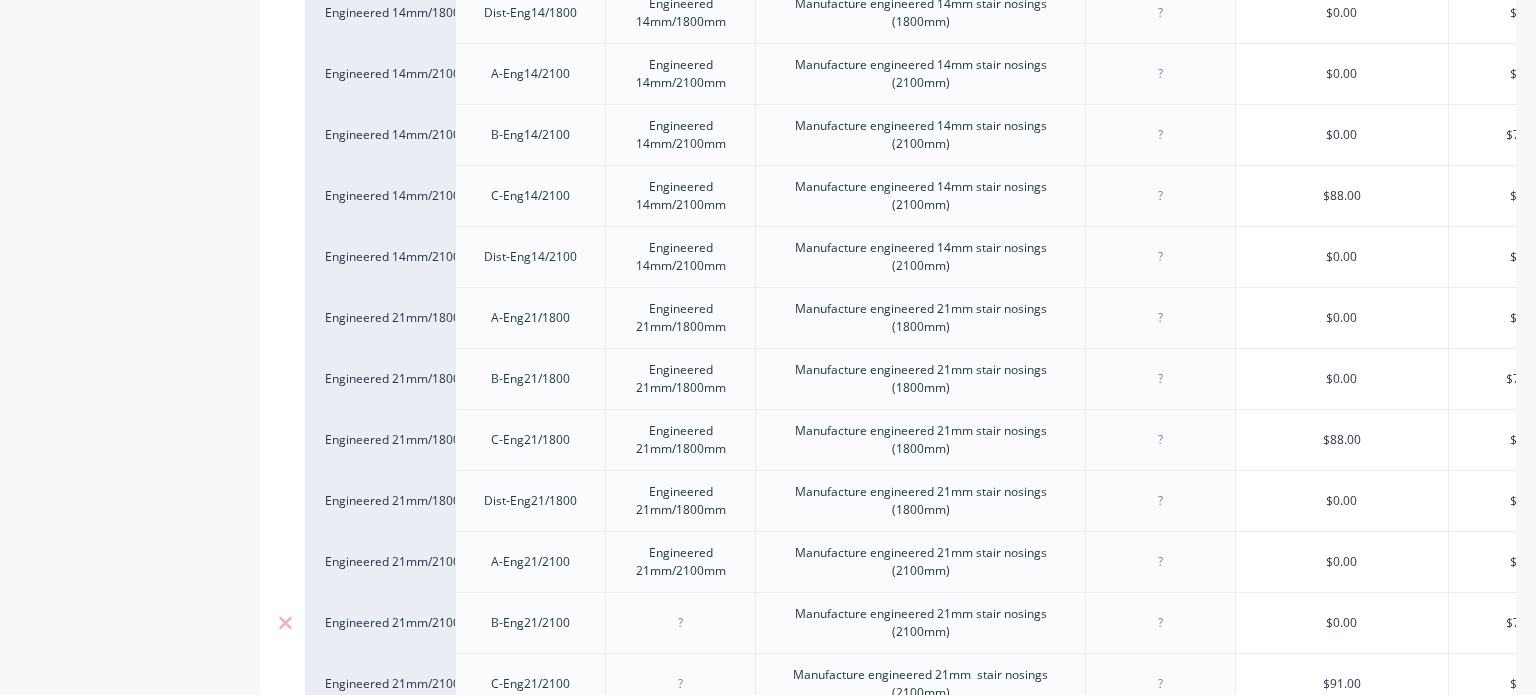 click at bounding box center (681, 623) 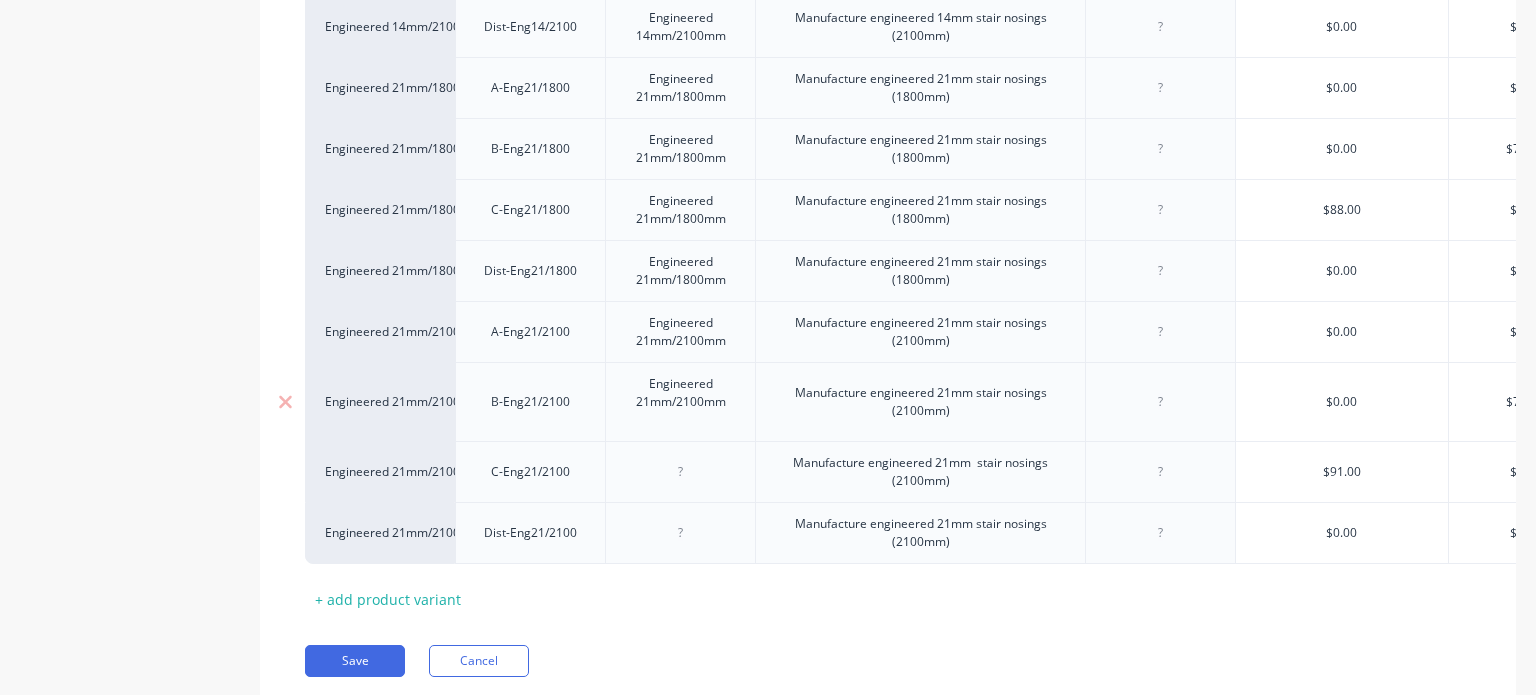 scroll, scrollTop: 967, scrollLeft: 0, axis: vertical 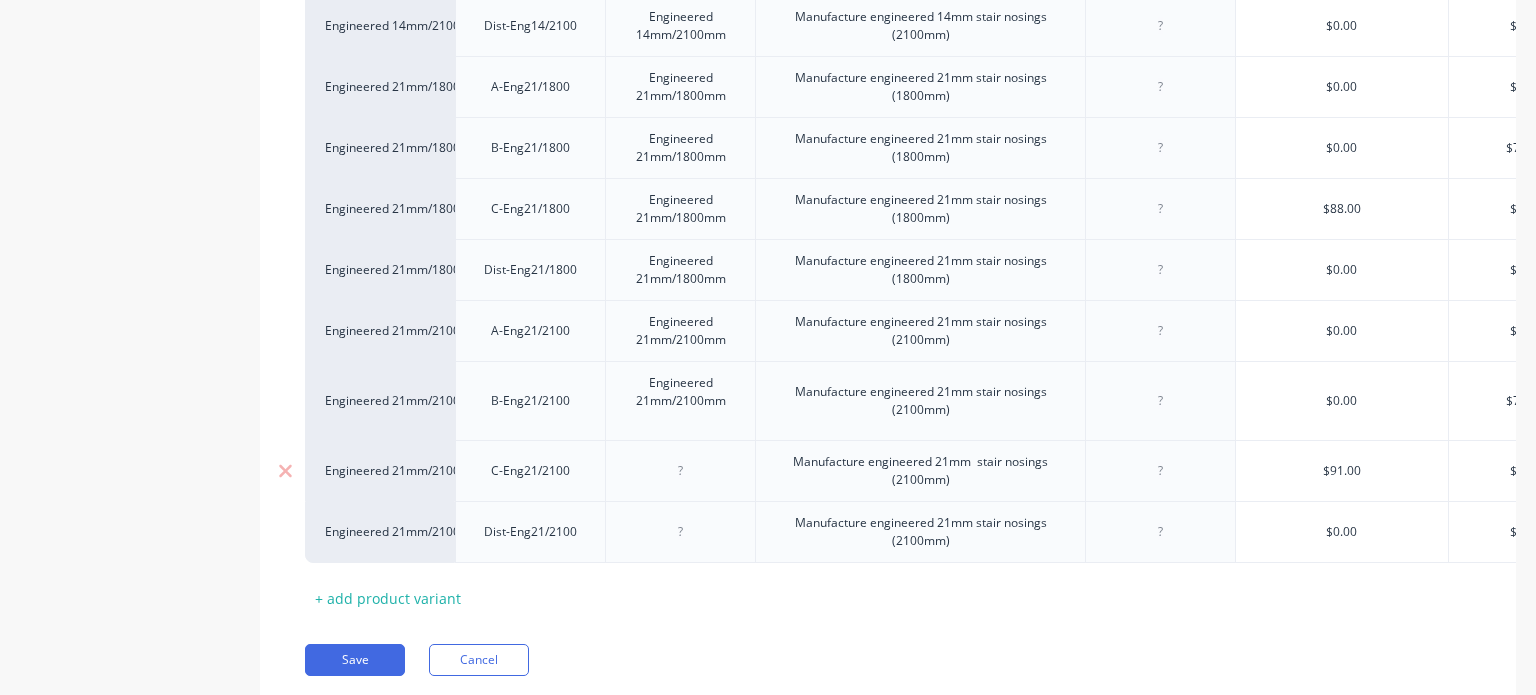 type on "x" 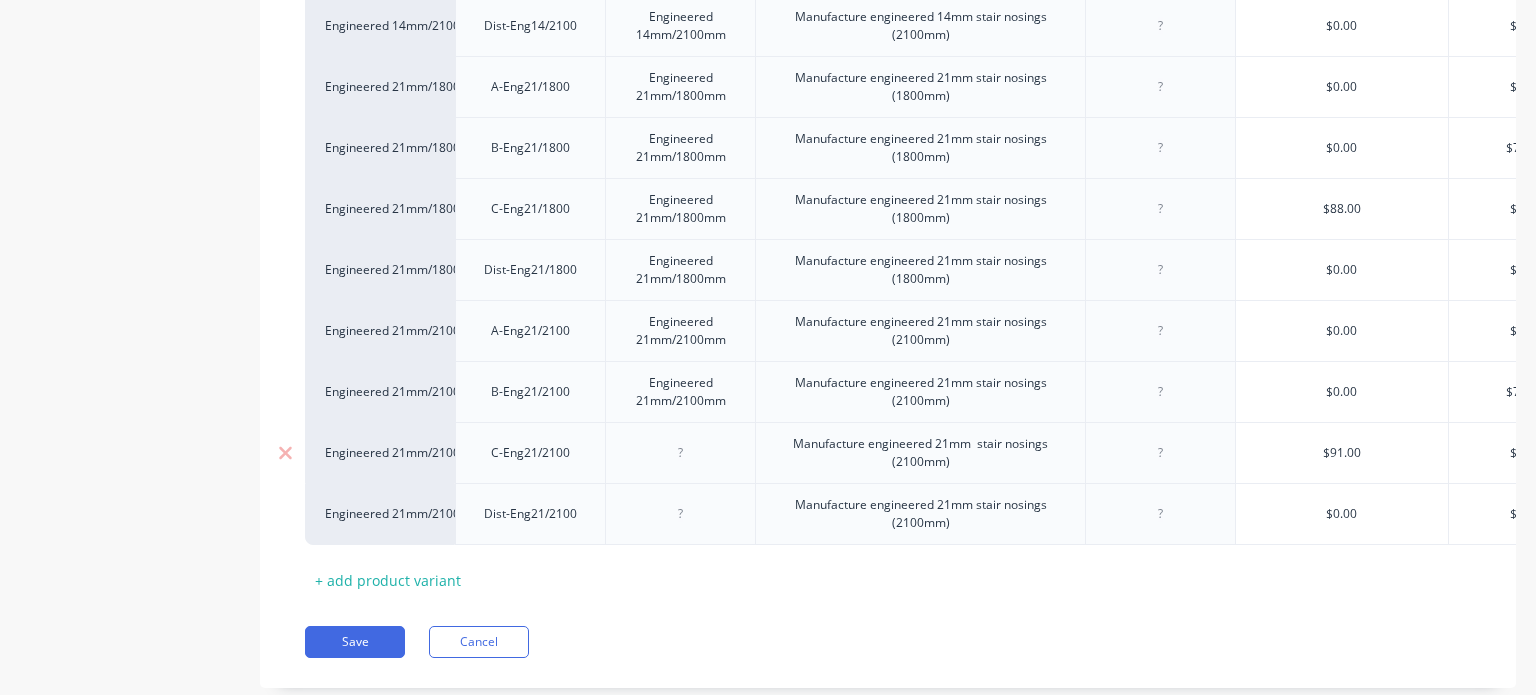 paste 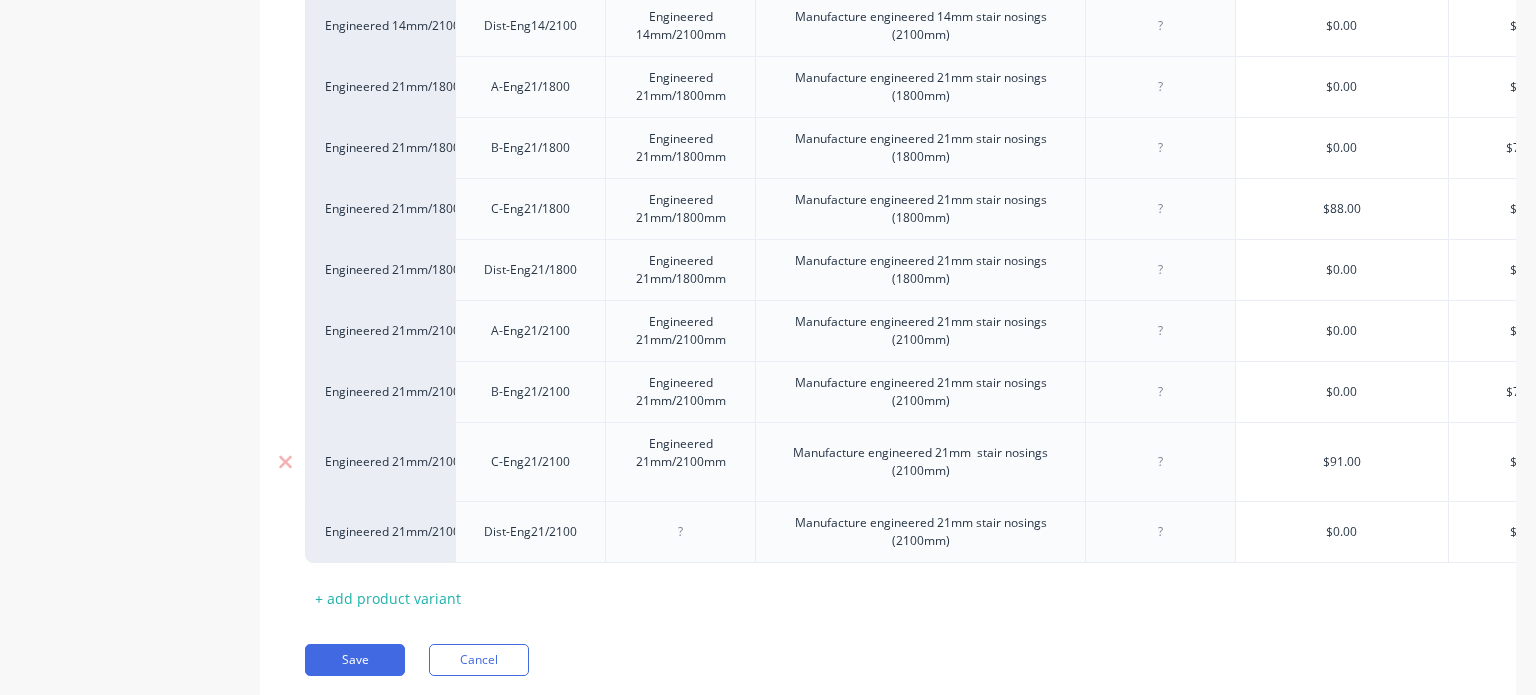 type 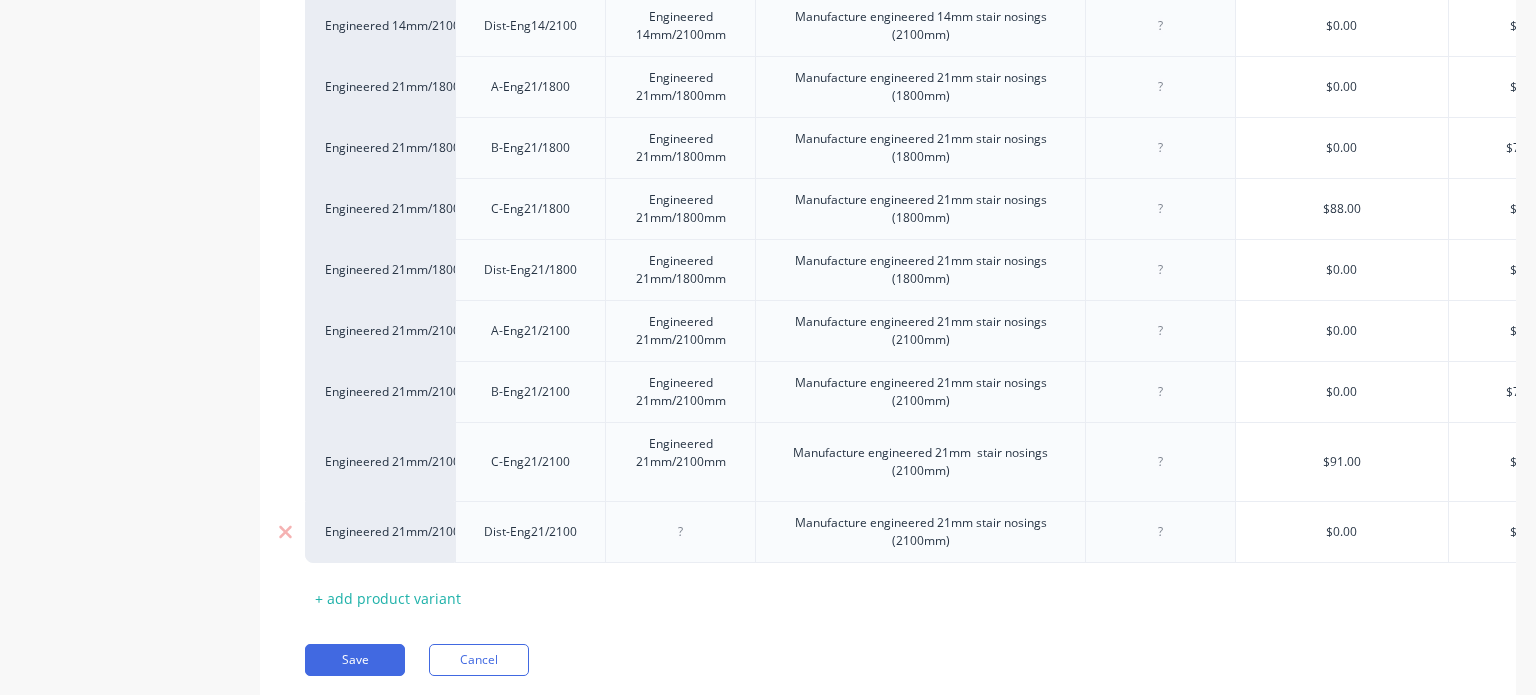 type on "x" 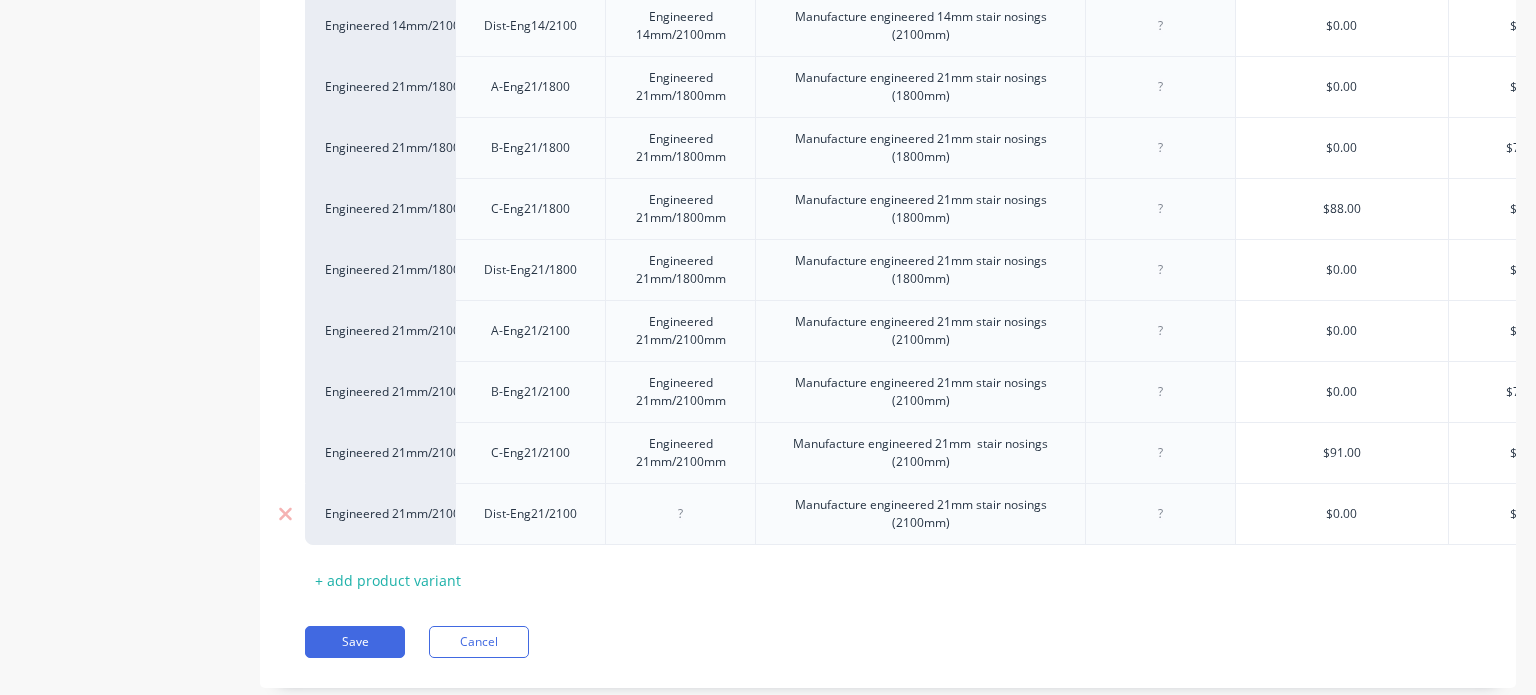 paste 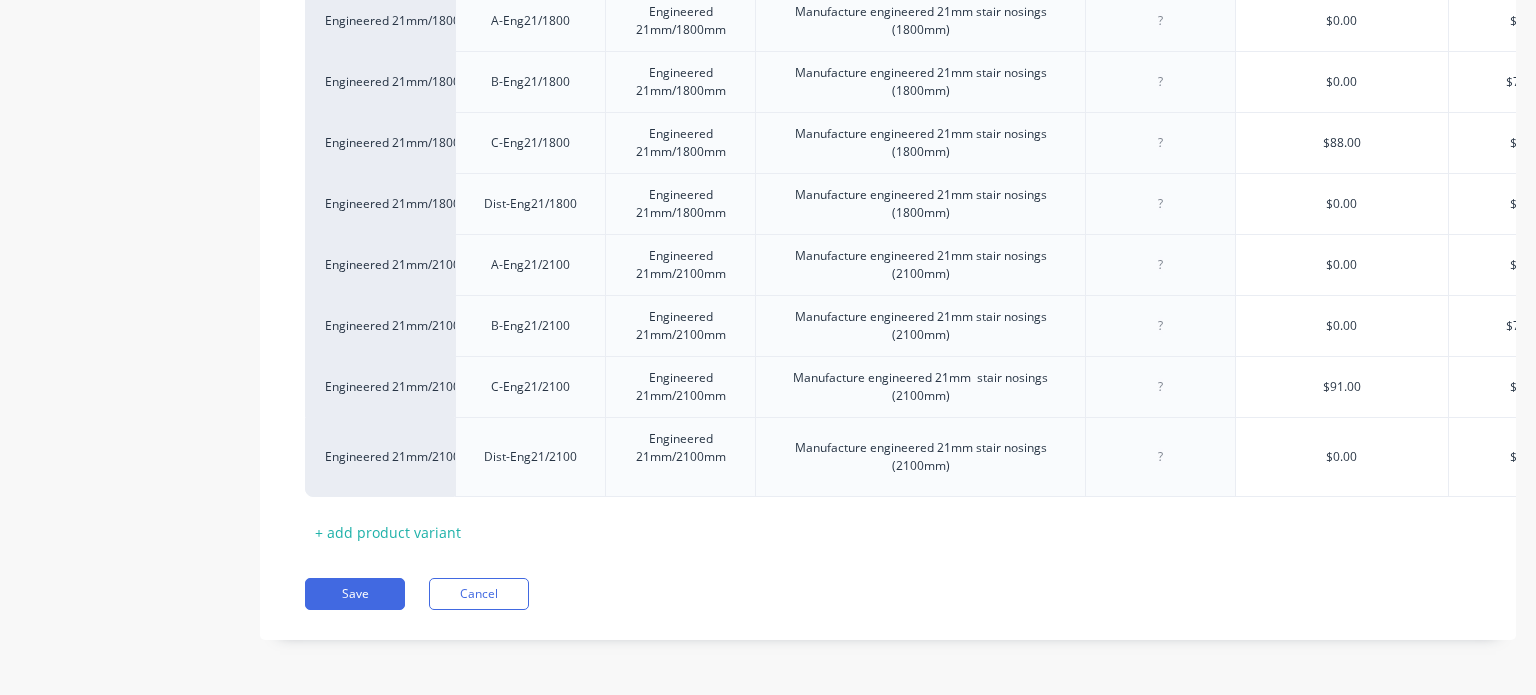 scroll, scrollTop: 1043, scrollLeft: 0, axis: vertical 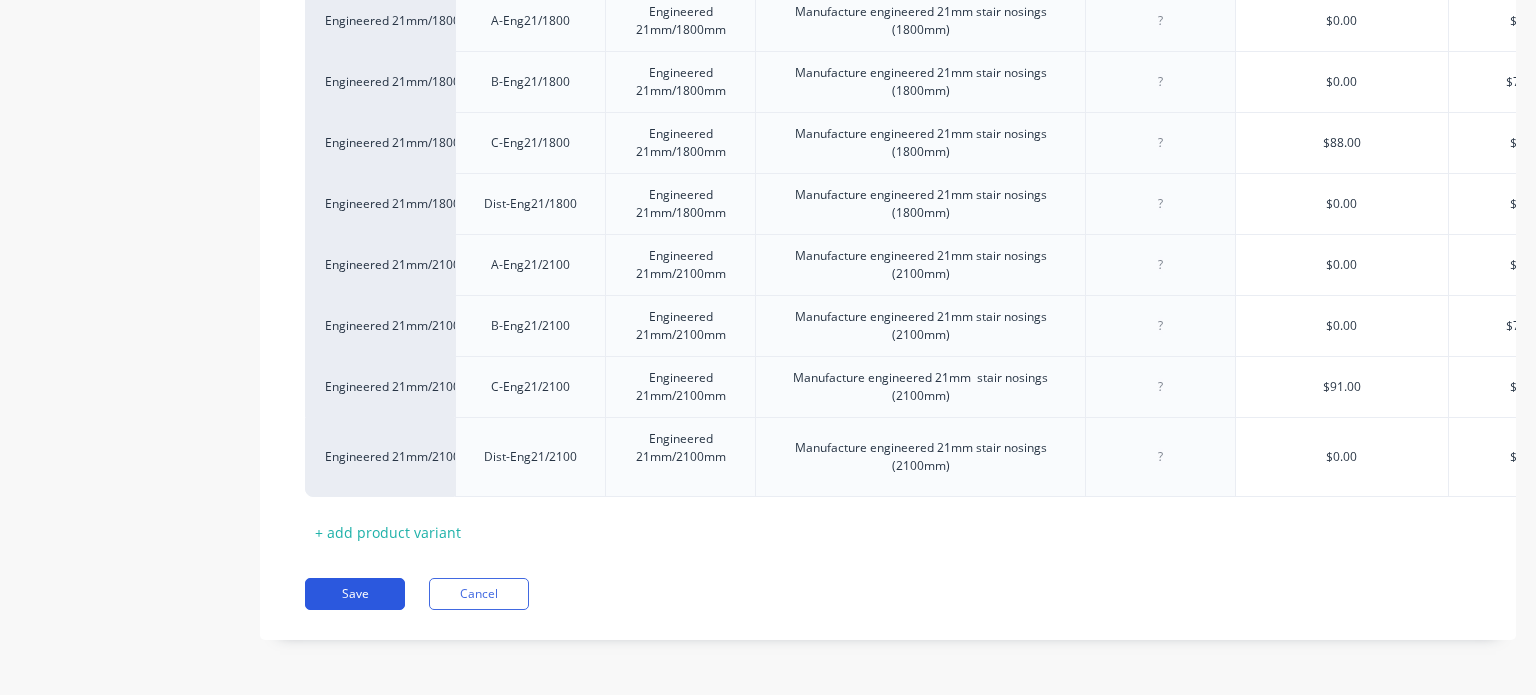 type on "x" 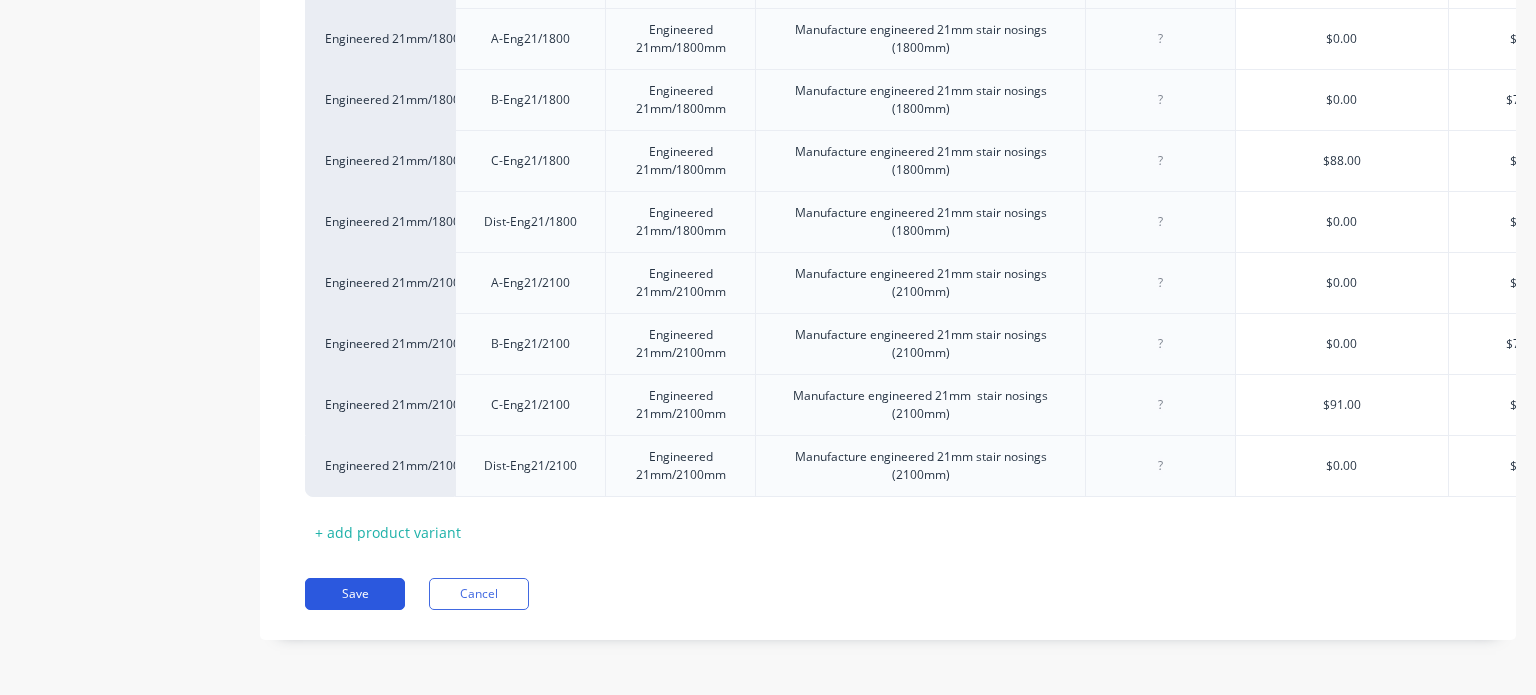click on "Save" at bounding box center (355, 594) 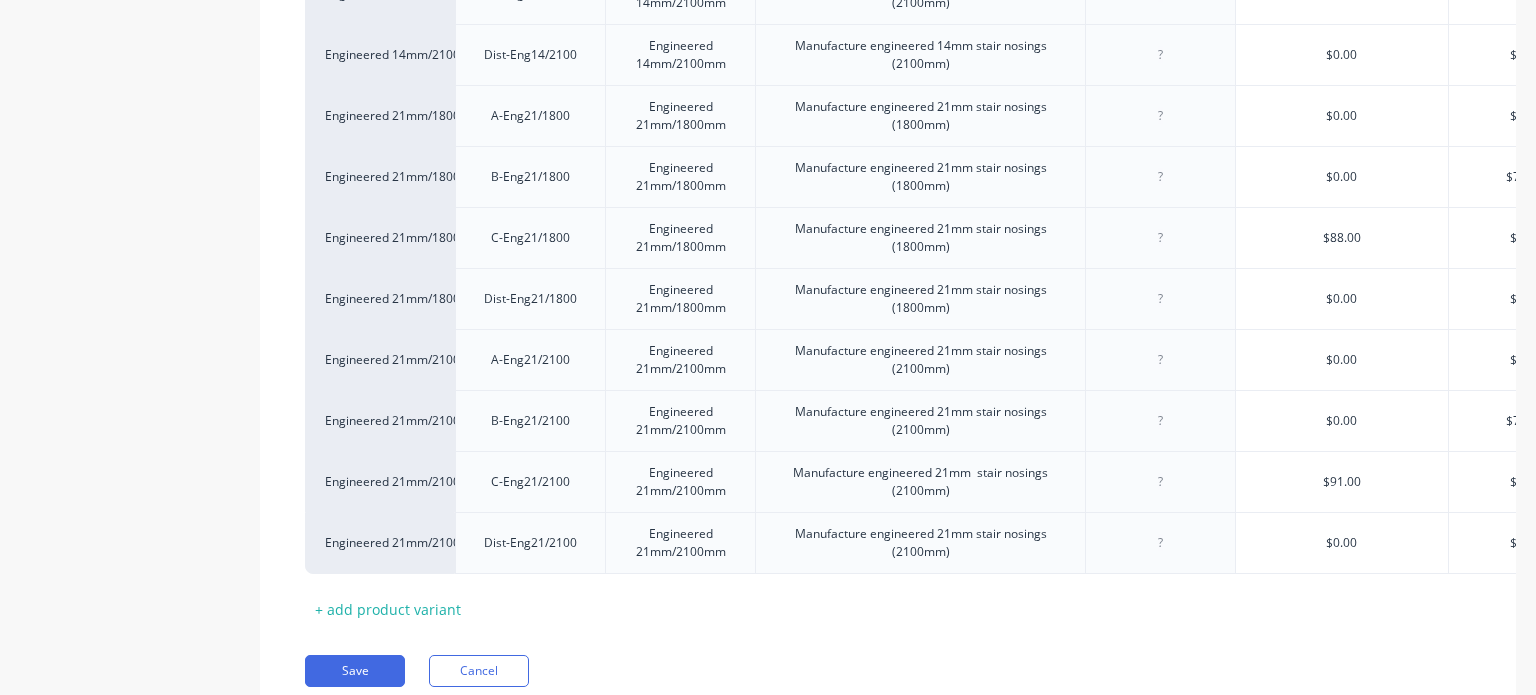 scroll, scrollTop: 928, scrollLeft: 0, axis: vertical 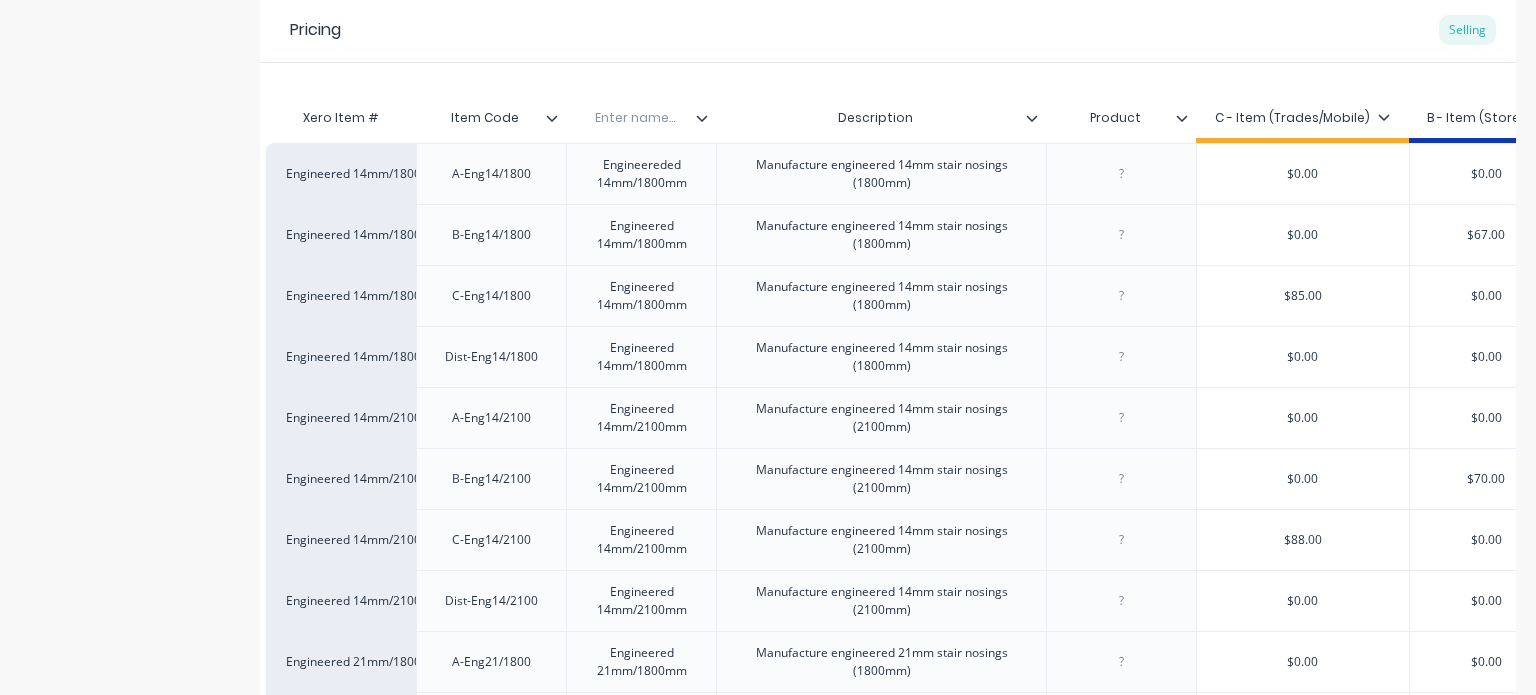 click at bounding box center [635, 118] 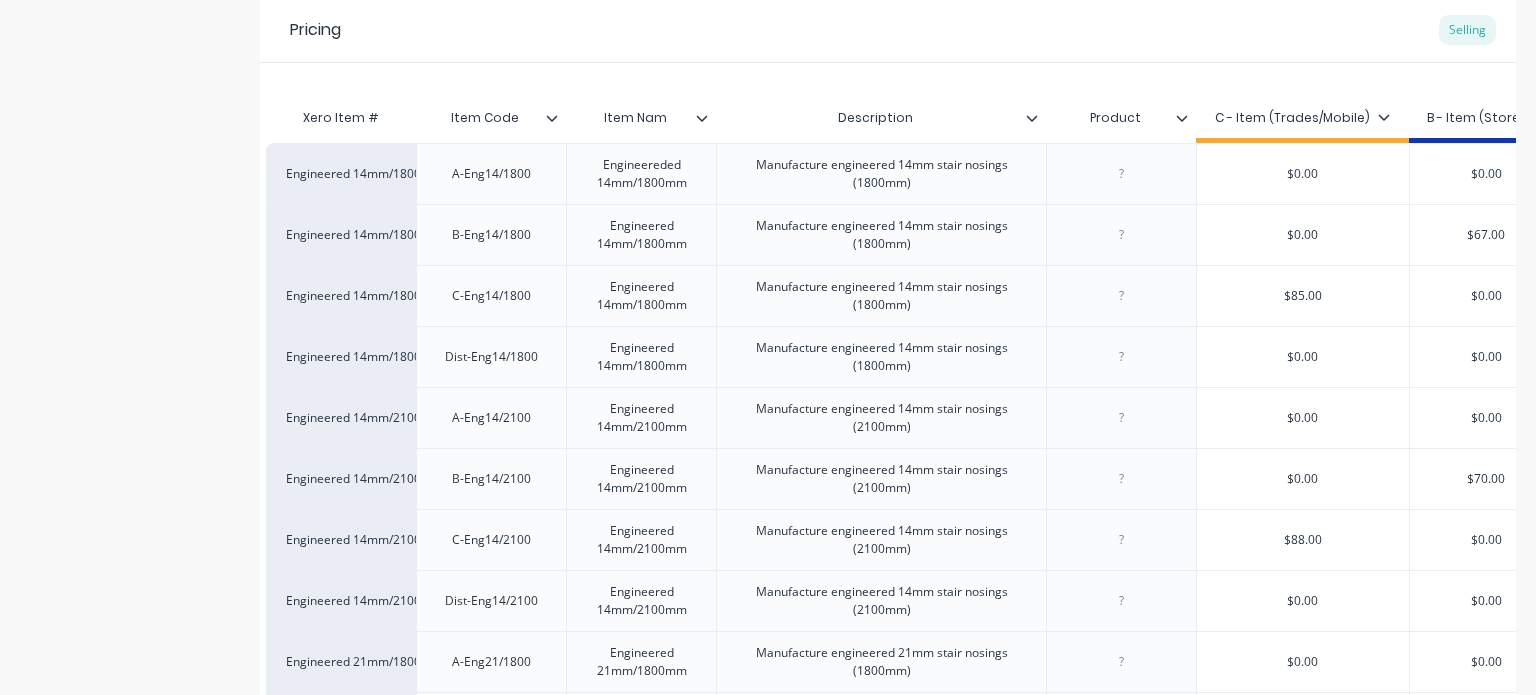type on "Item Name" 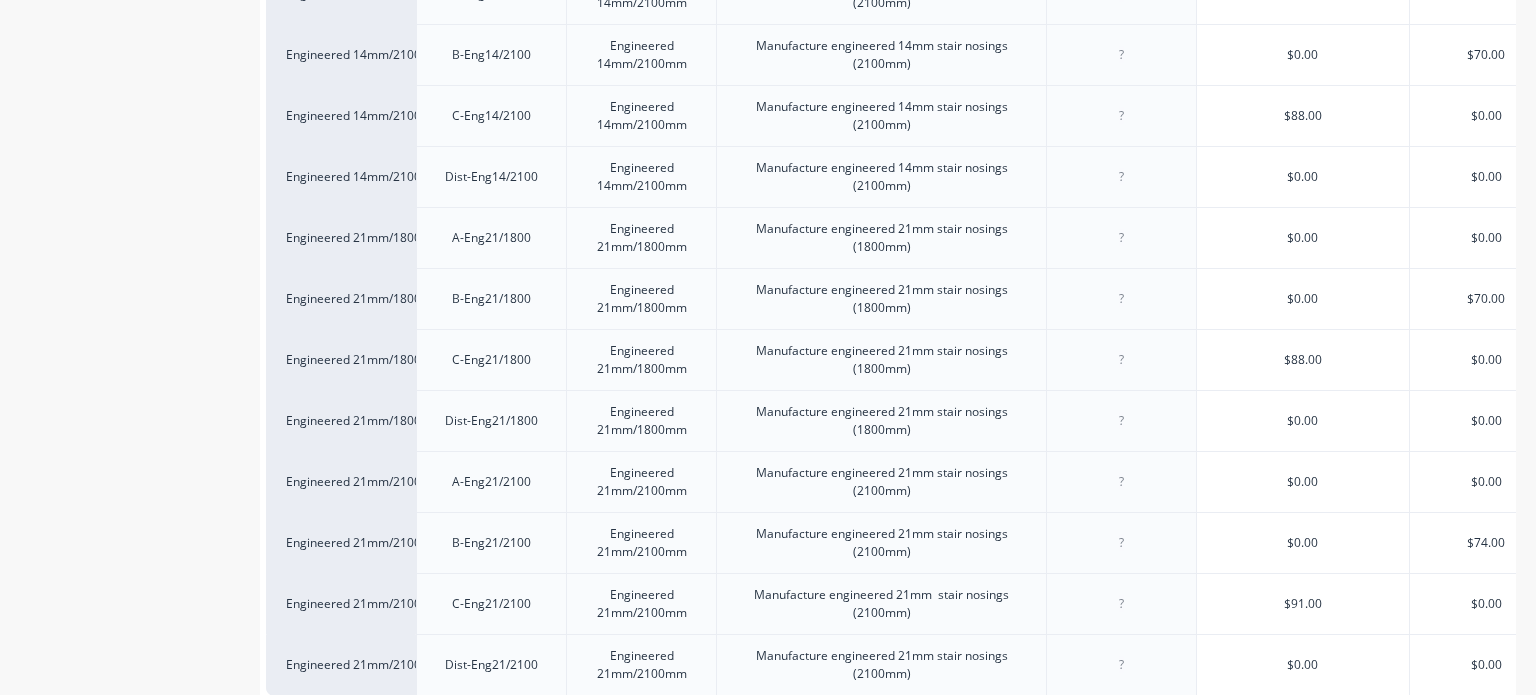 scroll, scrollTop: 1026, scrollLeft: 0, axis: vertical 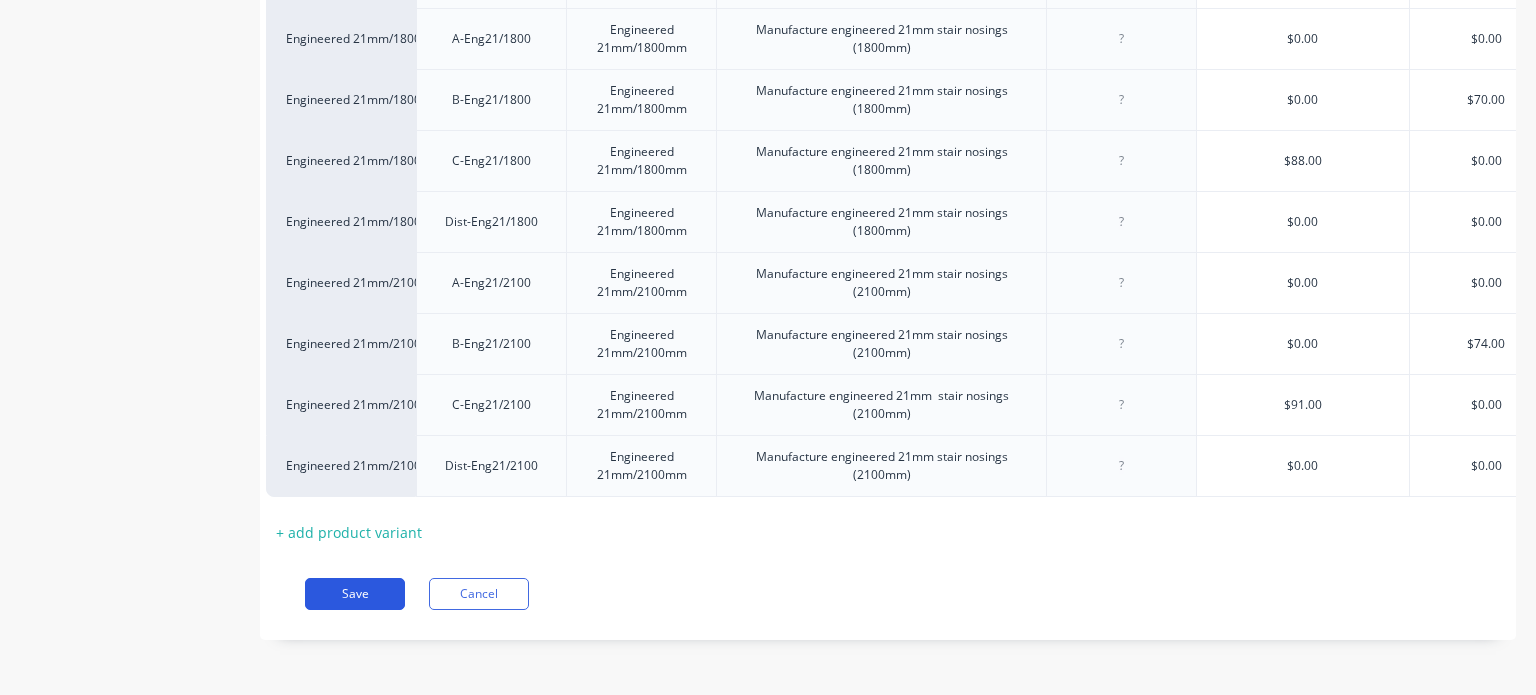click on "Save" at bounding box center [355, 594] 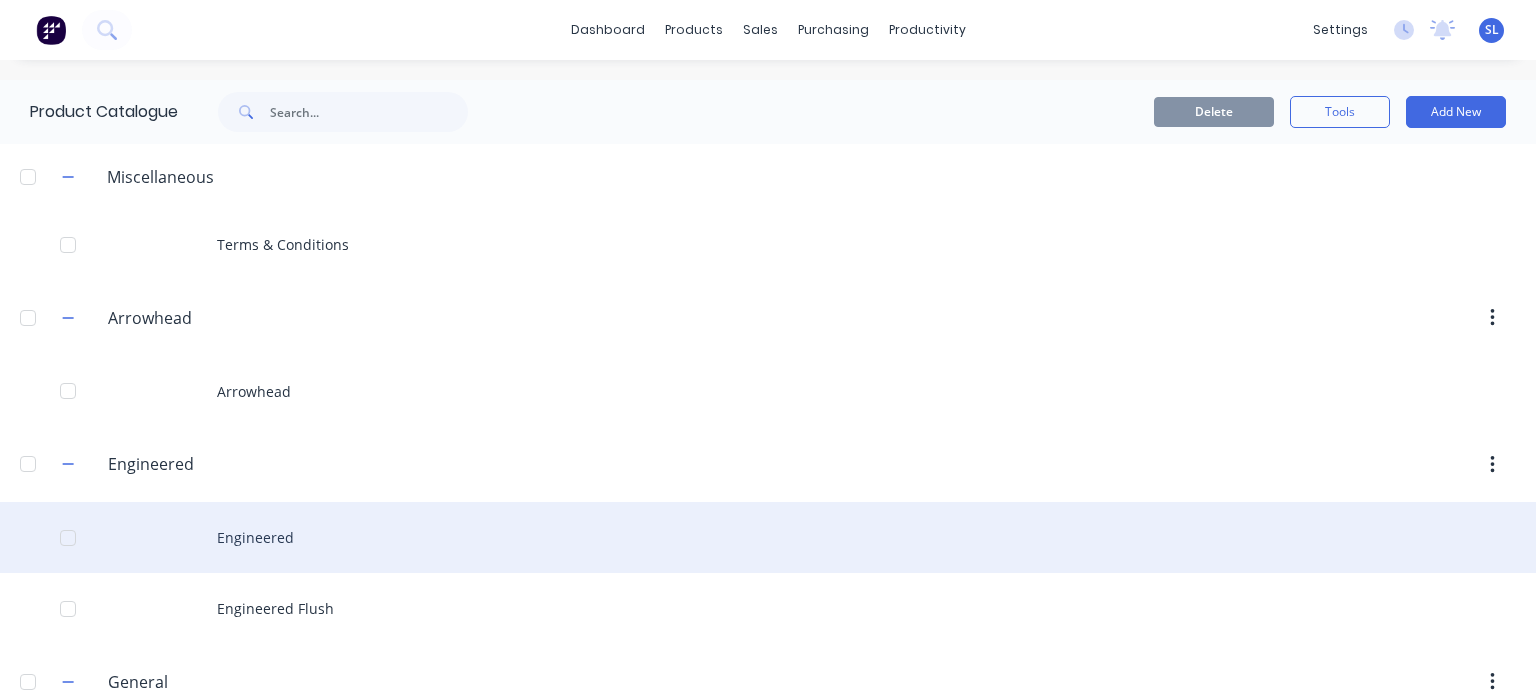click on "Engineered" at bounding box center (768, 537) 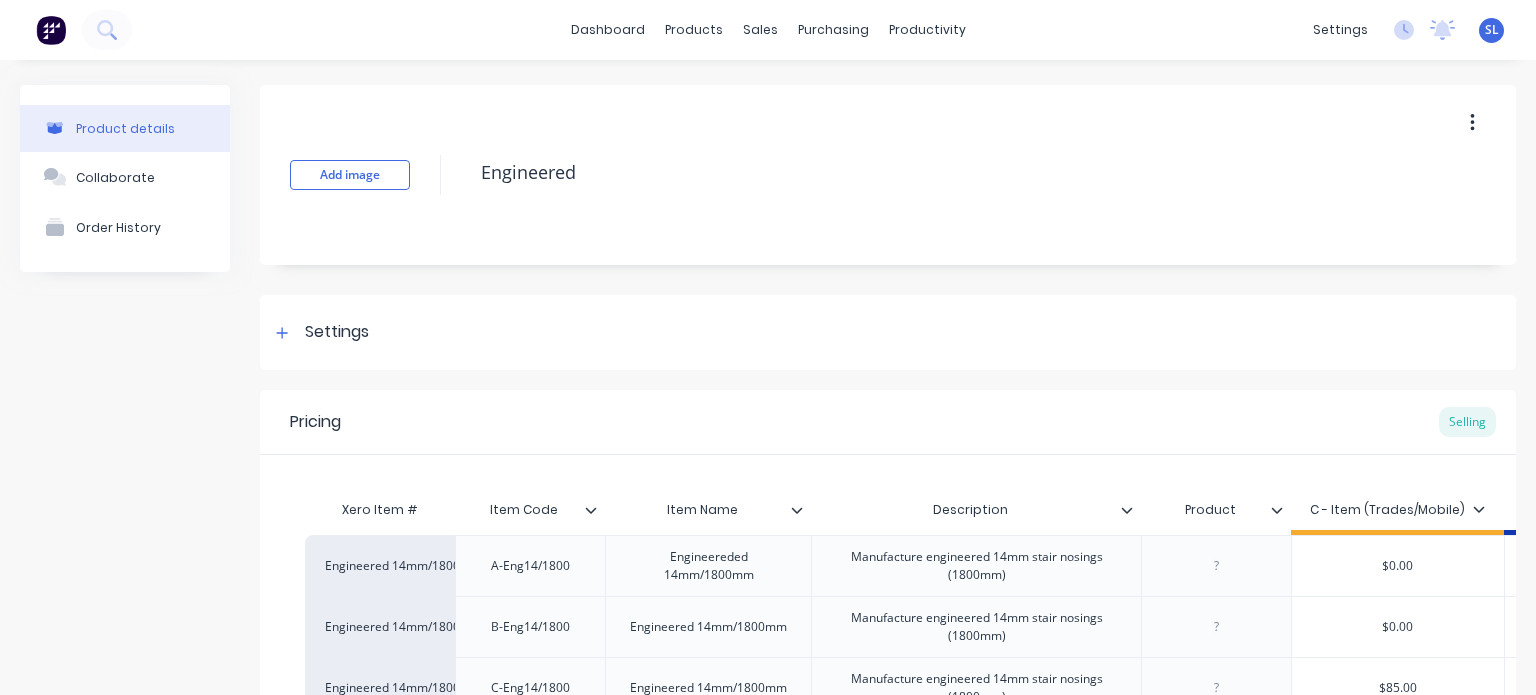 type on "x" 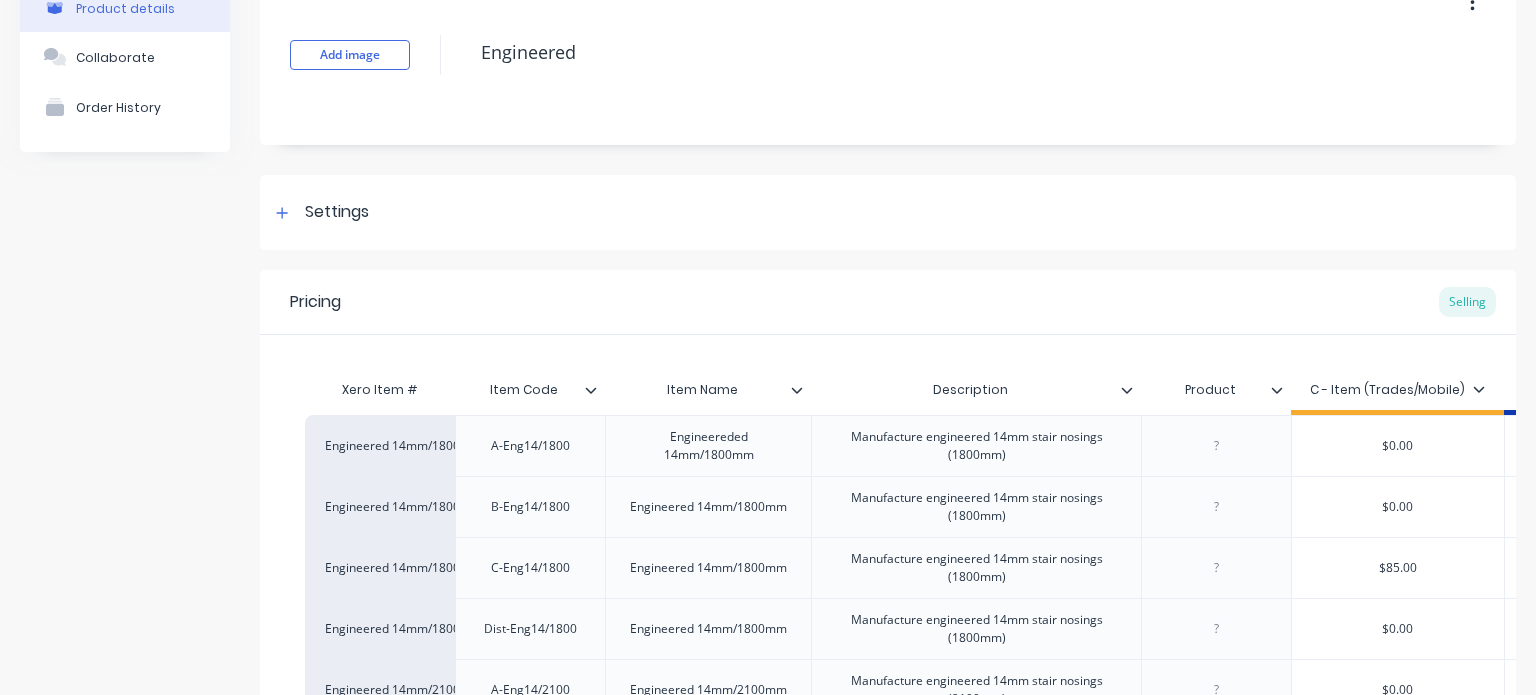 scroll, scrollTop: 120, scrollLeft: 0, axis: vertical 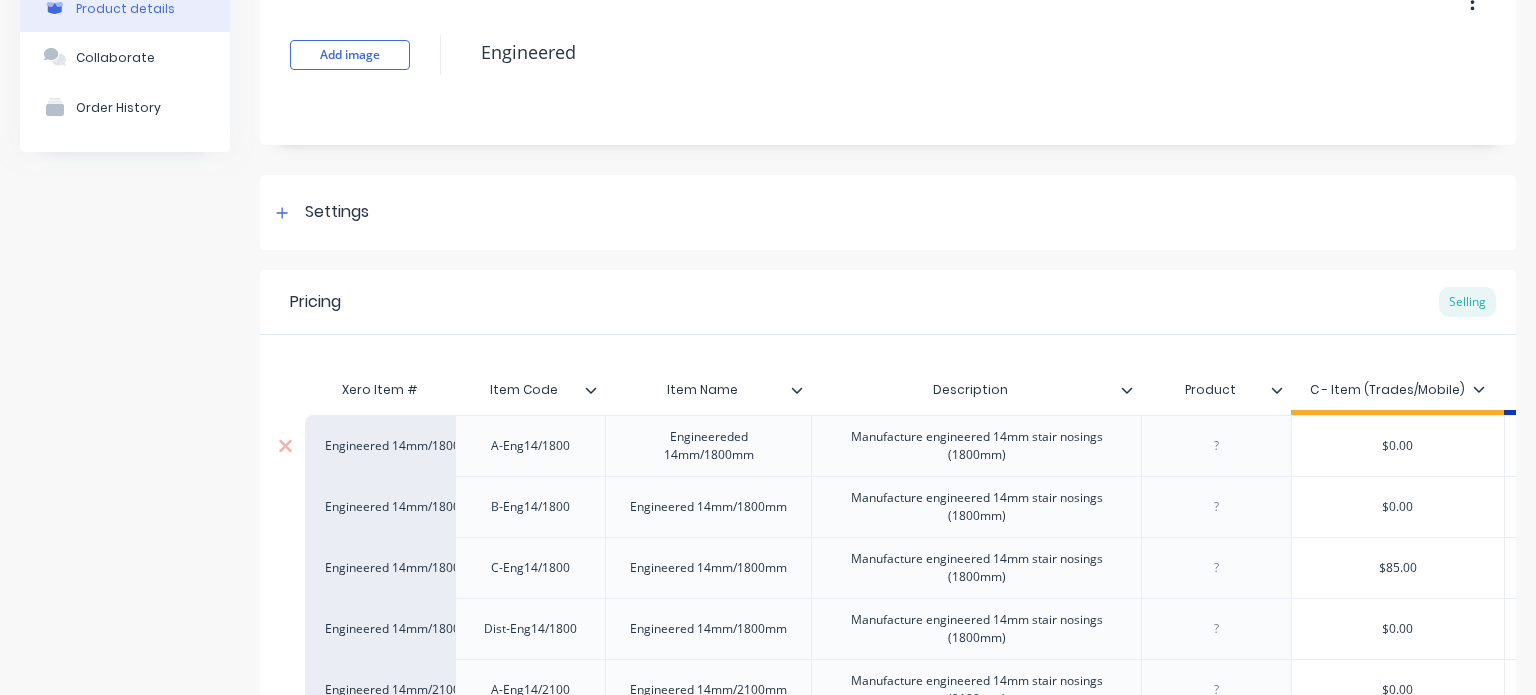 click on "Engineereded 14mm/1800mm" at bounding box center [708, 446] 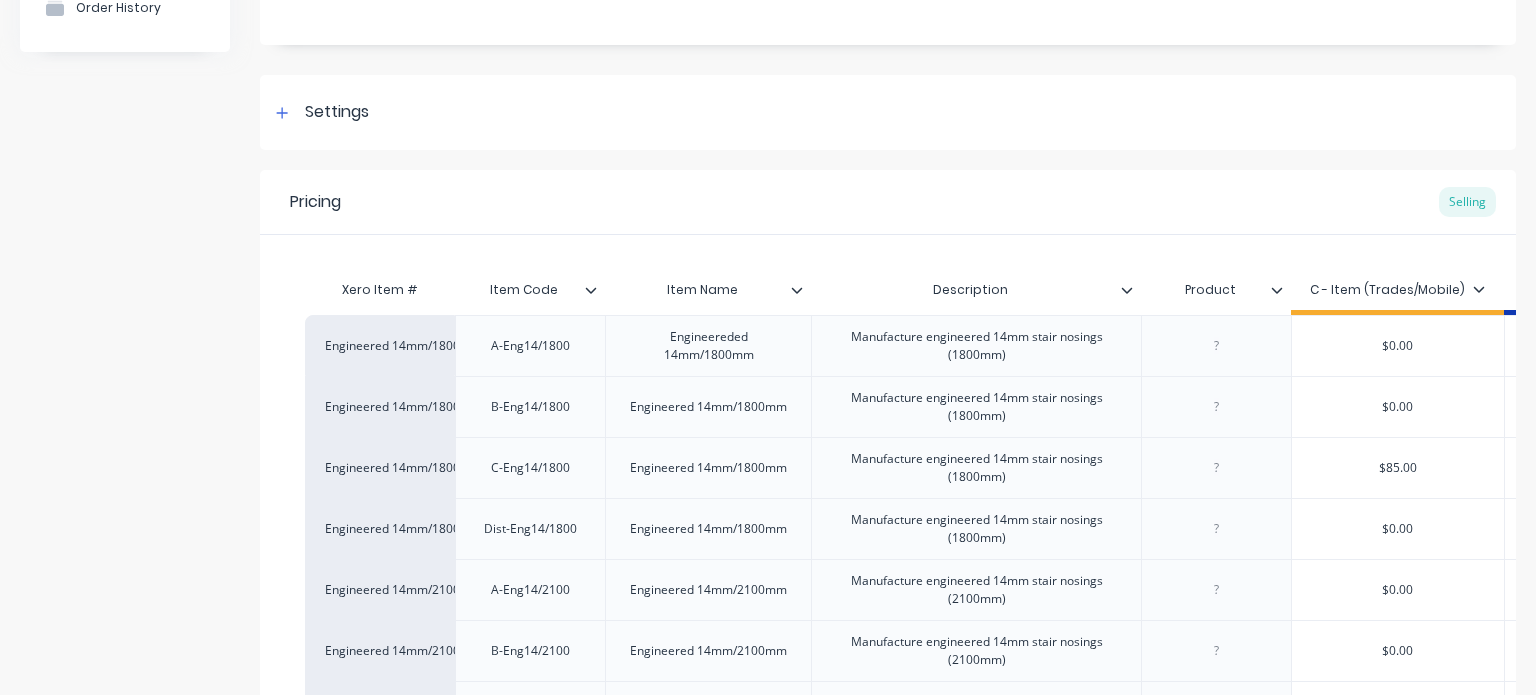 scroll, scrollTop: 223, scrollLeft: 0, axis: vertical 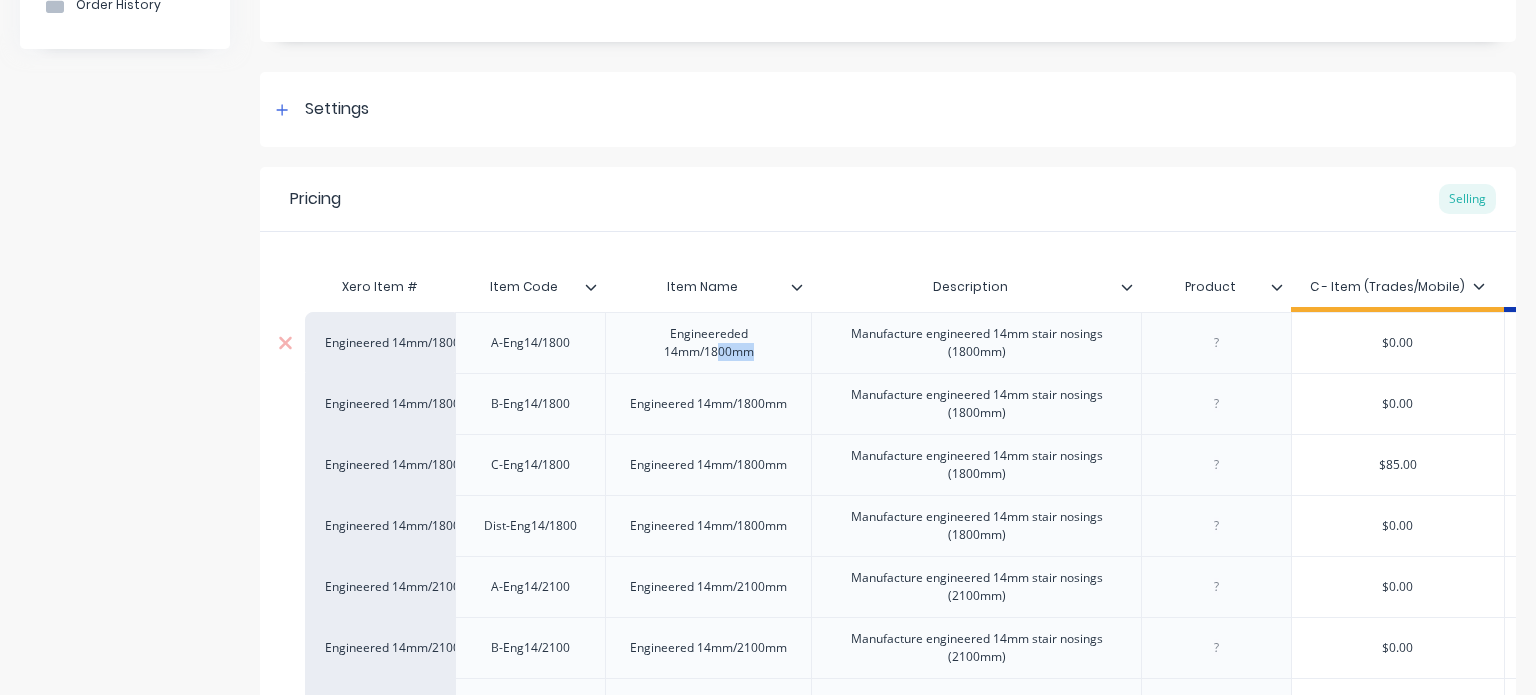 drag, startPoint x: 718, startPoint y: 350, endPoint x: 774, endPoint y: 355, distance: 56.22277 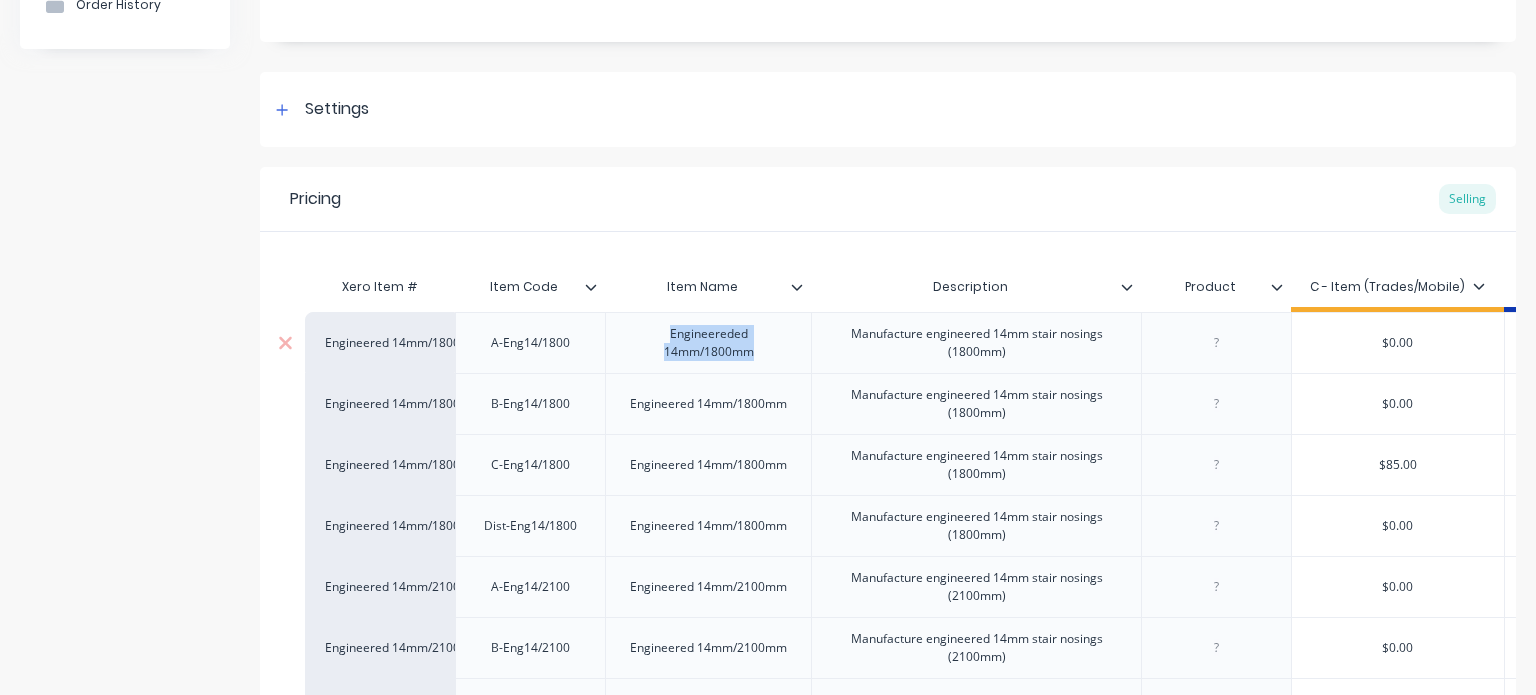 drag, startPoint x: 778, startPoint y: 361, endPoint x: 644, endPoint y: 315, distance: 141.67569 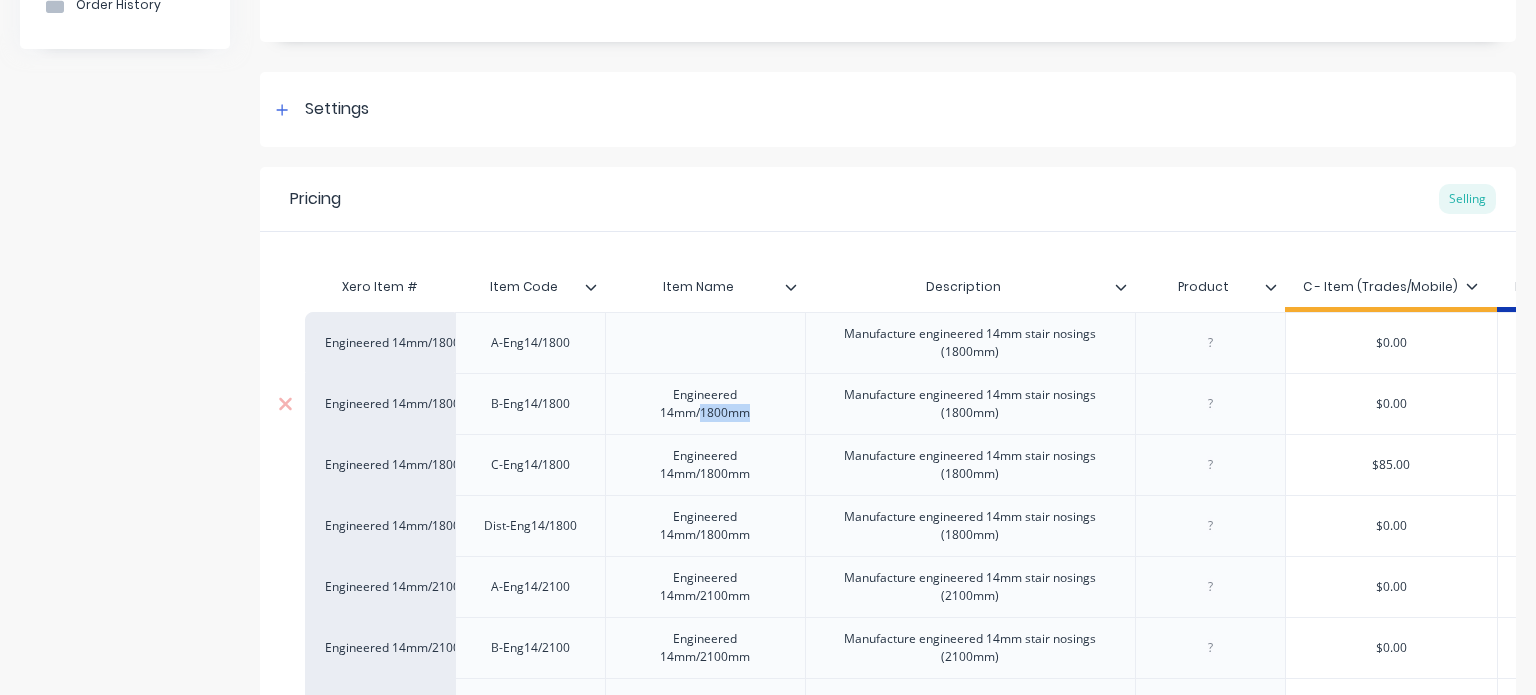 drag, startPoint x: 800, startPoint y: 410, endPoint x: 701, endPoint y: 412, distance: 99.0202 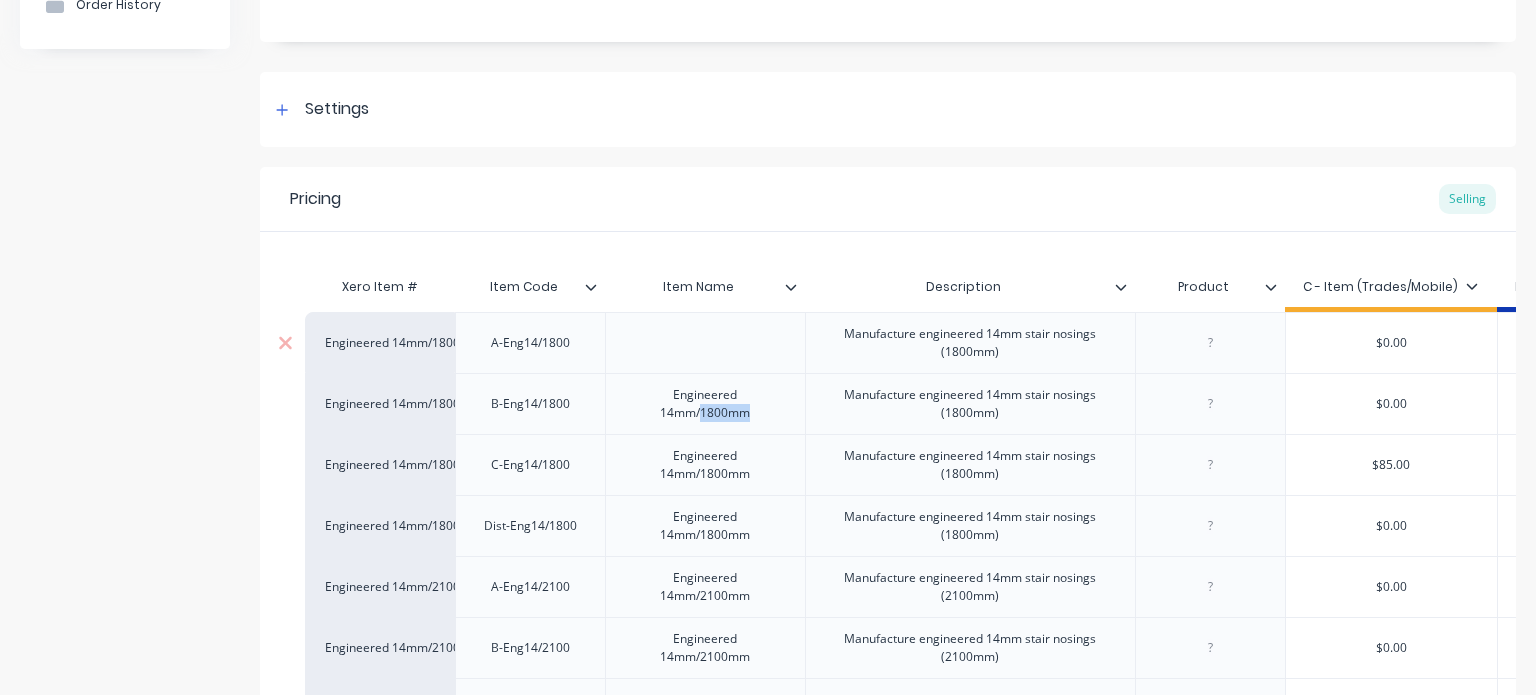 click at bounding box center [705, 342] 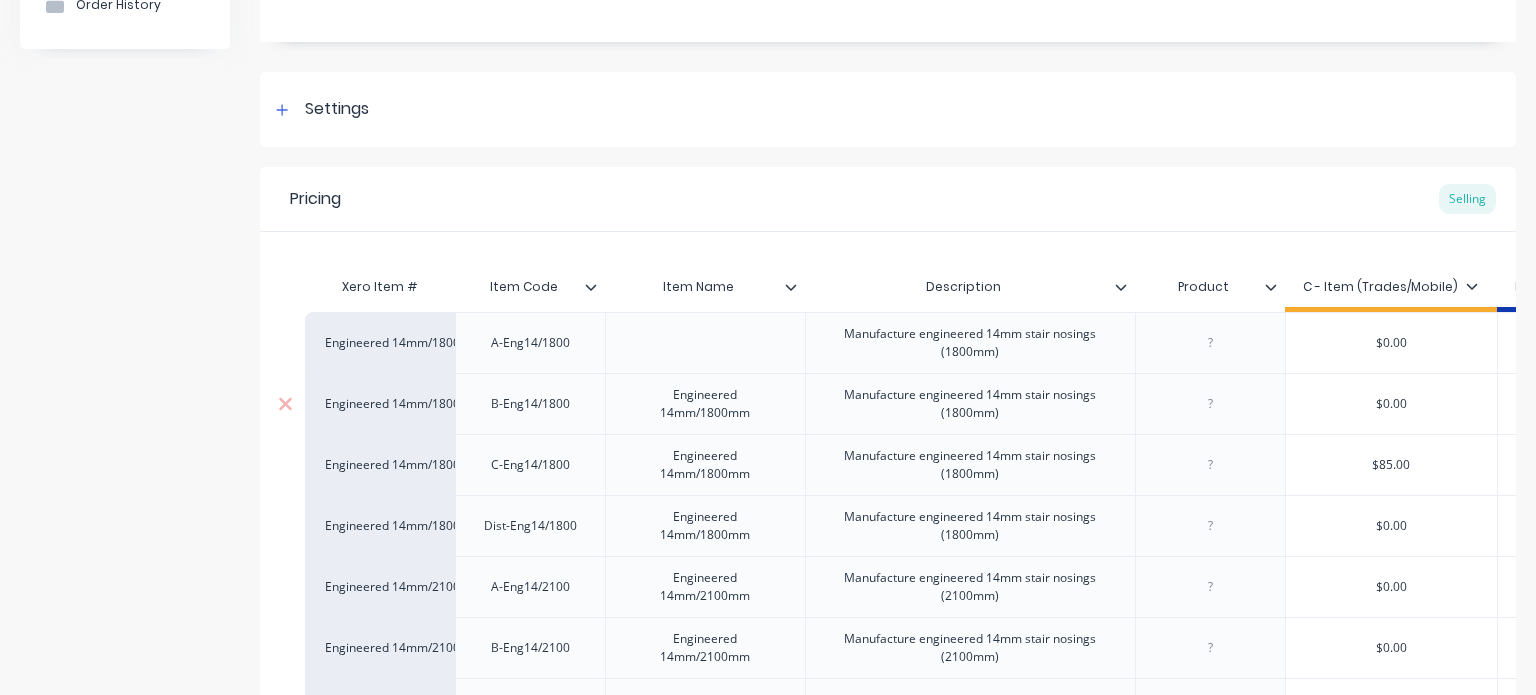 click on "Engineered 14mm/1800mm" at bounding box center (705, 404) 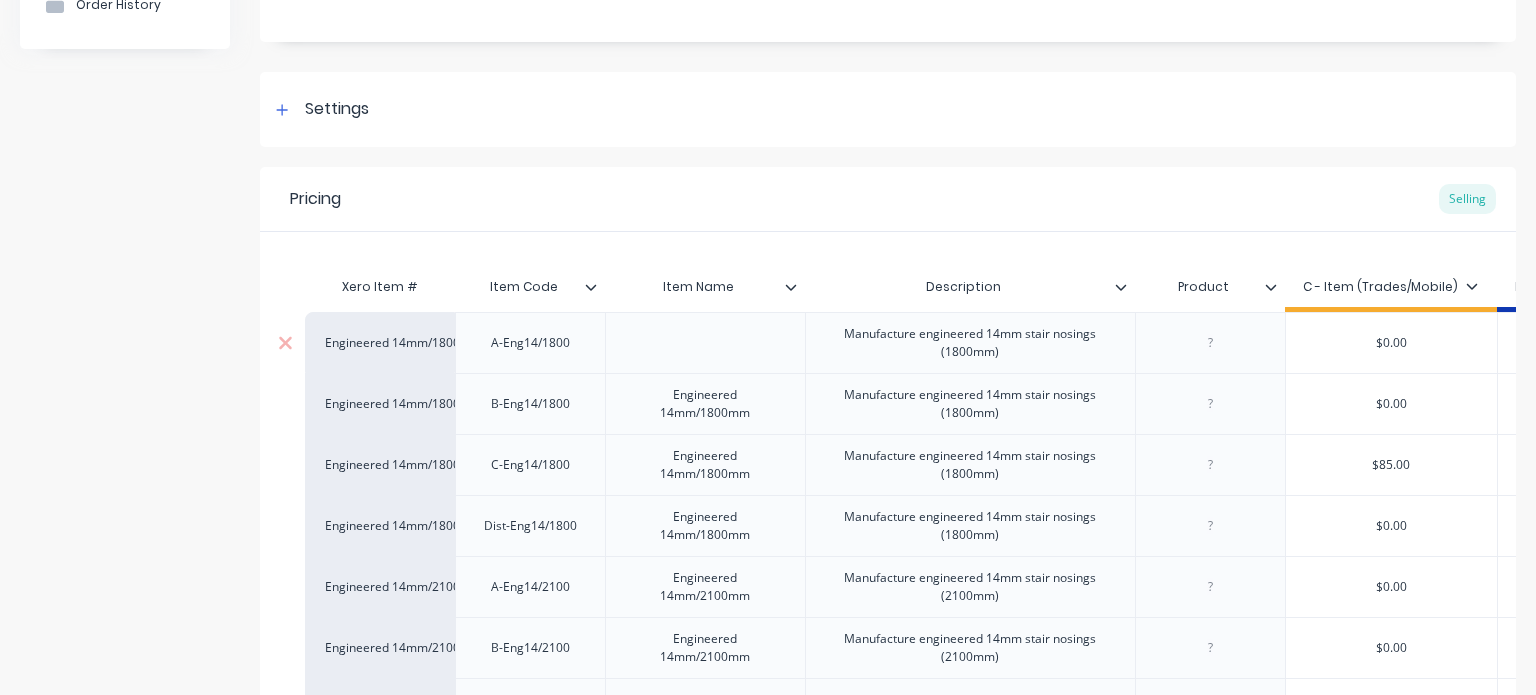 click at bounding box center [705, 343] 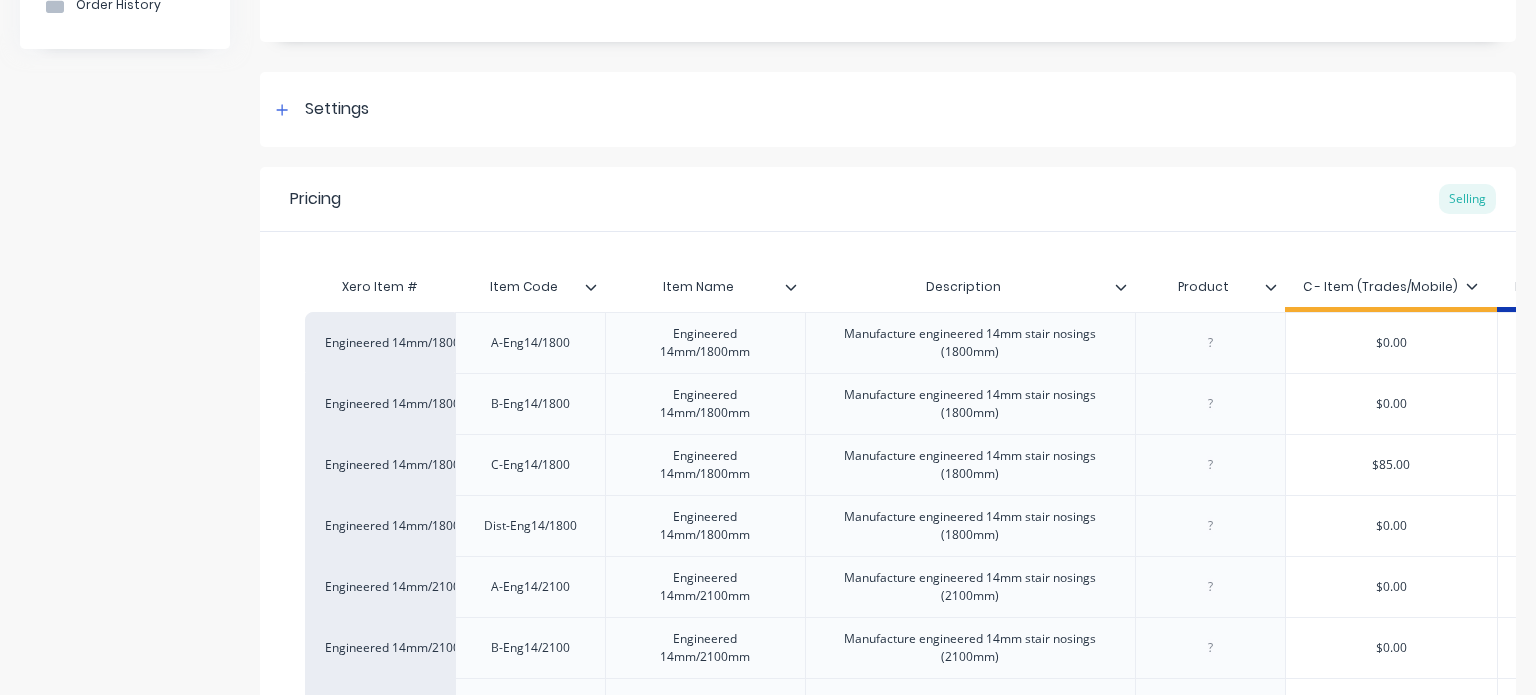 click on "Description" at bounding box center [964, 287] 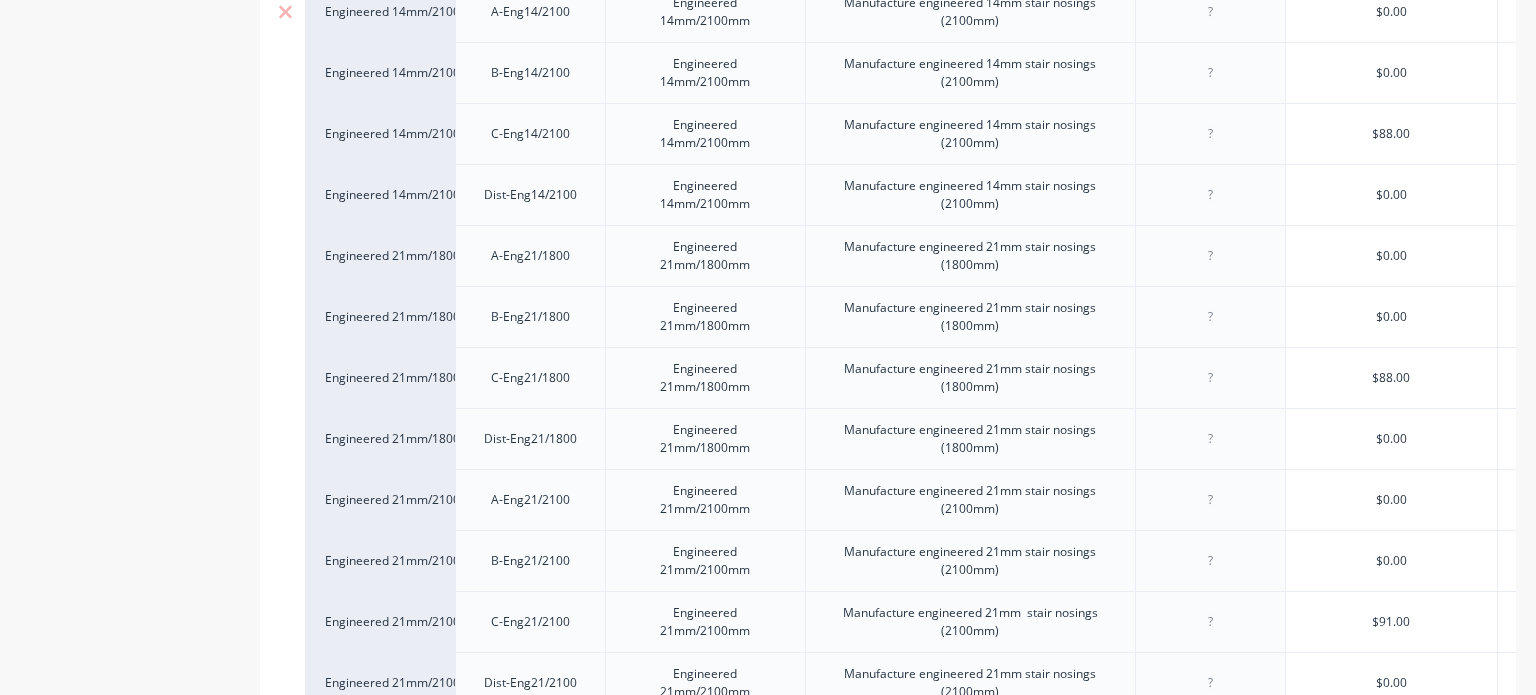 scroll, scrollTop: 1026, scrollLeft: 0, axis: vertical 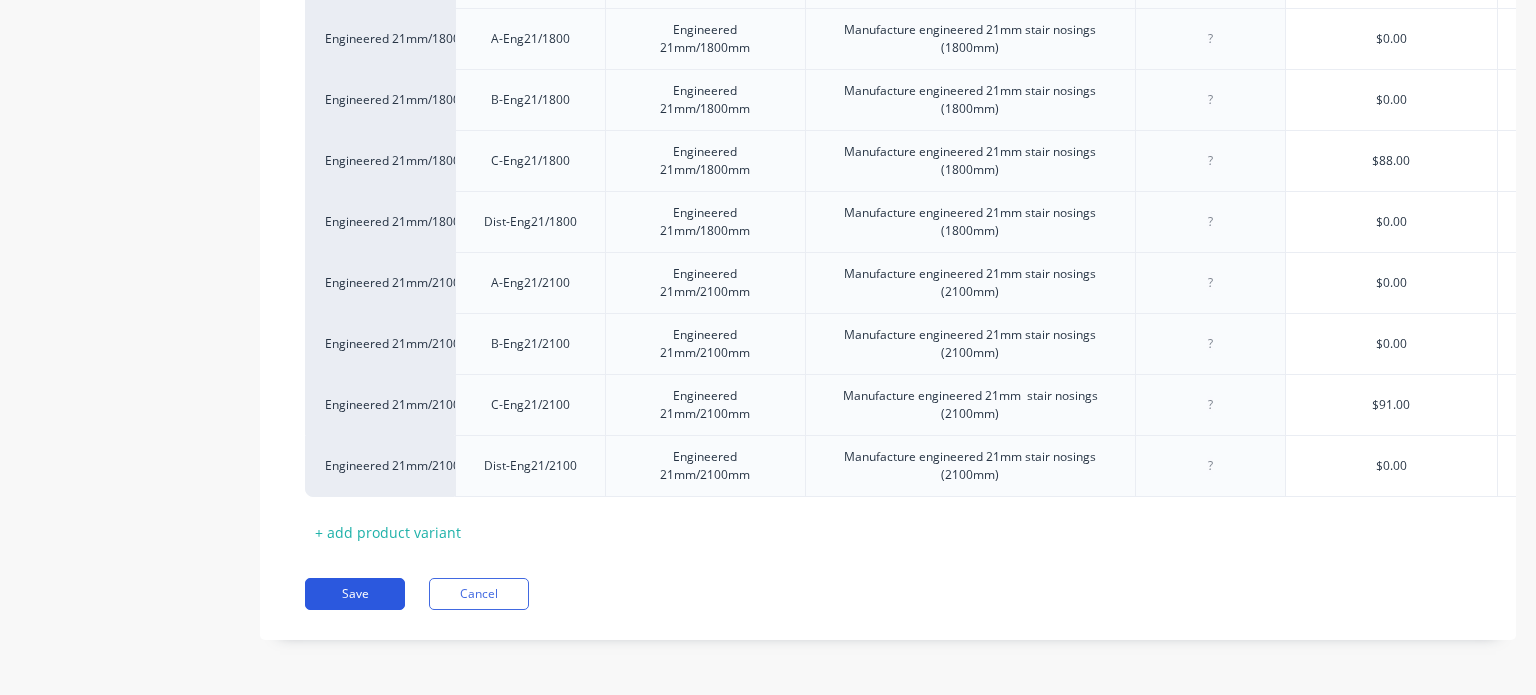 click on "Save" at bounding box center (355, 594) 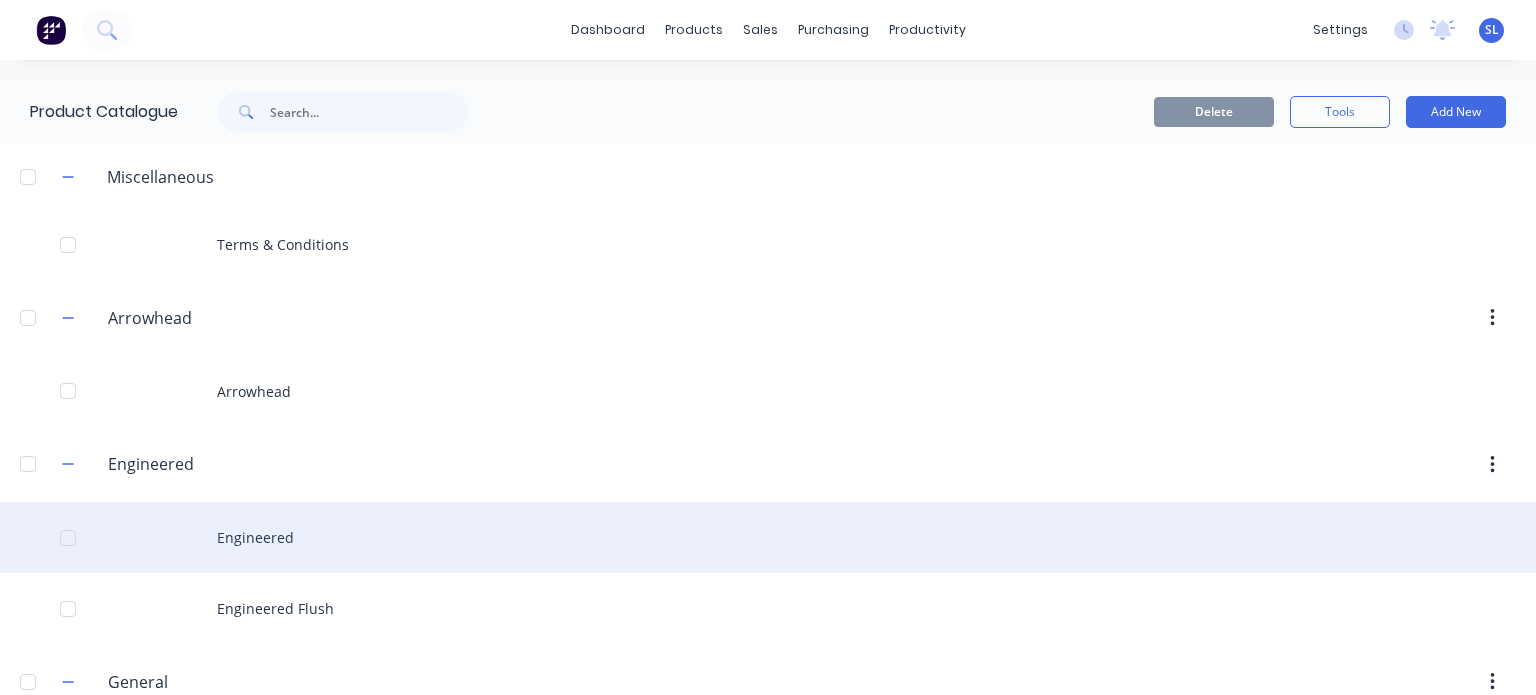 click on "Engineered" at bounding box center (768, 537) 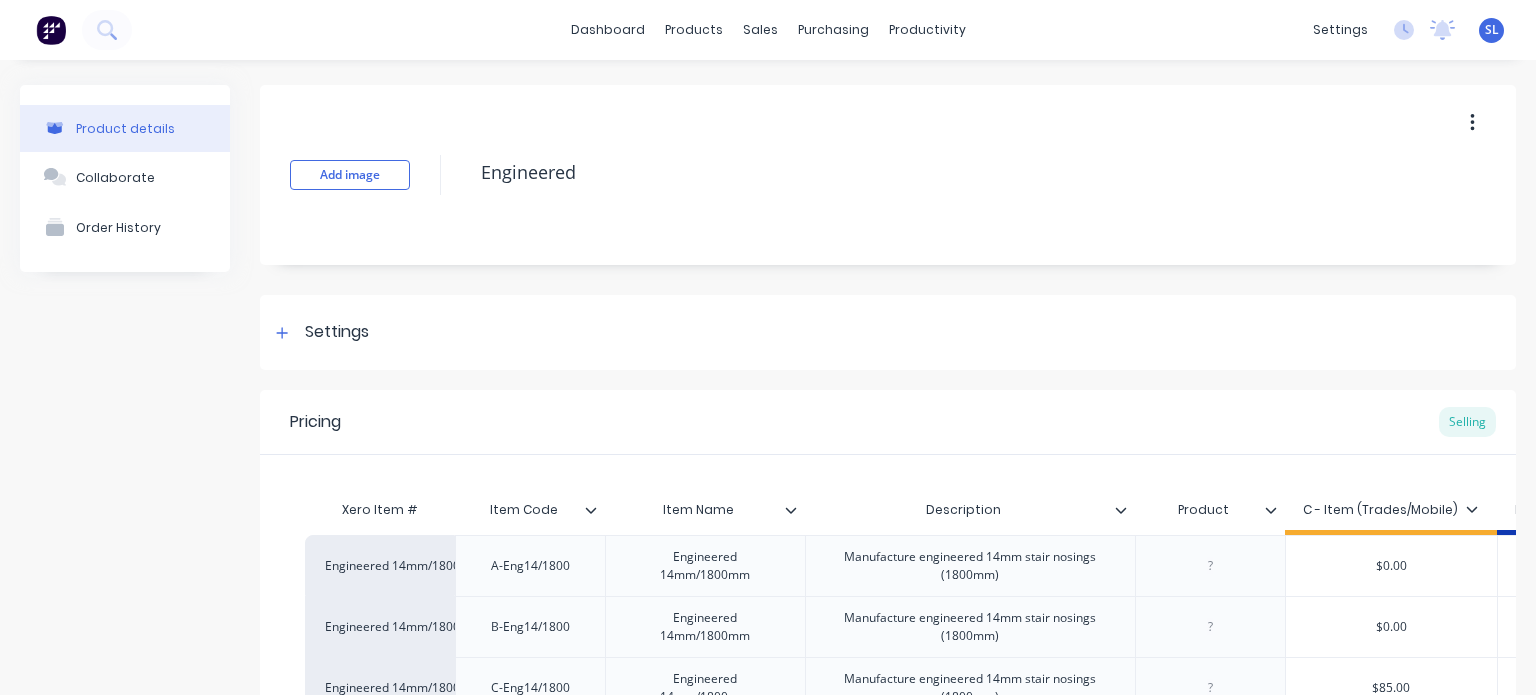 type on "x" 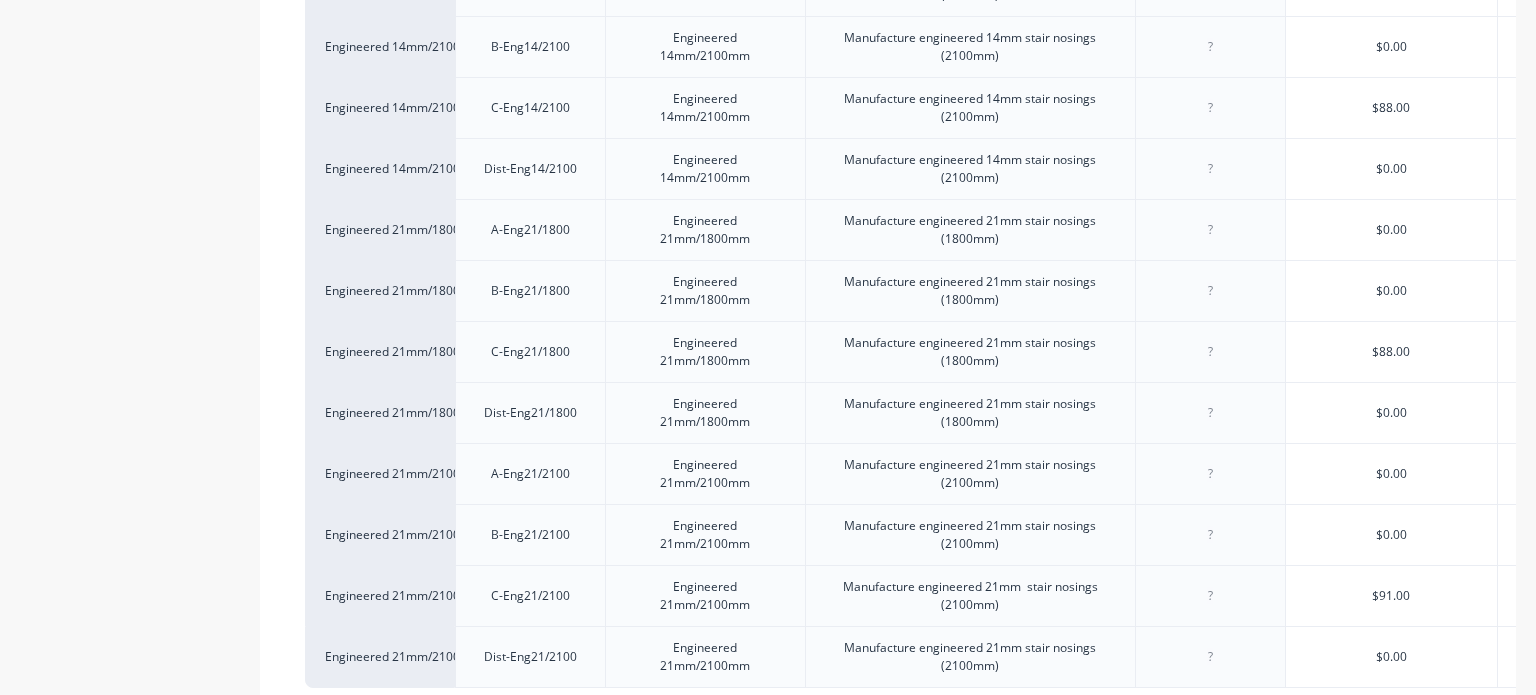 scroll, scrollTop: 1026, scrollLeft: 0, axis: vertical 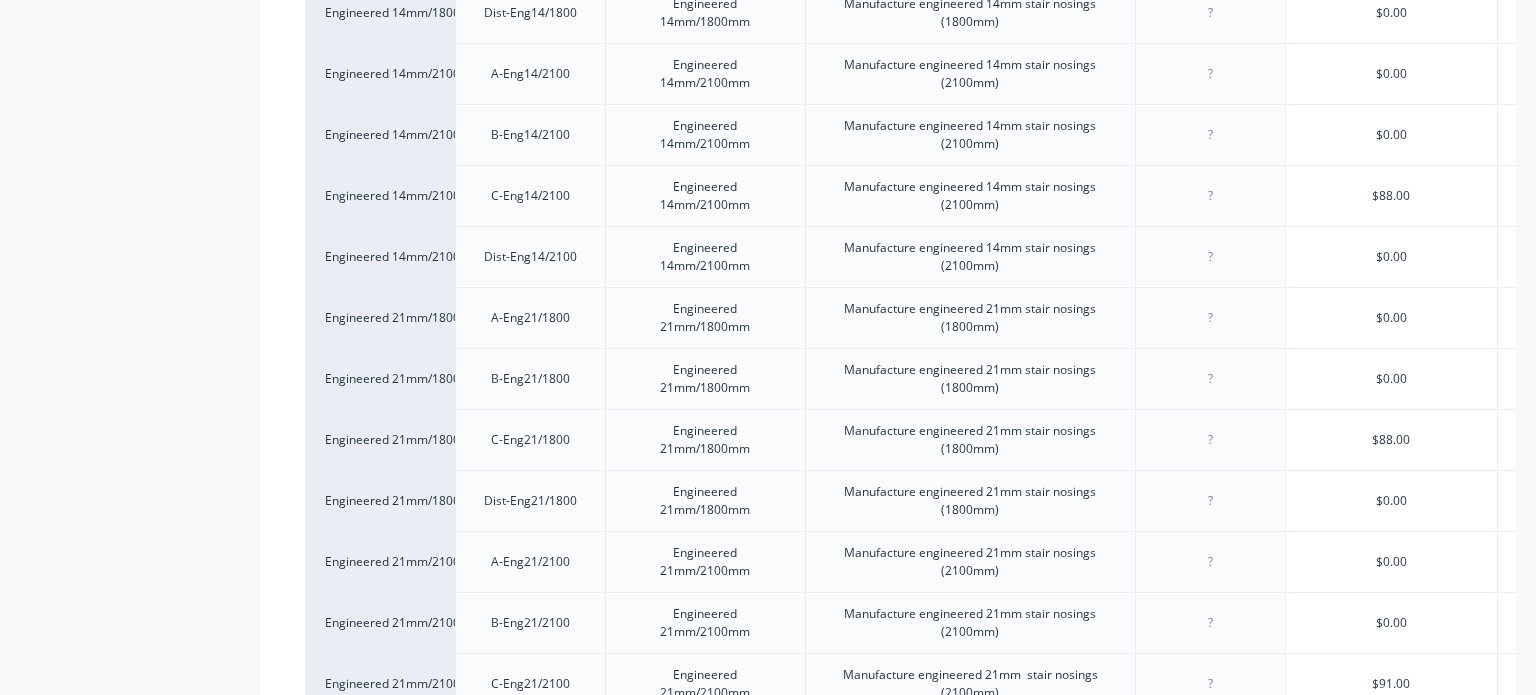 click on "Product details Collaborate Order History" at bounding box center [125, 149] 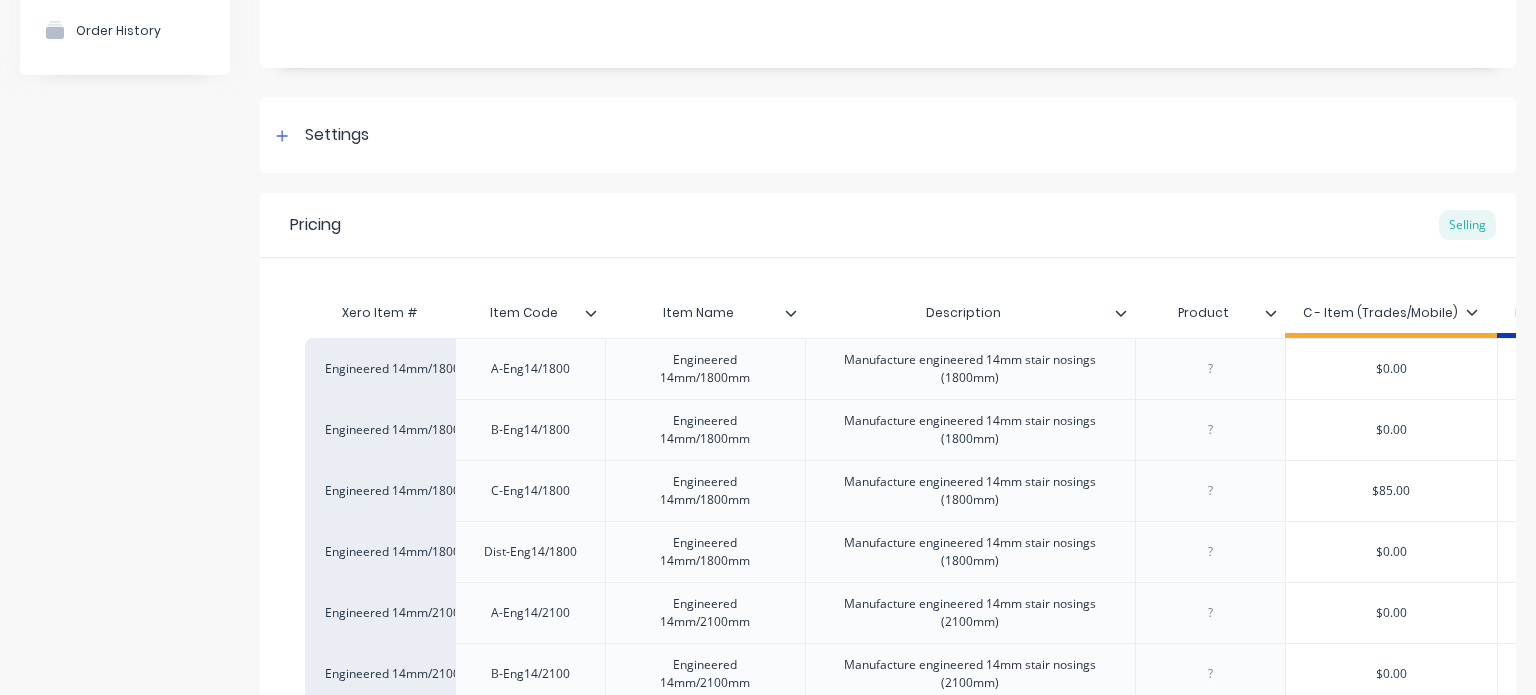 scroll, scrollTop: 196, scrollLeft: 0, axis: vertical 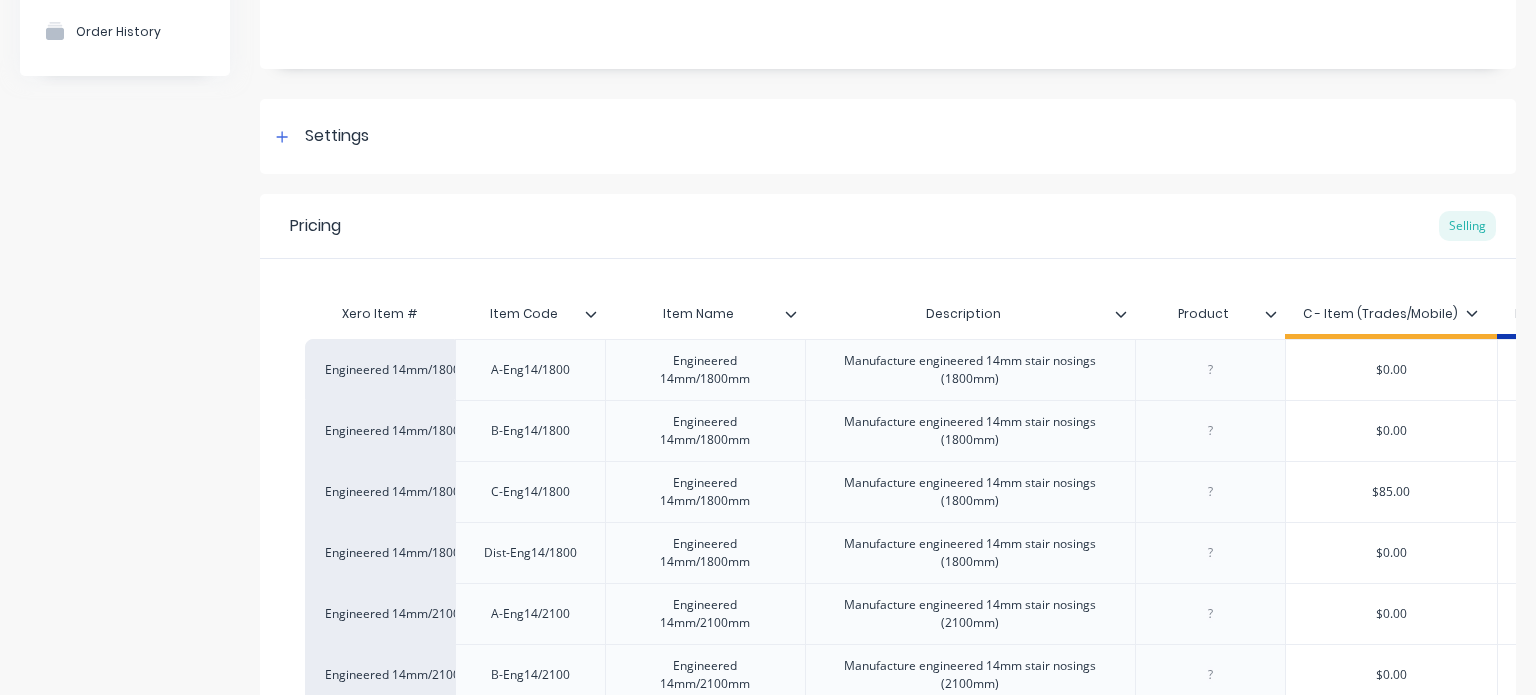 type on "Item Name" 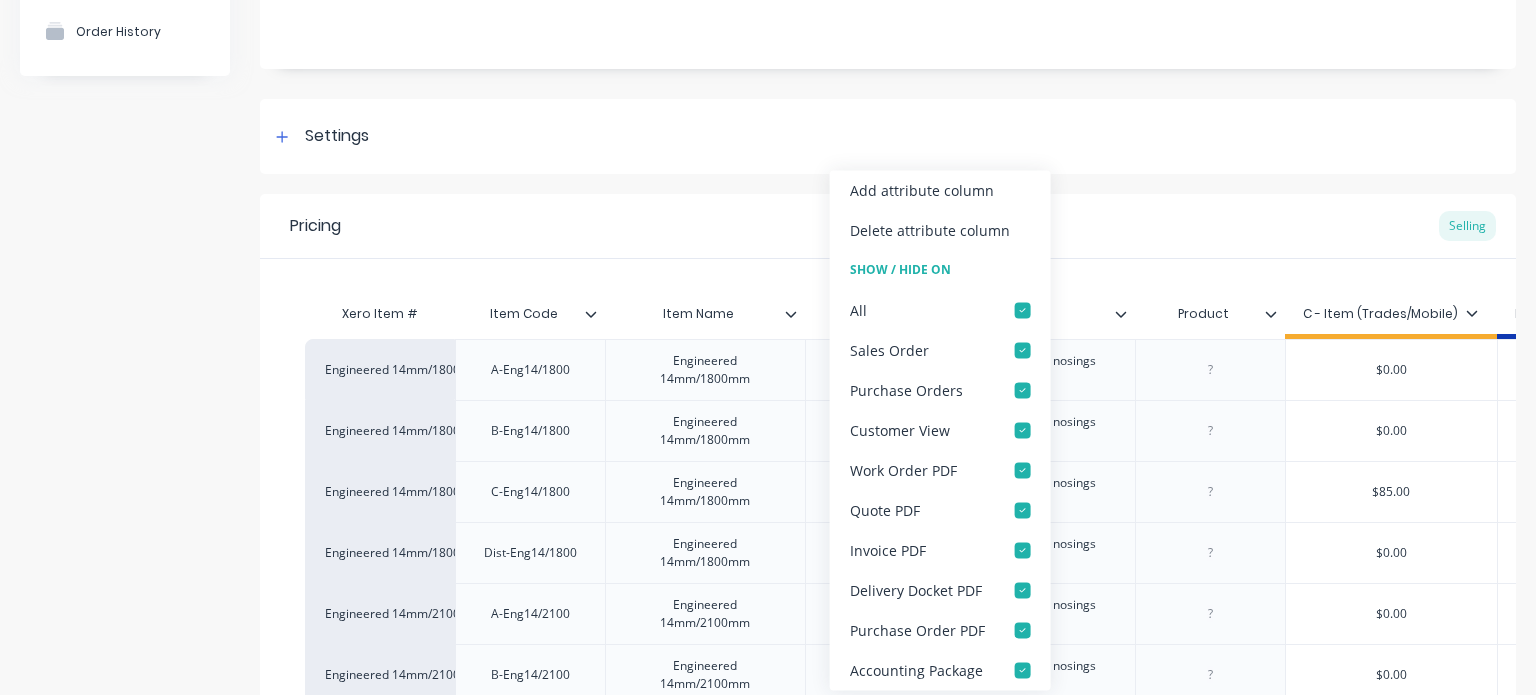 click on "Add image Engineered   Settings Product Options I buy this item I sell this item I track stock for this item I track costs and markups for this item Product is bought/sold tax-free Product is bought / sold in Basic Quantities Product Category Engineered Available Materials None Pricing Selling Xero Item # Item Code Item Name Item Name Description Product C - Item  (Trades/Mobile) B - Item (Store) A - Item (Wholesale) Dist - Item (Preference) Engineered 14mm/1800mm A-Eng14/1800 Engineered 14mm/1800mm Manufacture engineered 14mm stair nosings (1800mm) $0.00 $0.00 $59.00 $0.00 Engineered 14mm/1800mm B-Eng14/1800 Engineered 14mm/1800mm
Manufacture engineered 14mm stair nosings (1800mm) $0.00 $67.00 $0.00 $0.00 Engineered 14mm/1800mm C-Eng14/1800 Engineered 14mm/1800mm
Manufacture engineered 14mm stair nosings (1800mm) $85.00 $0.00 $0.00 $0.00 Engineered 14mm/1800mm Dist-Eng14/1800 Engineered 14mm/1800mm
Manufacture engineered 14mm stair nosings (1800mm) $0.00 $0.00 $0.00 $56.00 Engineered 14mm/2100mm $0.00" at bounding box center (888, 689) 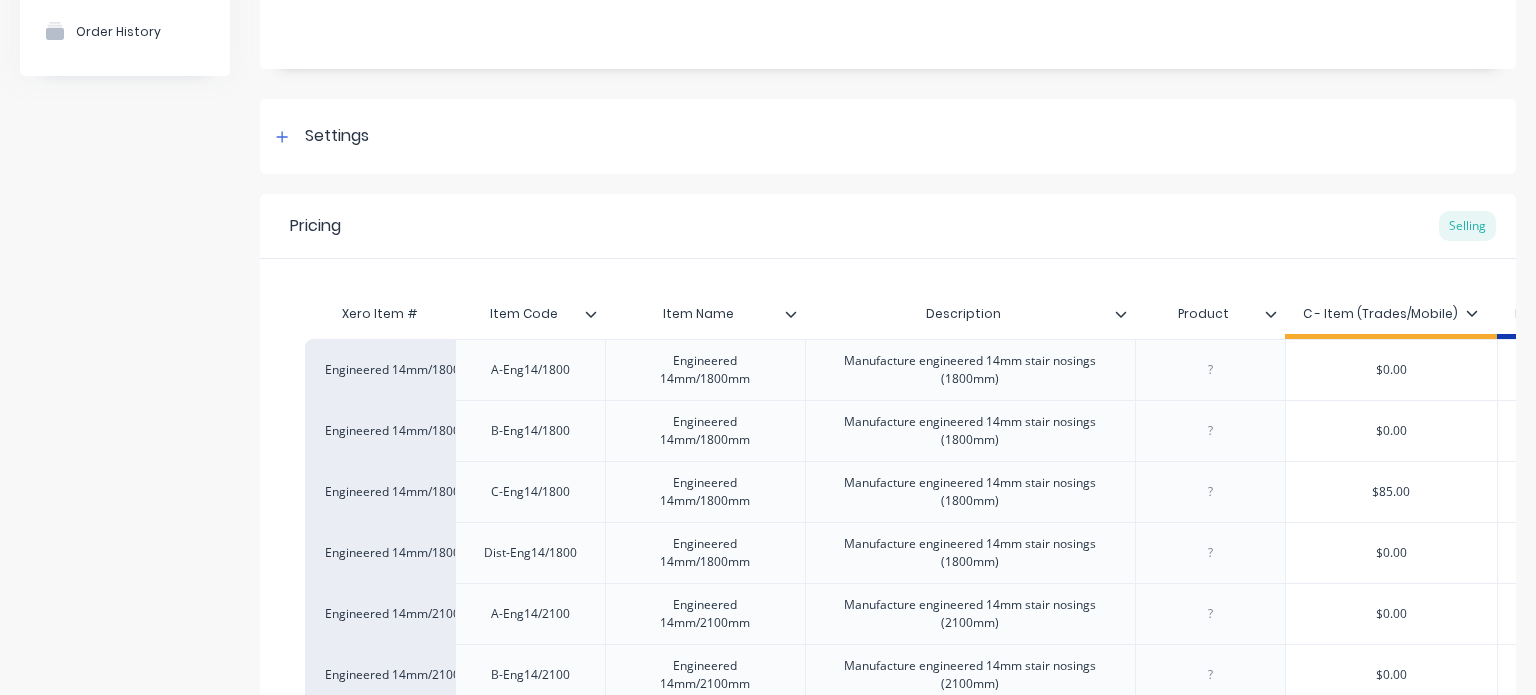 click 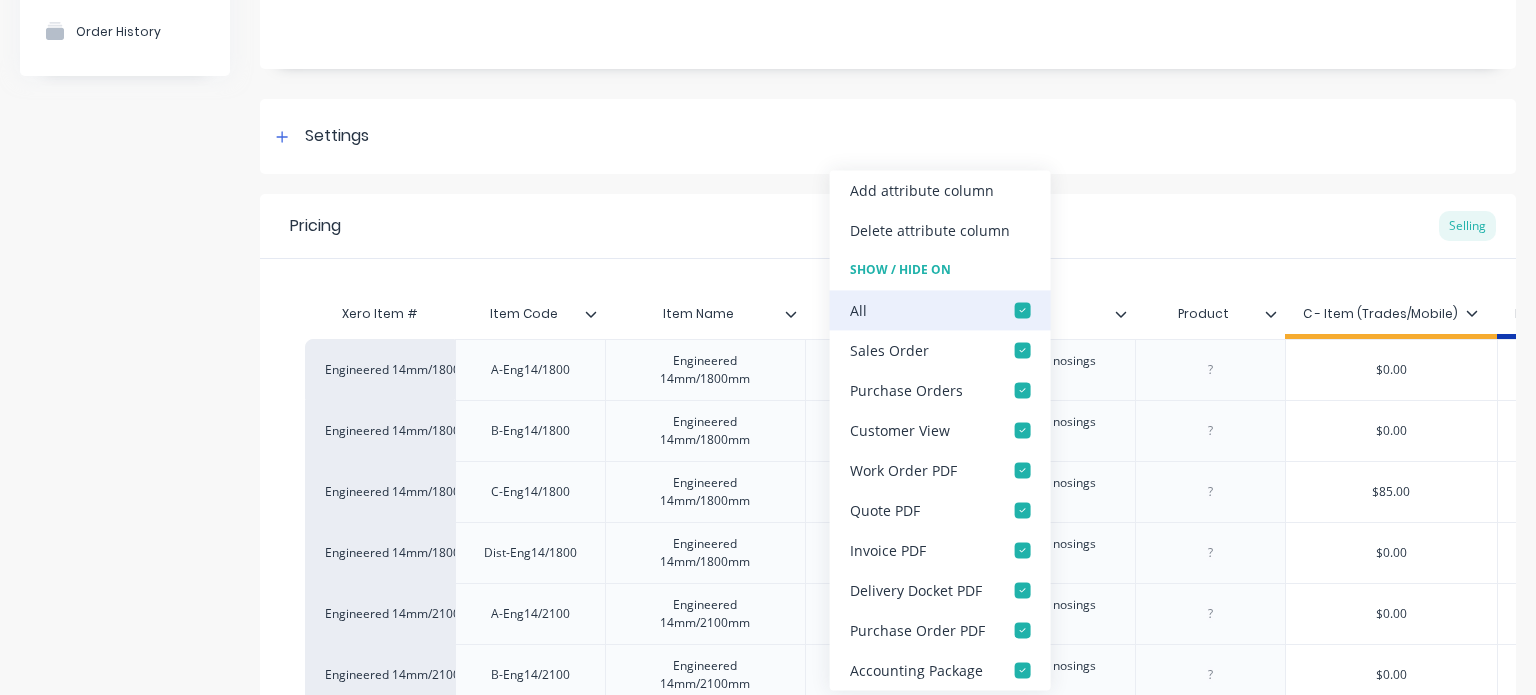 click at bounding box center (1023, 310) 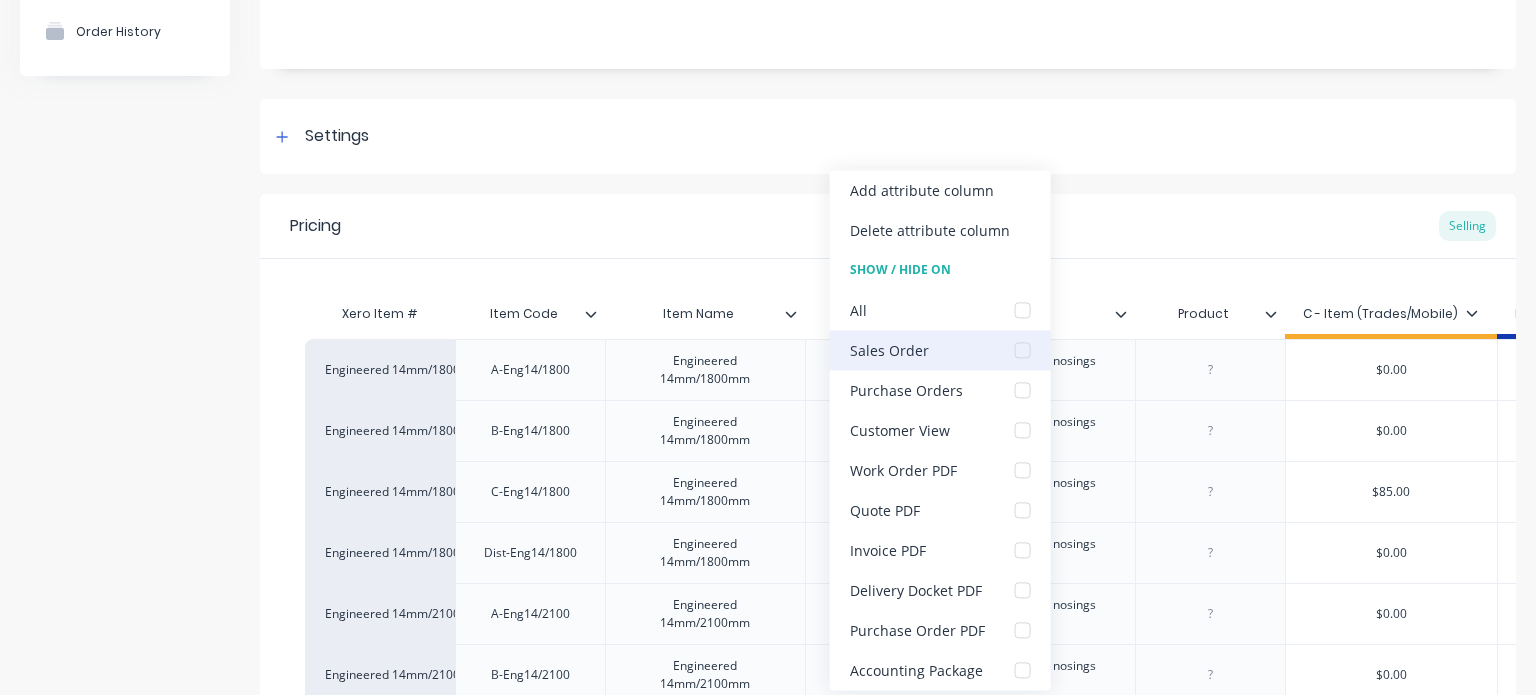 click at bounding box center (1023, 350) 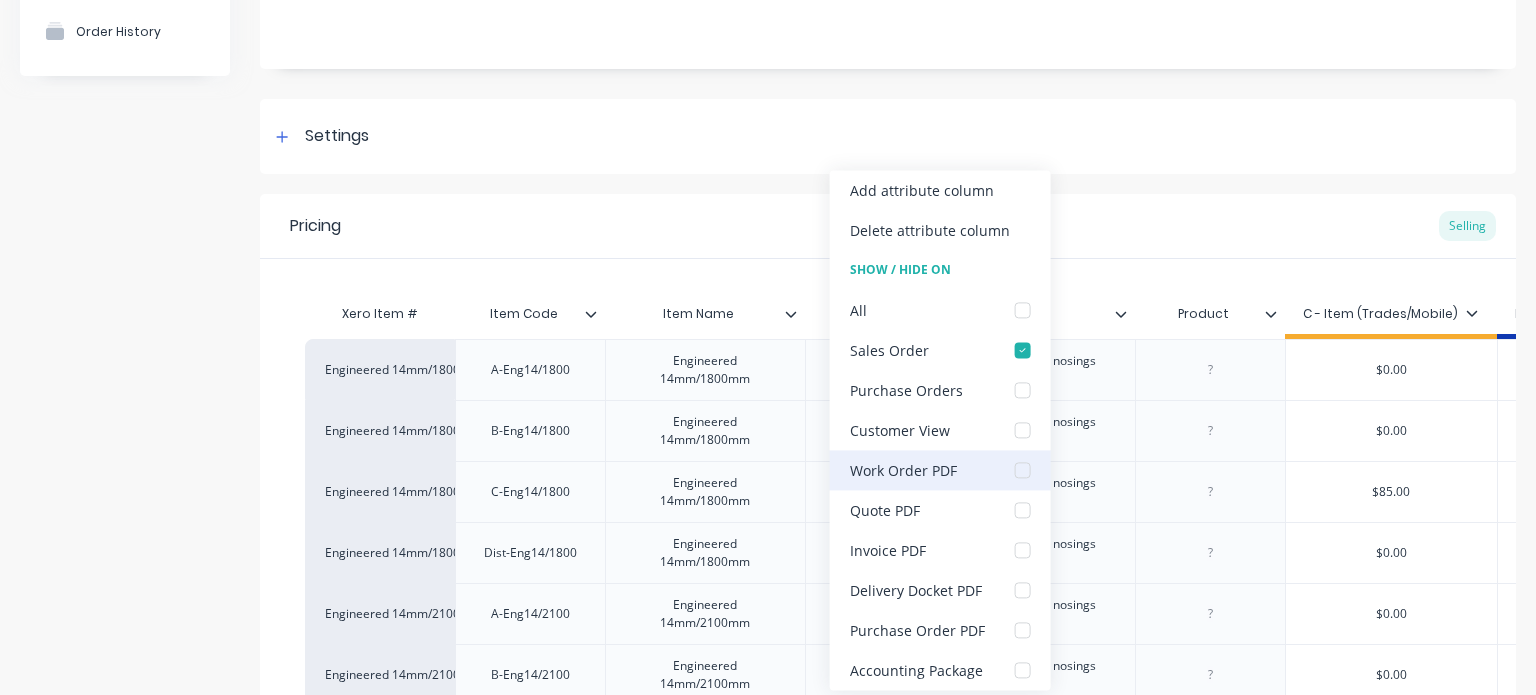 click at bounding box center [1023, 470] 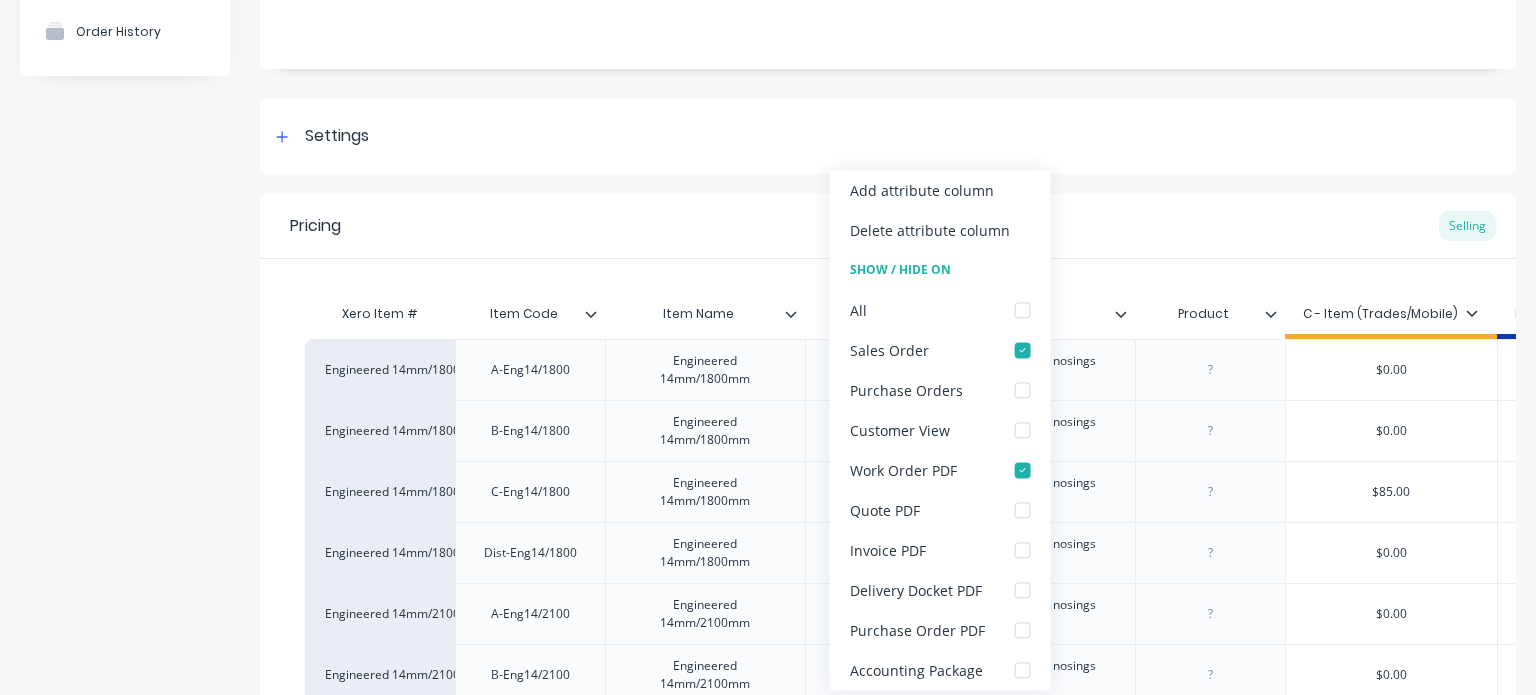 click on "Add image Engineered   Settings Product Options I buy this item I sell this item I track stock for this item I track costs and markups for this item Product is bought/sold tax-free Product is bought / sold in Basic Quantities Product Category Engineered Available Materials None Pricing Selling Xero Item # Item Code Item Name Description Product C - Item  (Trades/Mobile) B - Item (Store) A - Item (Wholesale) Dist - Item (Preference) Engineered 14mm/1800mm A-Eng14/1800 Engineered 14mm/1800mm Manufacture engineered 14mm stair nosings (1800mm) $0.00 $0.00 $59.00 $0.00 Engineered 14mm/1800mm B-Eng14/1800 Engineered 14mm/1800mm
Manufacture engineered 14mm stair nosings (1800mm) $0.00 $67.00 $0.00 $0.00 Engineered 14mm/1800mm C-Eng14/1800 Engineered 14mm/1800mm
Manufacture engineered 14mm stair nosings (1800mm) $85.00 $0.00 $0.00 $0.00 Engineered 14mm/1800mm Dist-Eng14/1800 Engineered 14mm/1800mm
Manufacture engineered 14mm stair nosings (1800mm) $0.00 $0.00 $0.00 $56.00 Engineered 14mm/2100mm A-Eng14/2100 $0.00" at bounding box center [888, 689] 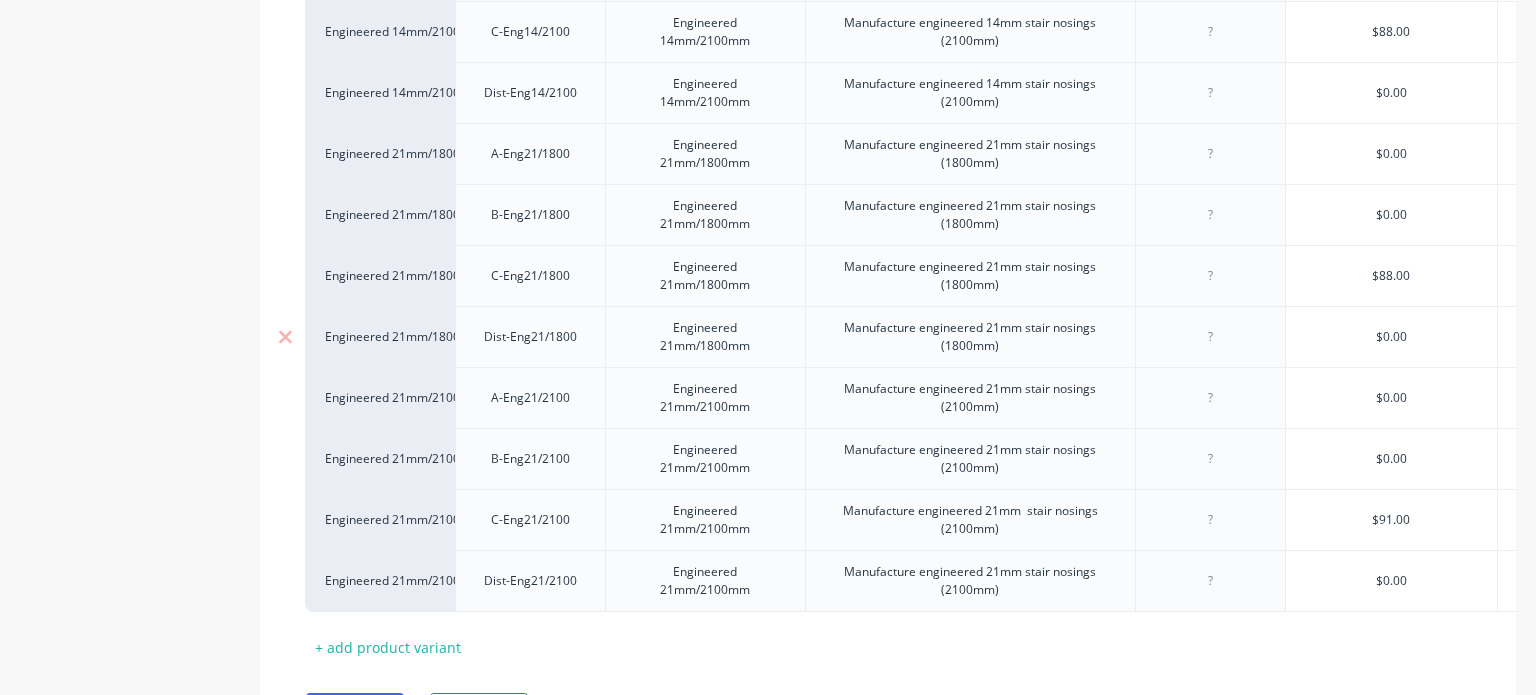 scroll, scrollTop: 896, scrollLeft: 0, axis: vertical 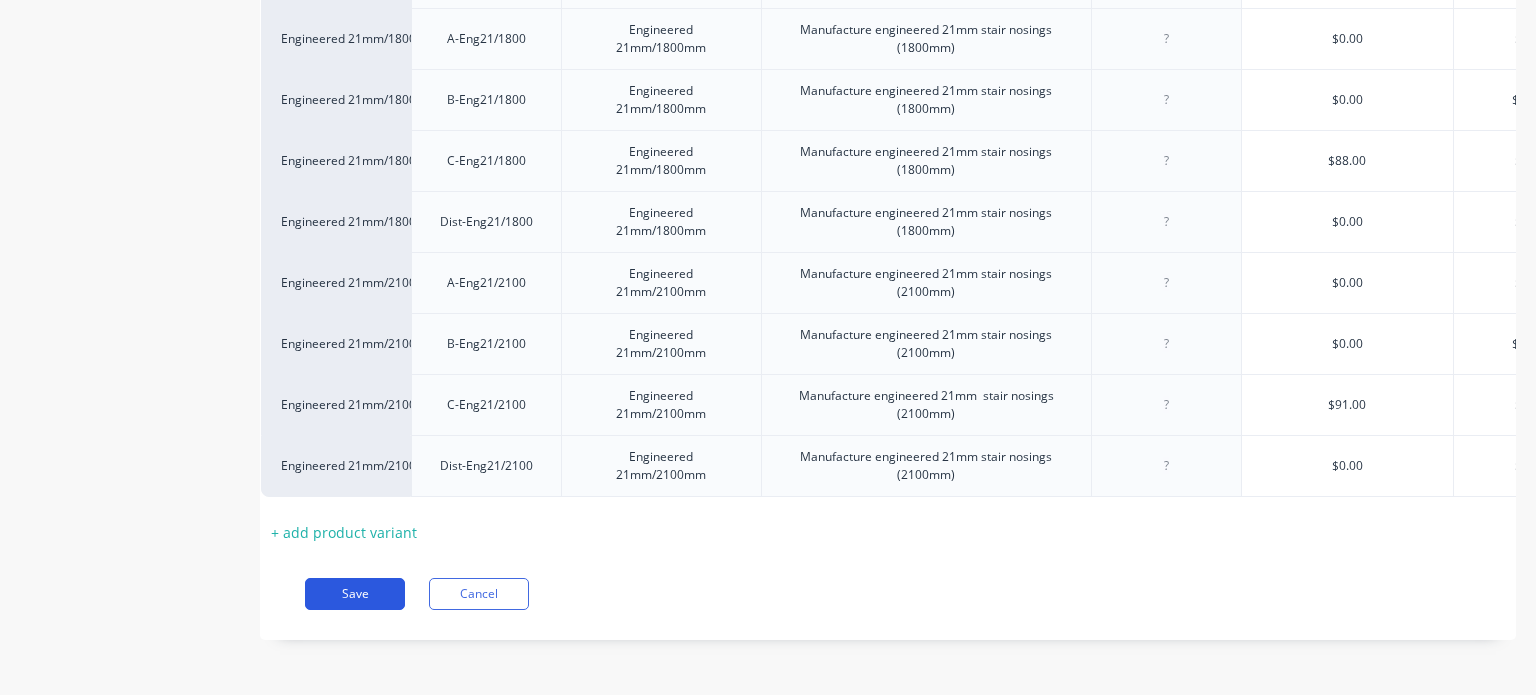 click on "Save" at bounding box center (355, 594) 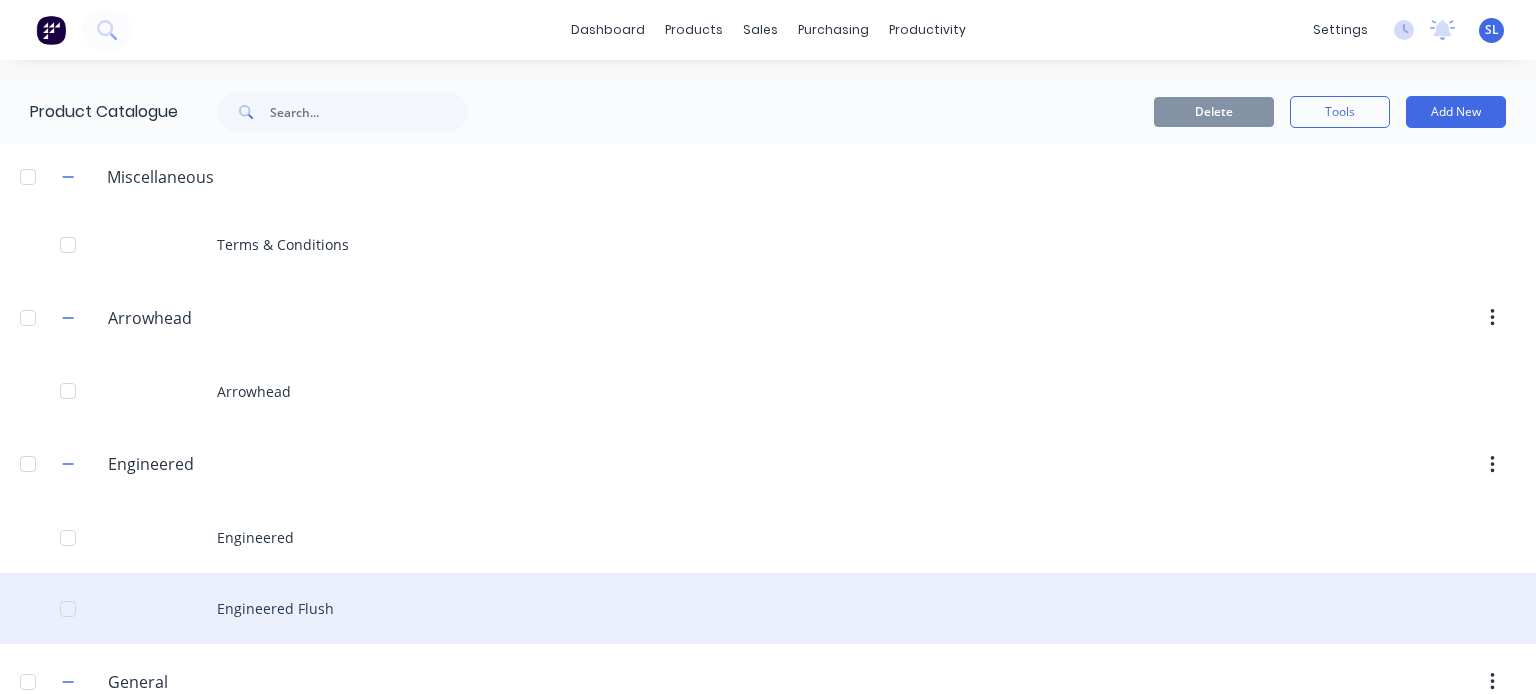 click on "Engineered Flush" at bounding box center (768, 608) 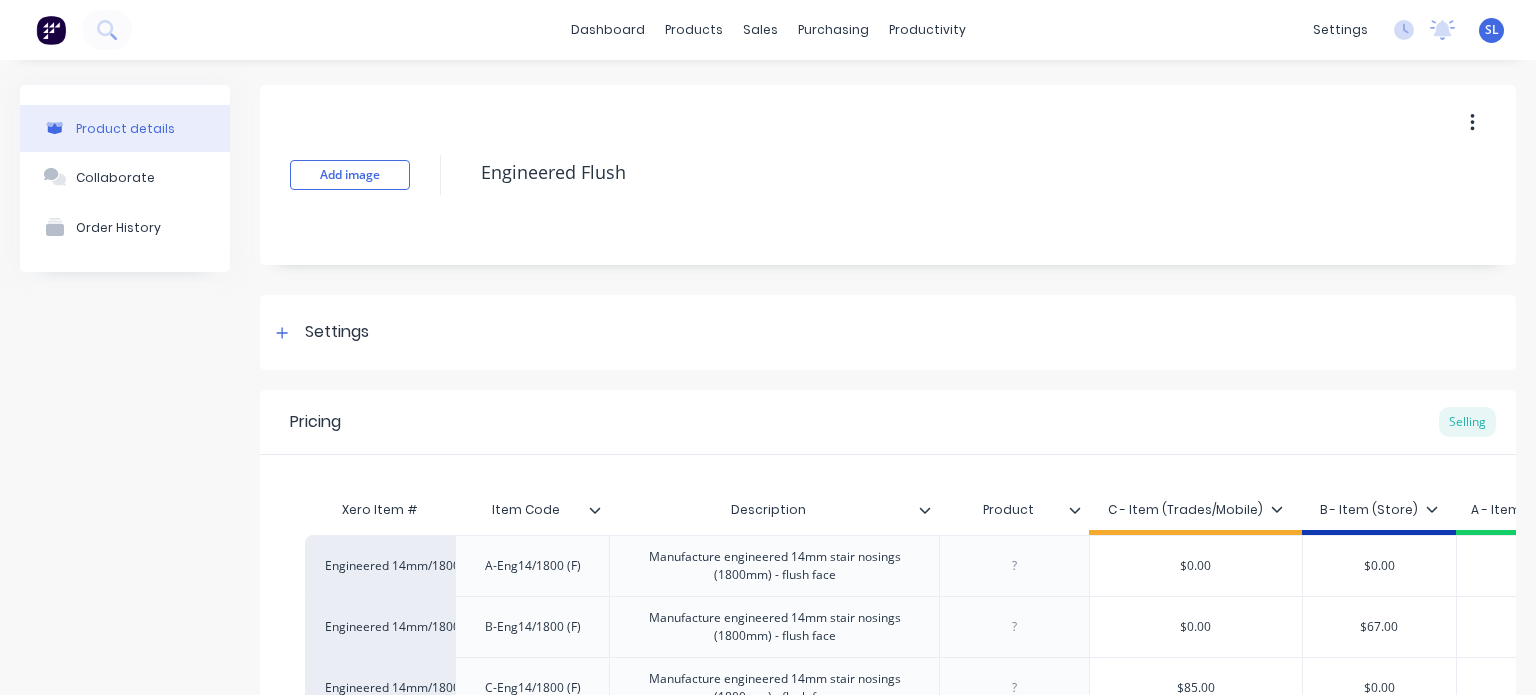 click 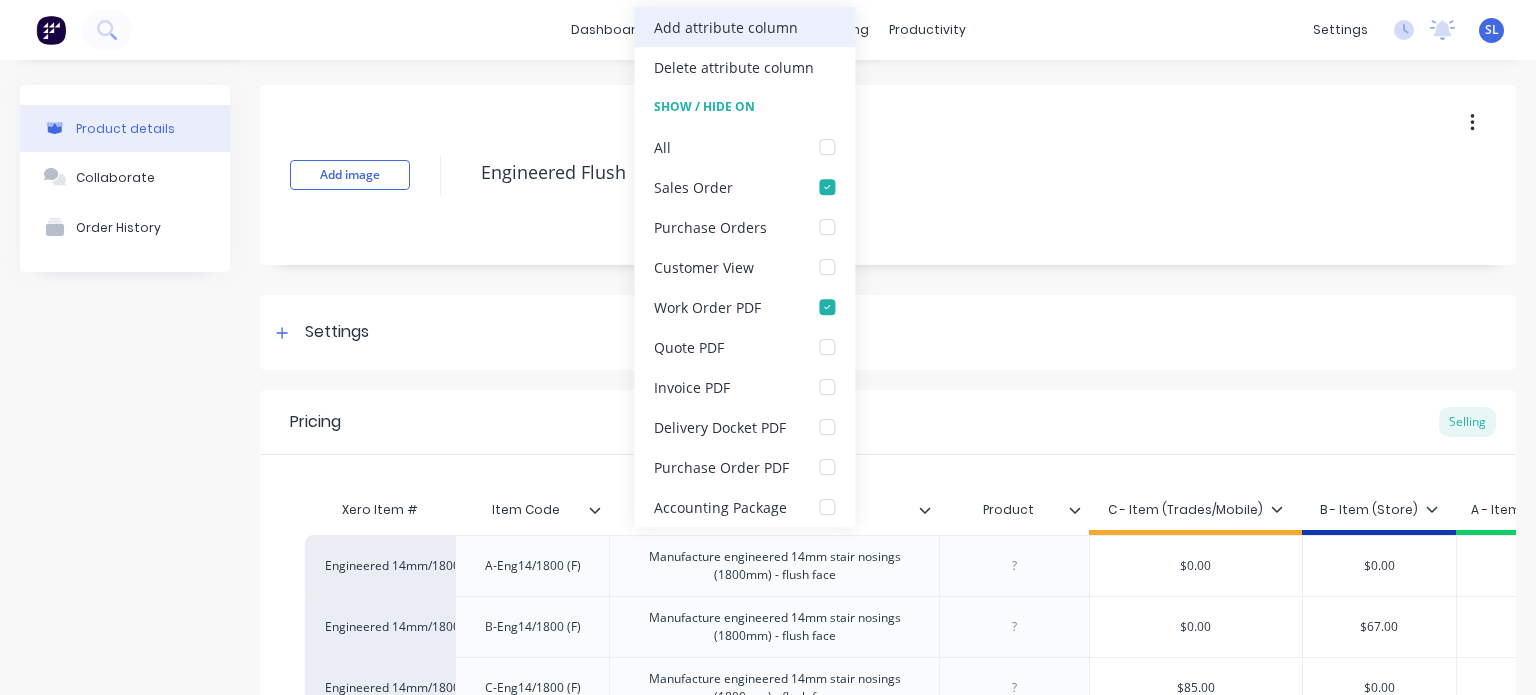 click on "Add attribute column" at bounding box center [744, 27] 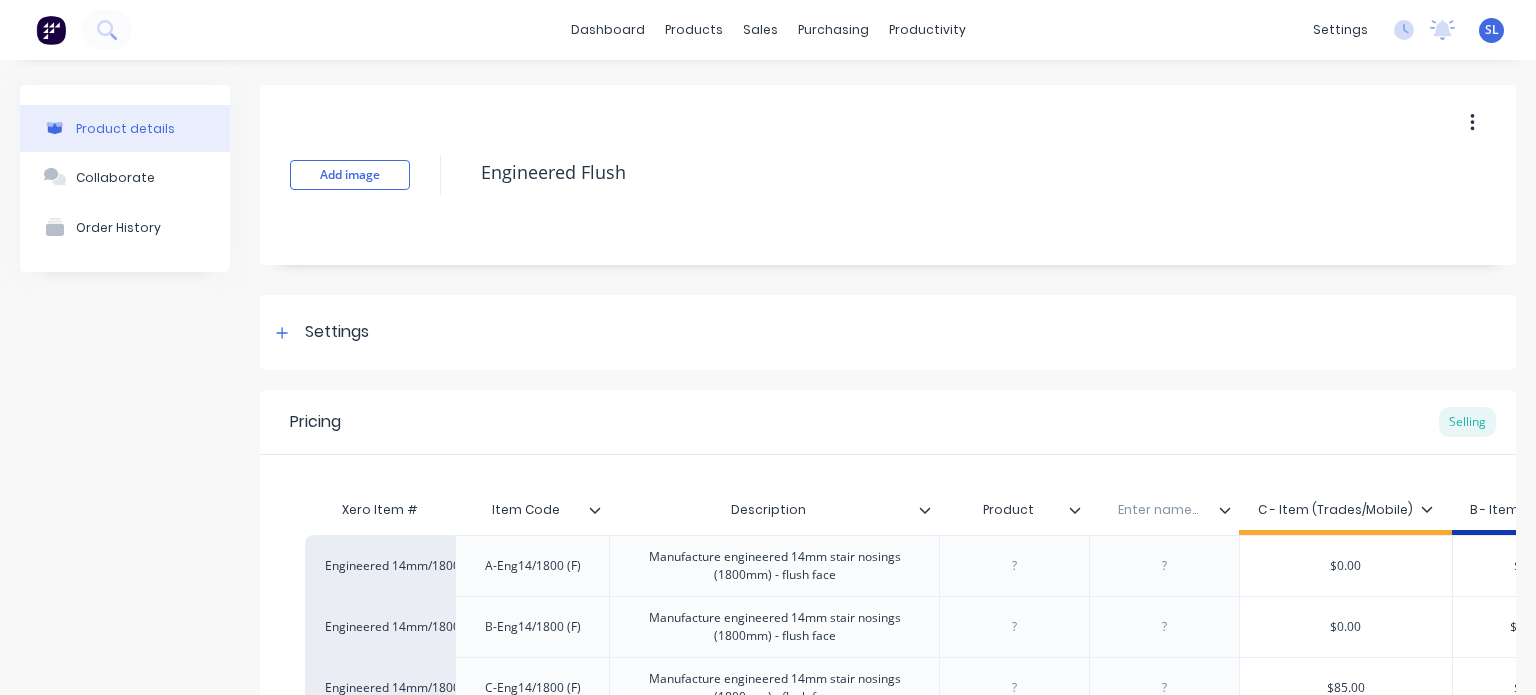 type on "x" 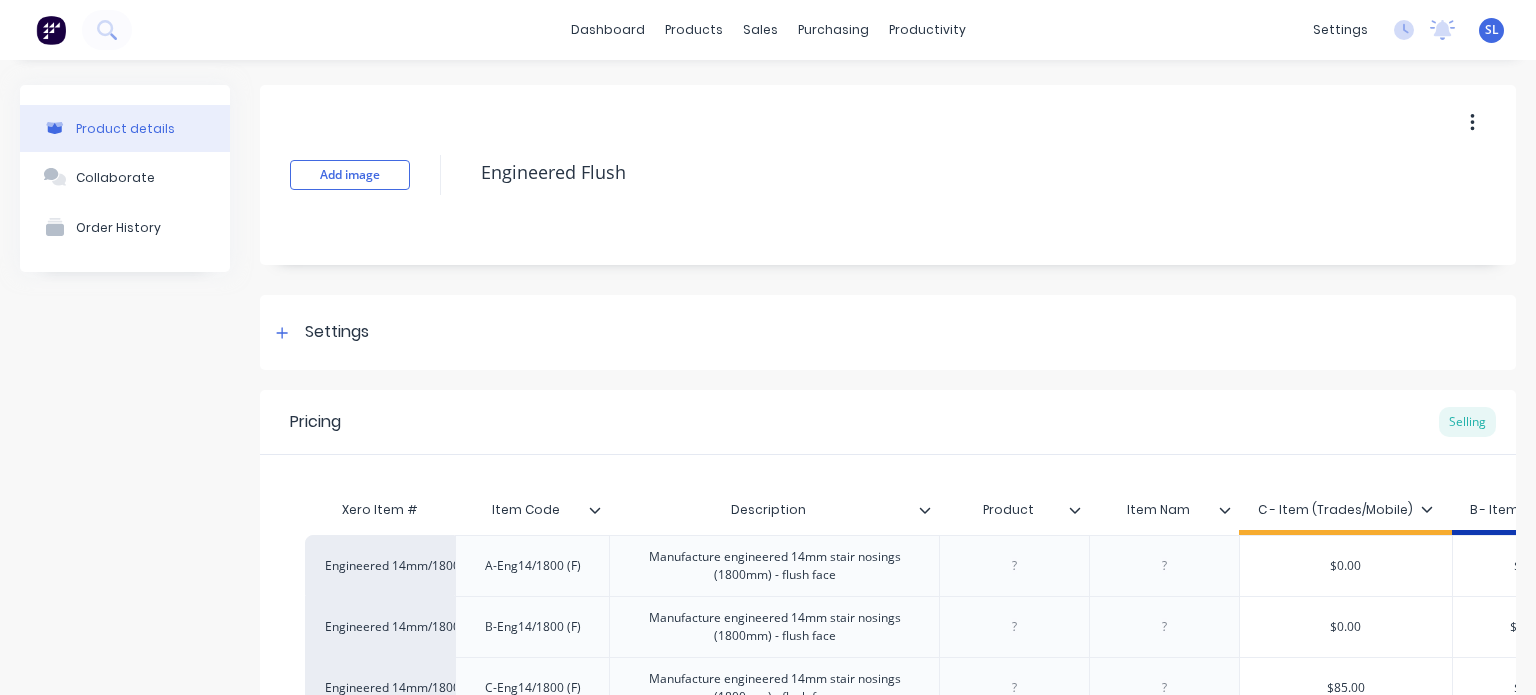 type on "Item Name" 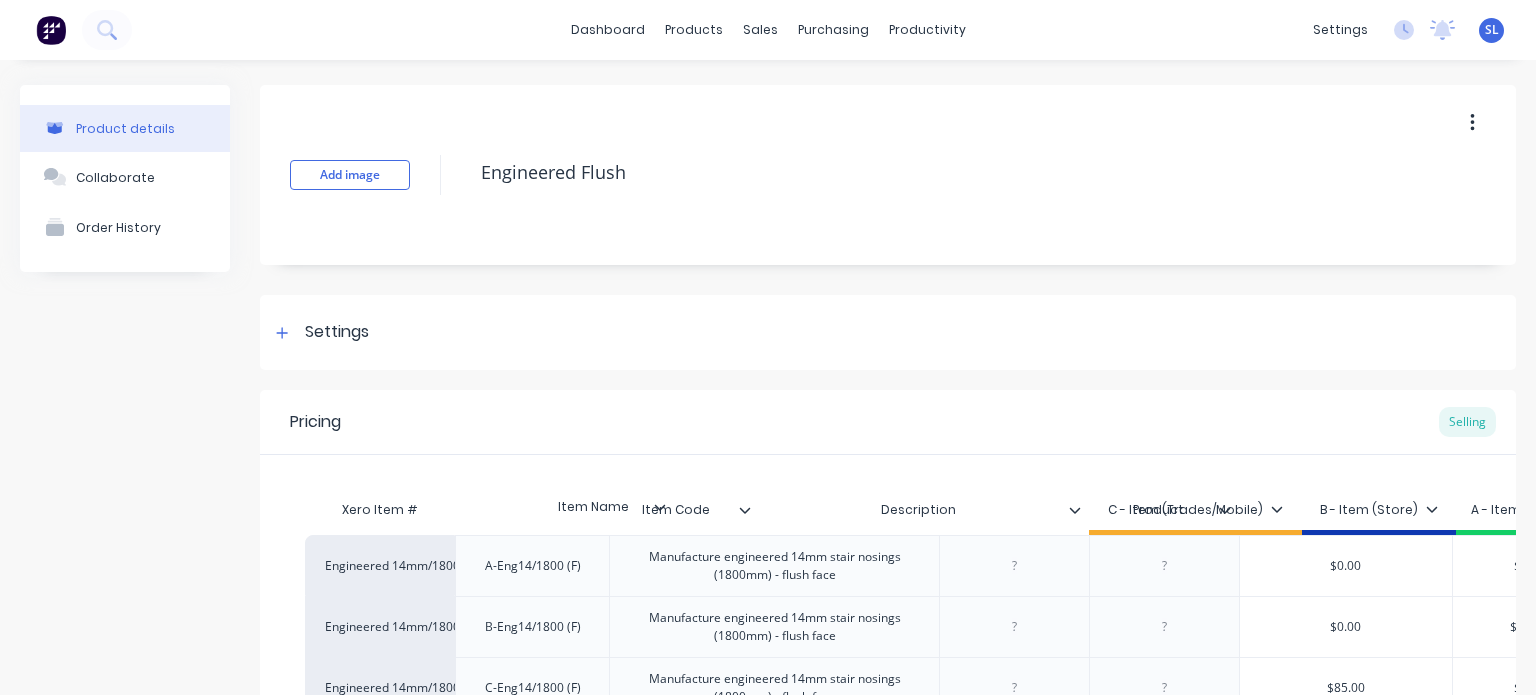 drag, startPoint x: 1113, startPoint y: 527, endPoint x: 546, endPoint y: 525, distance: 567.00354 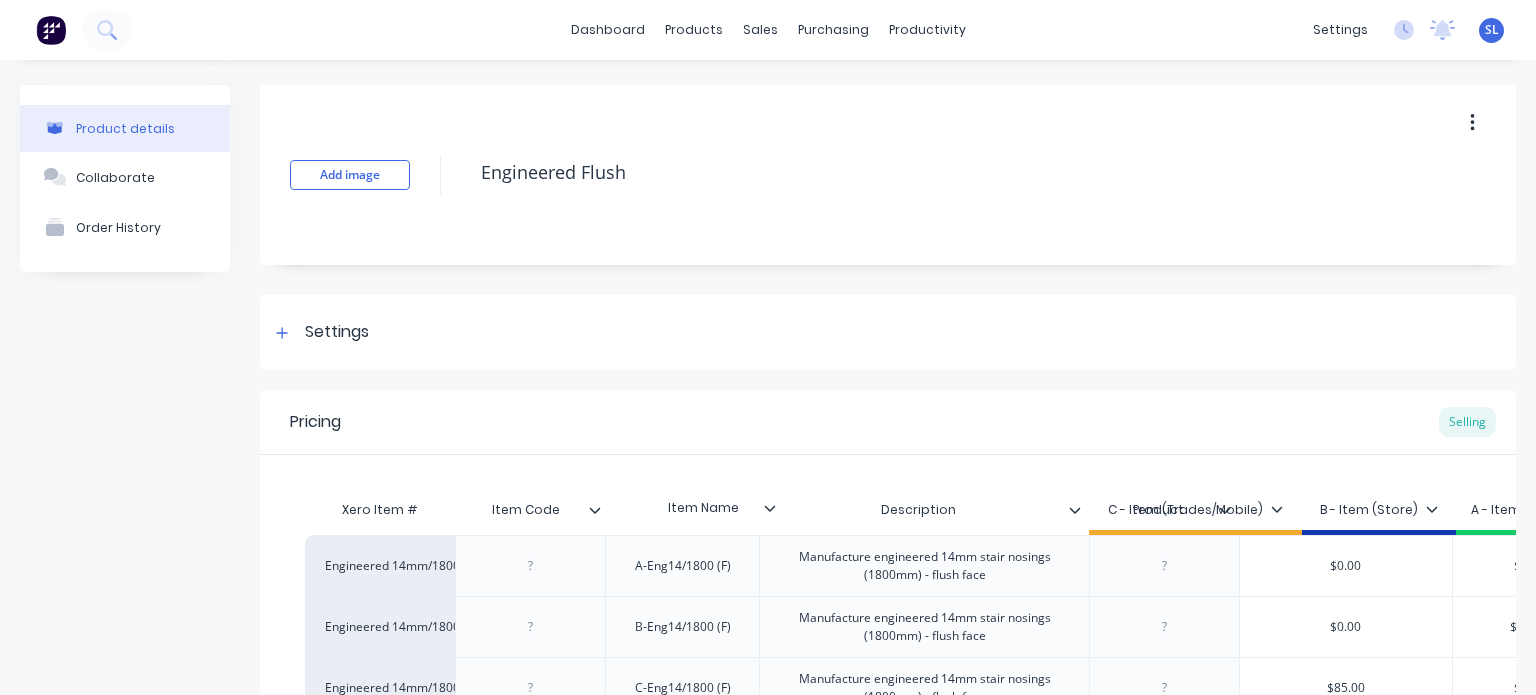 drag, startPoint x: 546, startPoint y: 525, endPoint x: 737, endPoint y: 519, distance: 191.09422 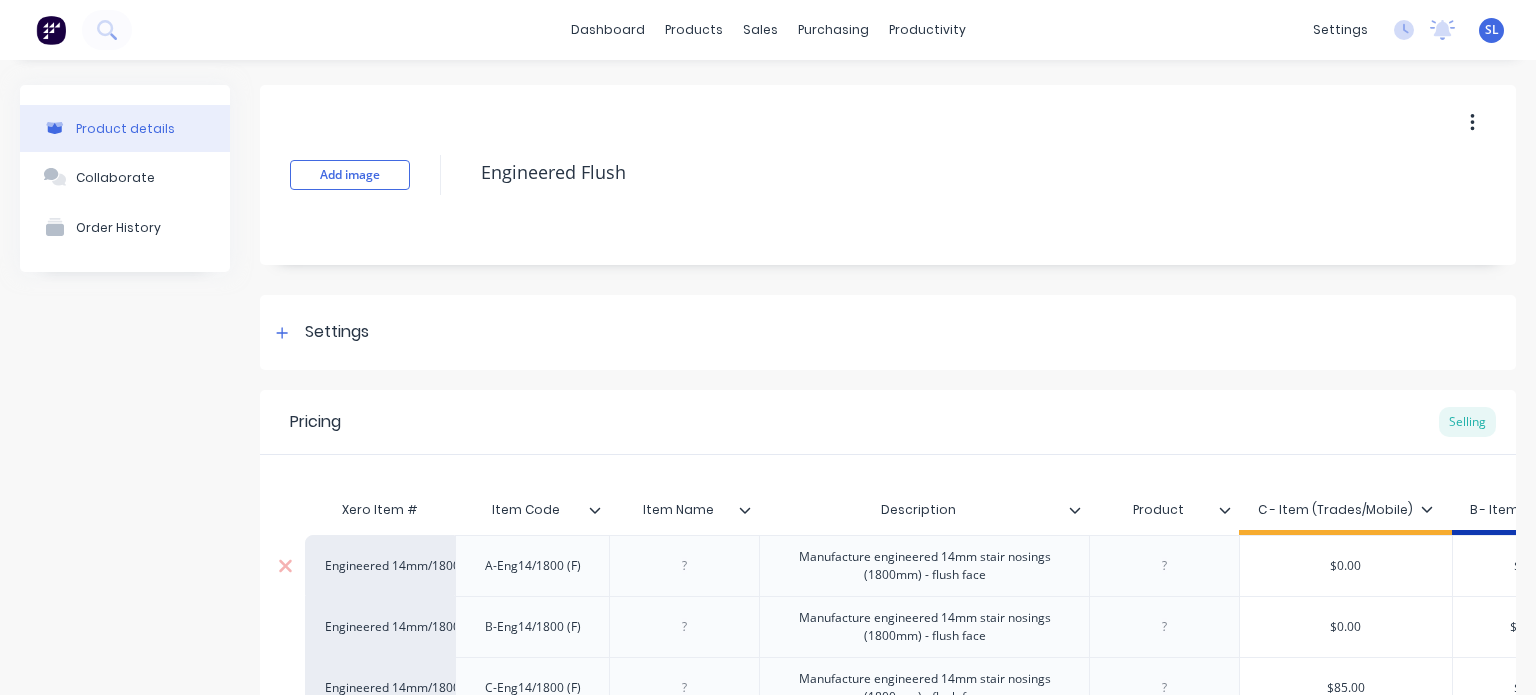click at bounding box center [684, 565] 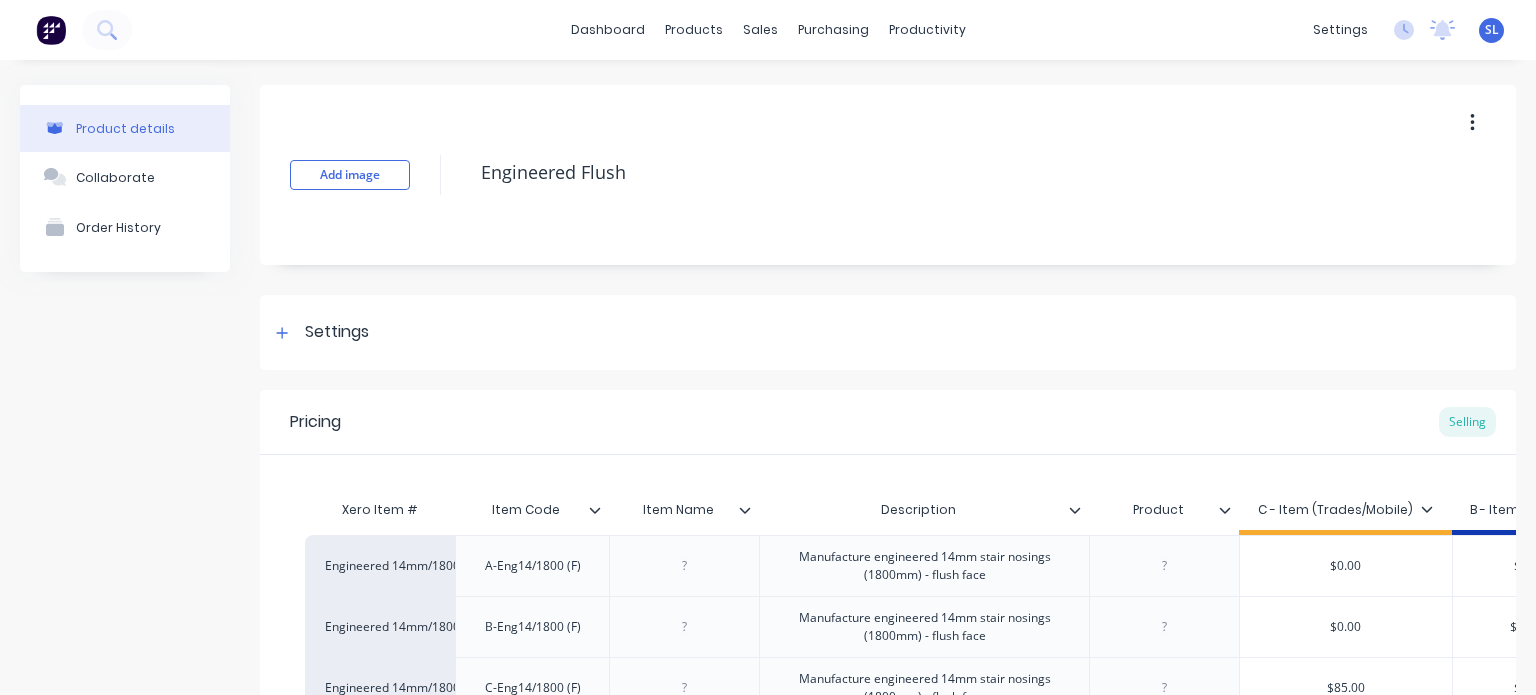 type on "x" 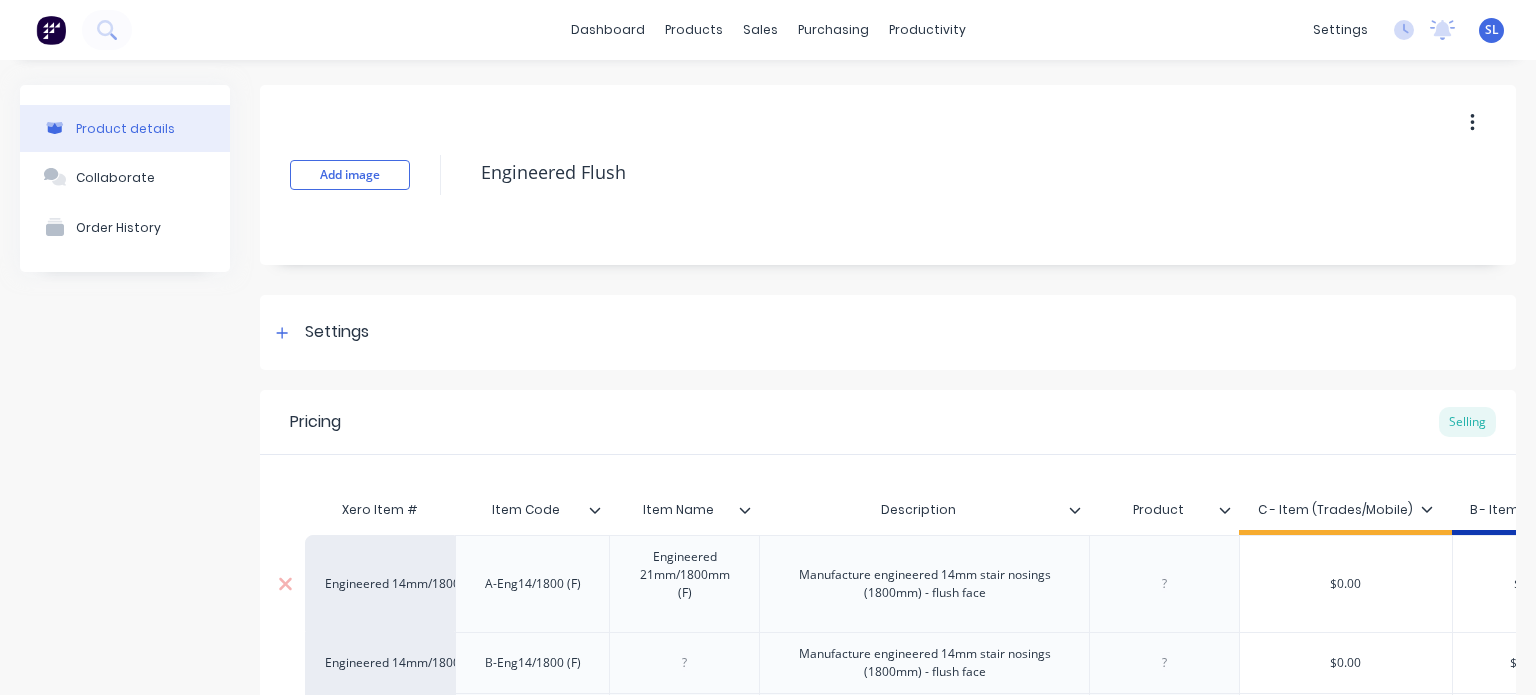 scroll, scrollTop: 112, scrollLeft: 0, axis: vertical 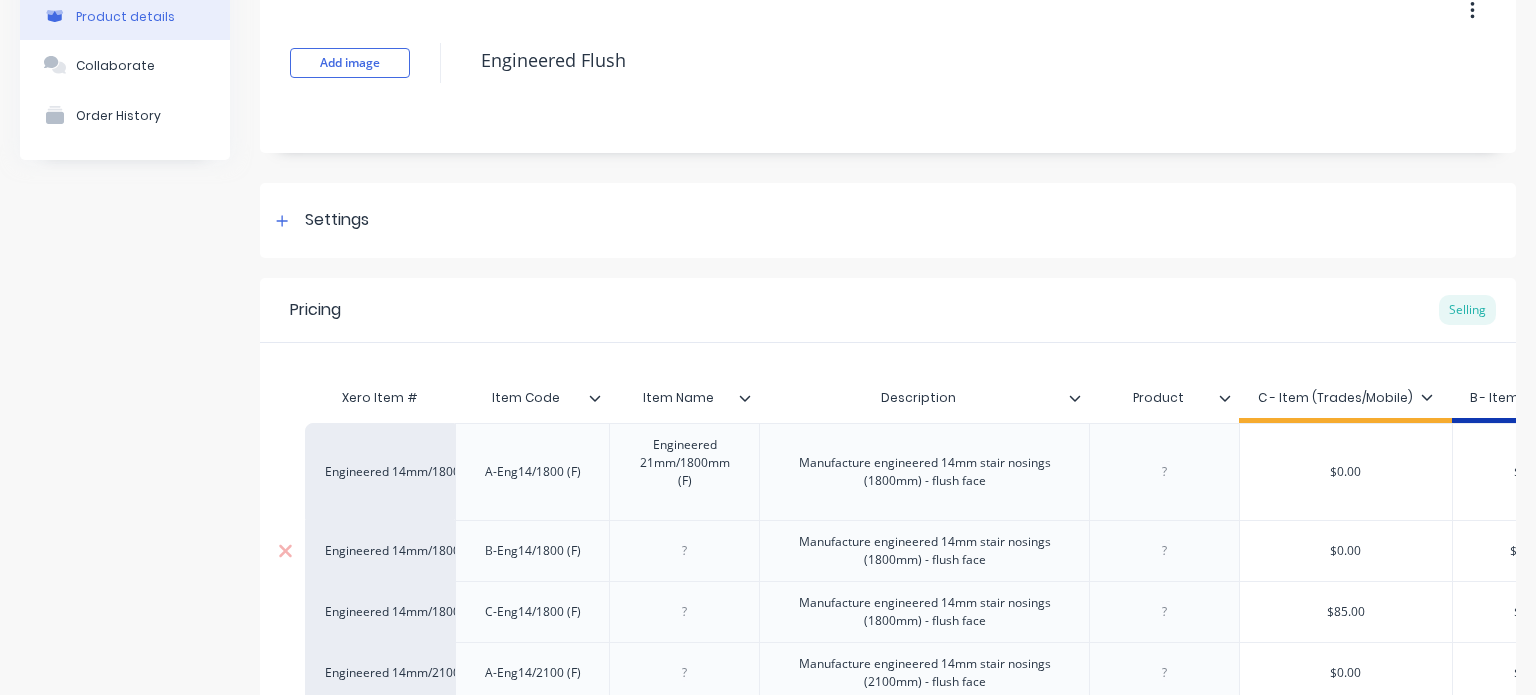 click at bounding box center [684, 550] 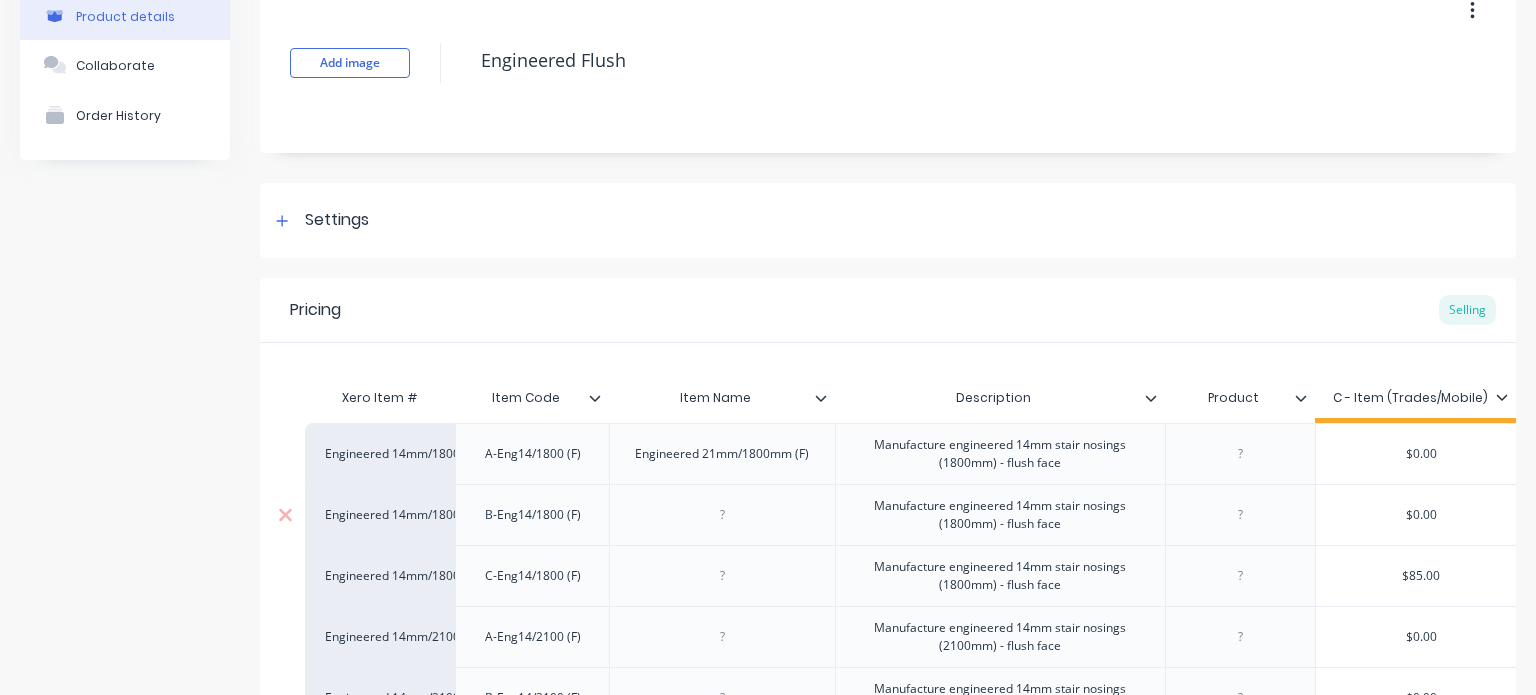 click on "Engineered 14mm/1800mm (F) A-Eng14/1800 (F) Engineered 21mm/1800mm (F)
Manufacture engineered 14mm stair nosings (1800mm) - flush face $0.00 $0.00 $59.00 Engineered 14mm/1800mm (F) B-Eng14/1800 (F) Manufacture engineered 14mm stair nosings (1800mm) - flush face $0.00 $67.00 $0.00 Engineered 14mm/1800mm (F) C-Eng14/1800 (F) Manufacture engineered 14mm stair nosings (1800mm) - flush face $85.00 $0.00 $0.00 Engineered 14mm/2100mm (F) A-Eng14/2100 (F) Manufacture engineered 14mm stair nosings (2100mm) - flush face $0.00 $0.00 $62.00 Engineered 14mm/2100mm (F) B-Eng14/2100 (F) Manufacture engineered 14mm stair nosings (2100mm) - flush face $0.00 $70.00 $0.00 Engineered 14mm/2100mm (F) C-Eng14/2100 (F) Manufacture engineered 14mm stair nosings (2100mm) - flush face $88.00 $0.00 $0.00 Engineered 21mm/1800mm (F) A-Eng21/1800 (F) Manufacture engineered 21mm stair nosings (1800mm) - flush face $0.00 $0.00 $62.00 Engineered 14mm/1800mm (F) B-Eng21/1800 (F) Manufacture engineered 21mm stair nosings (1800mm) - flush face" at bounding box center [888, 789] 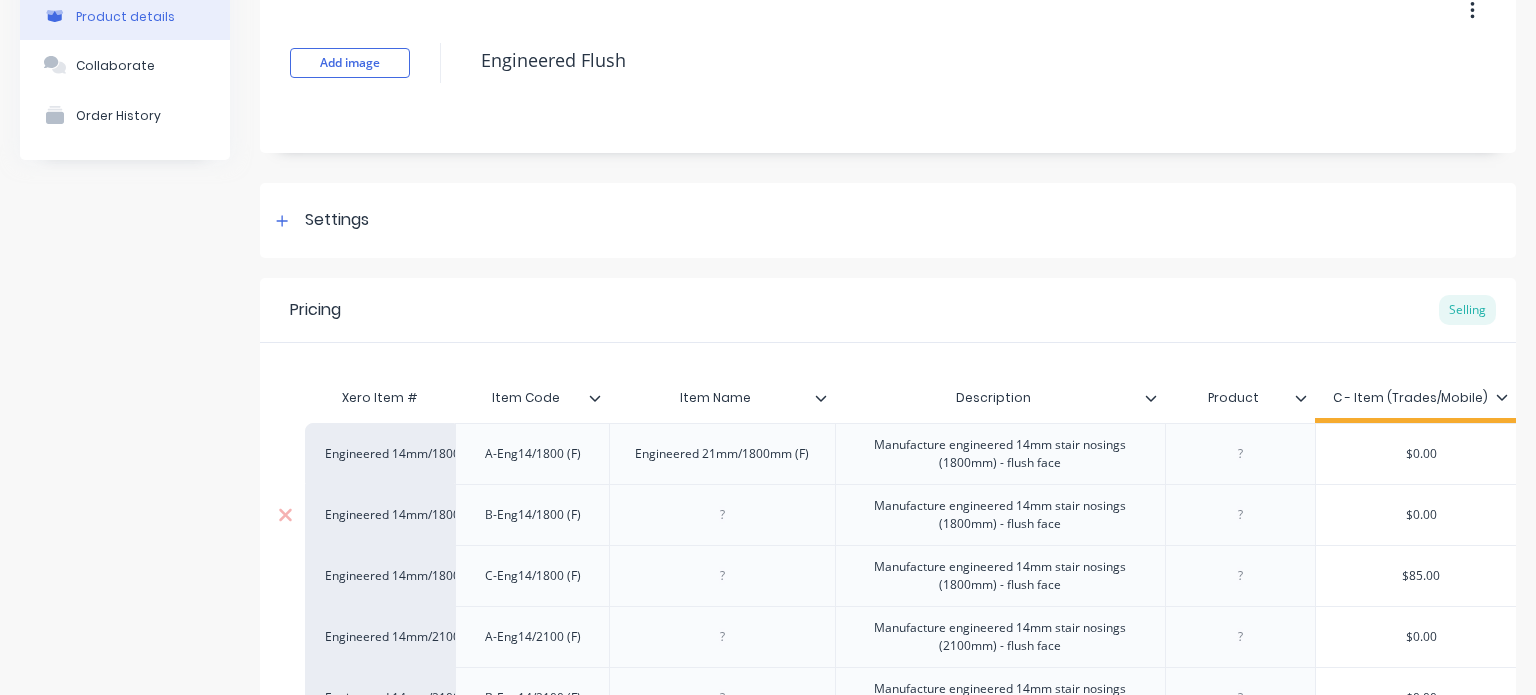 paste 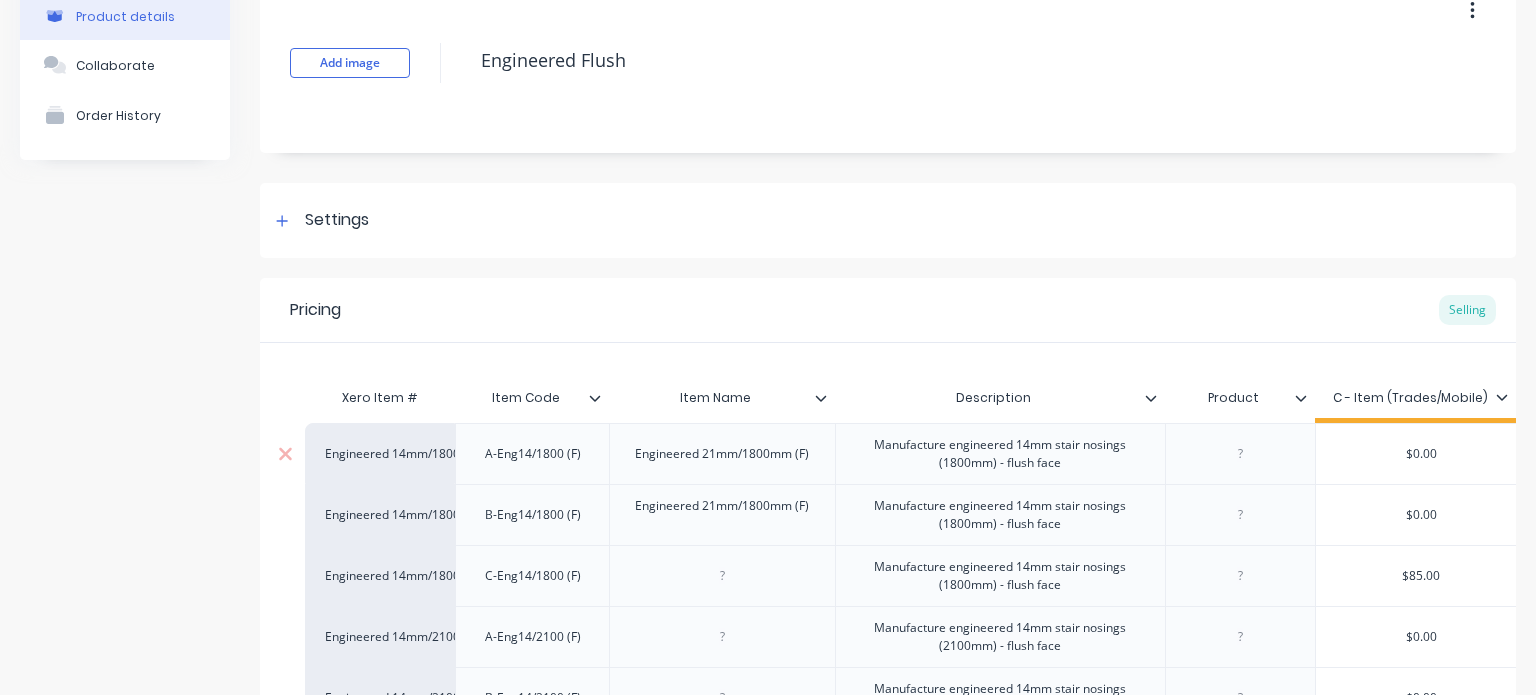 click on "Engineered 21mm/1800mm (F)" at bounding box center [722, 453] 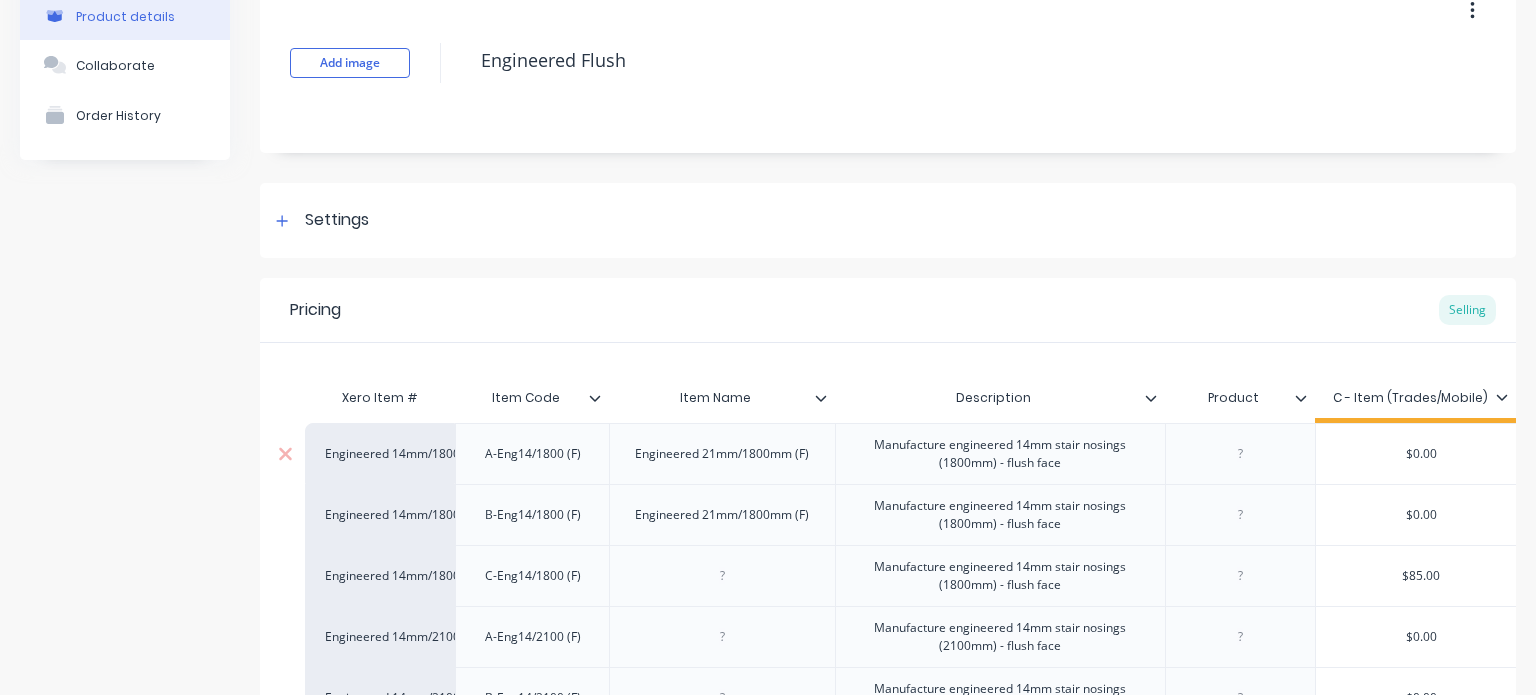 click on "Engineered 21mm/1800mm (F)" at bounding box center (722, 454) 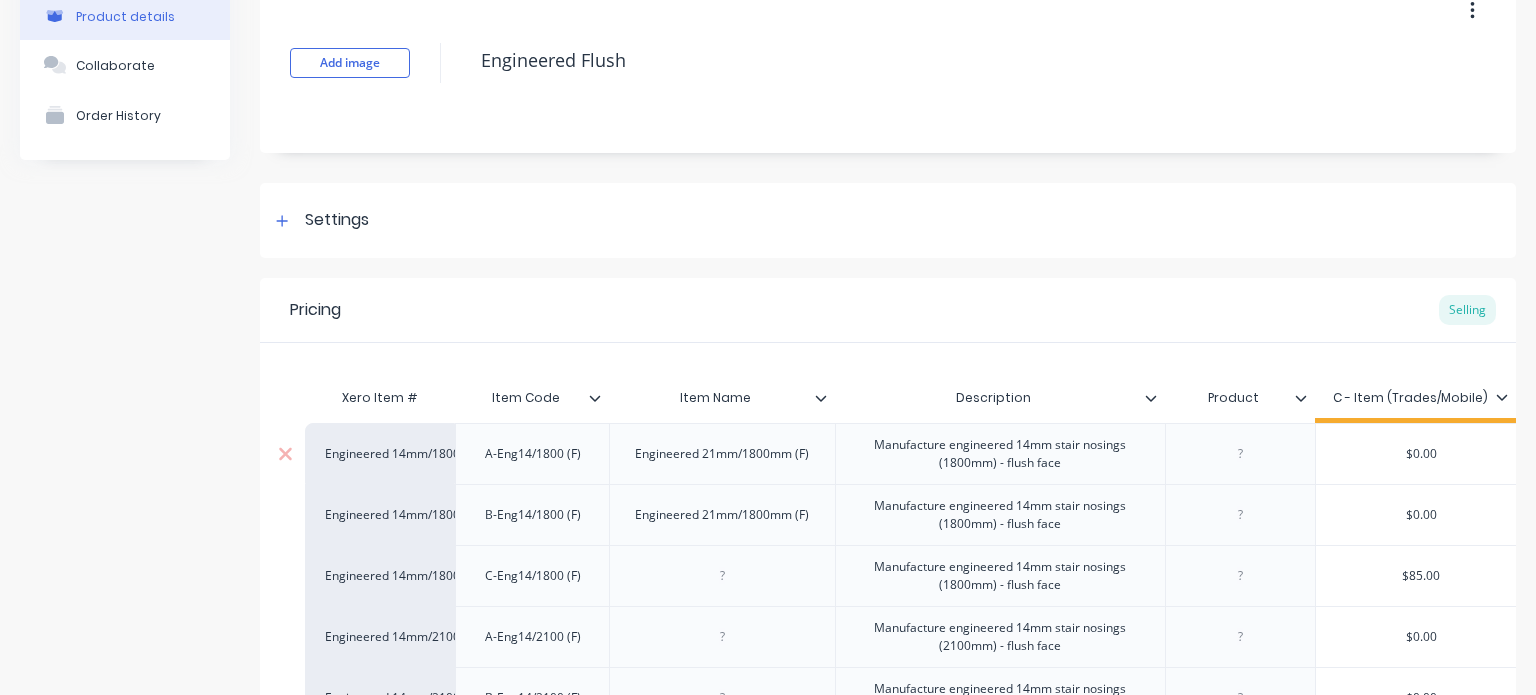 click on "Engineered 21mm/1800mm (F)" at bounding box center (722, 454) 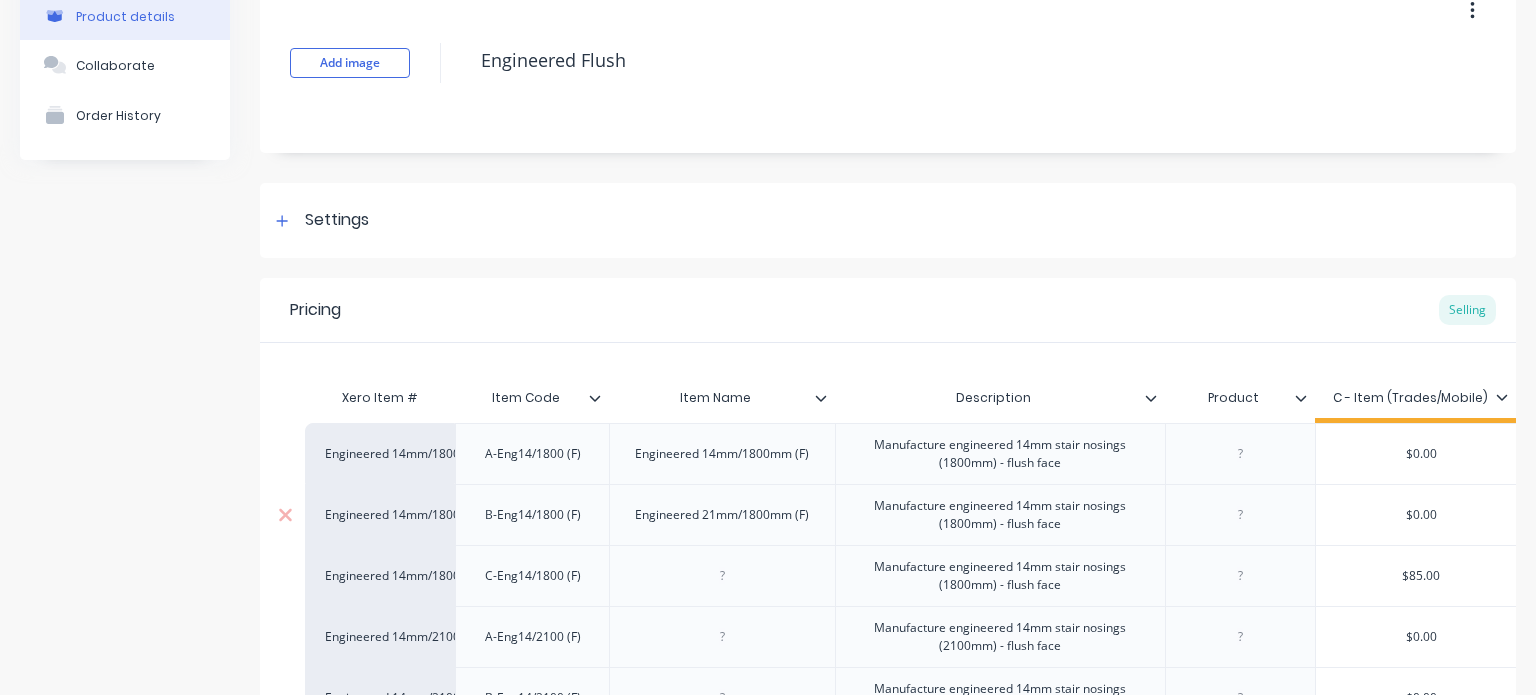 click on "Engineered 21mm/1800mm (F)" at bounding box center (722, 515) 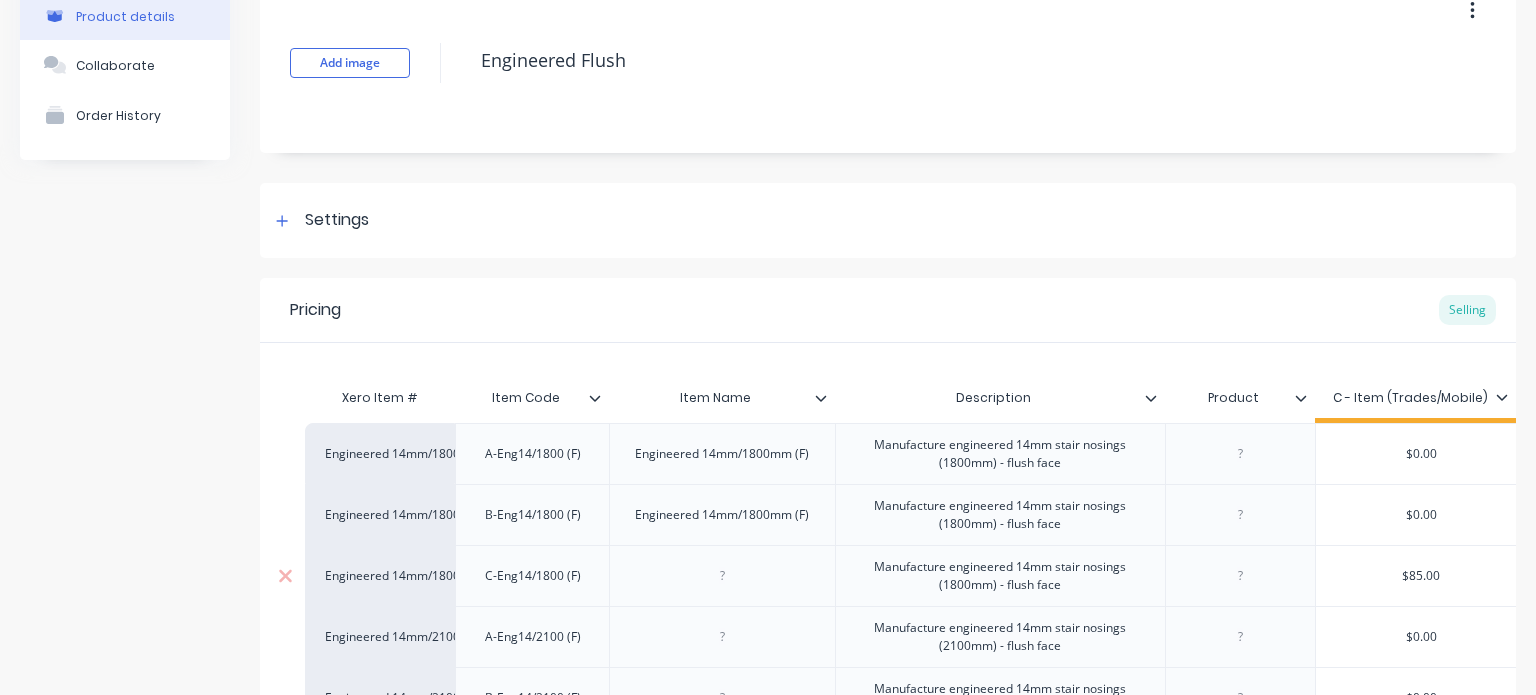 click at bounding box center (722, 576) 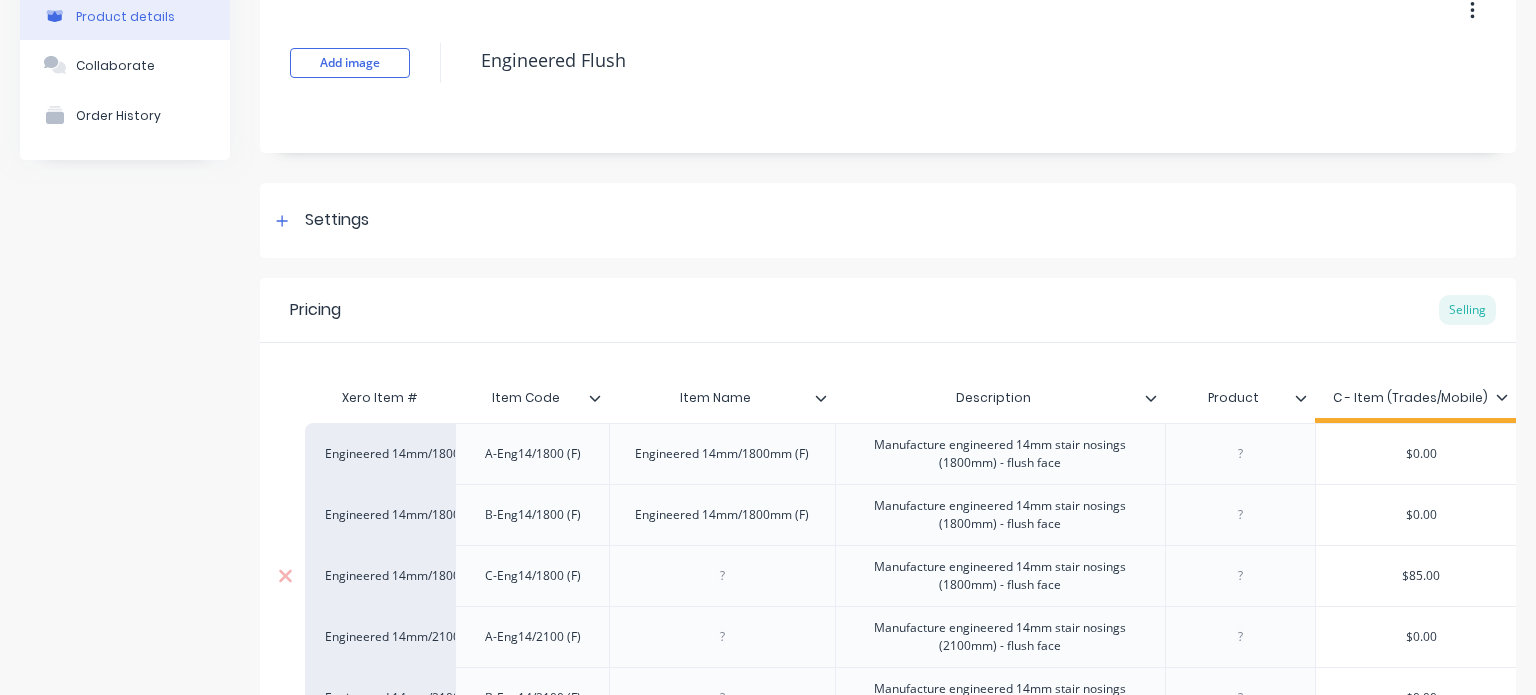 type on "x" 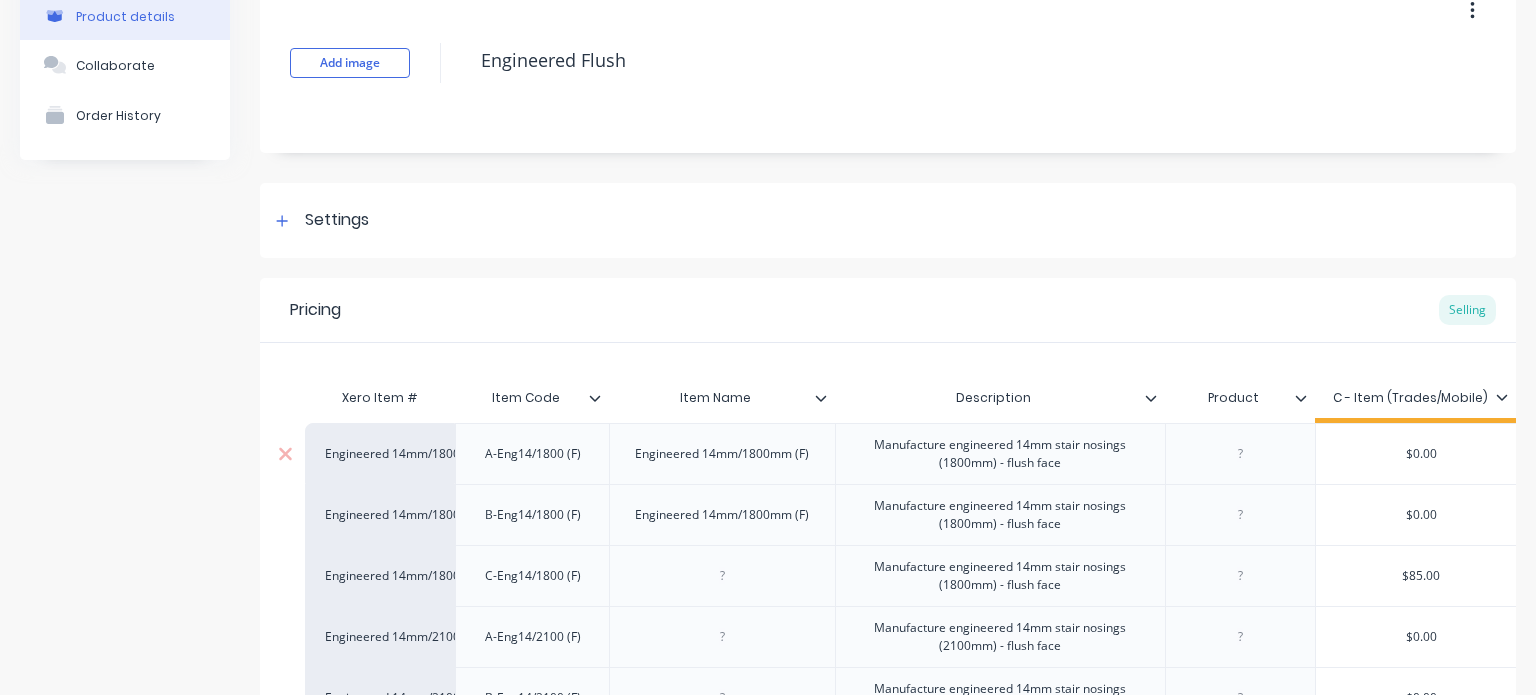 paste 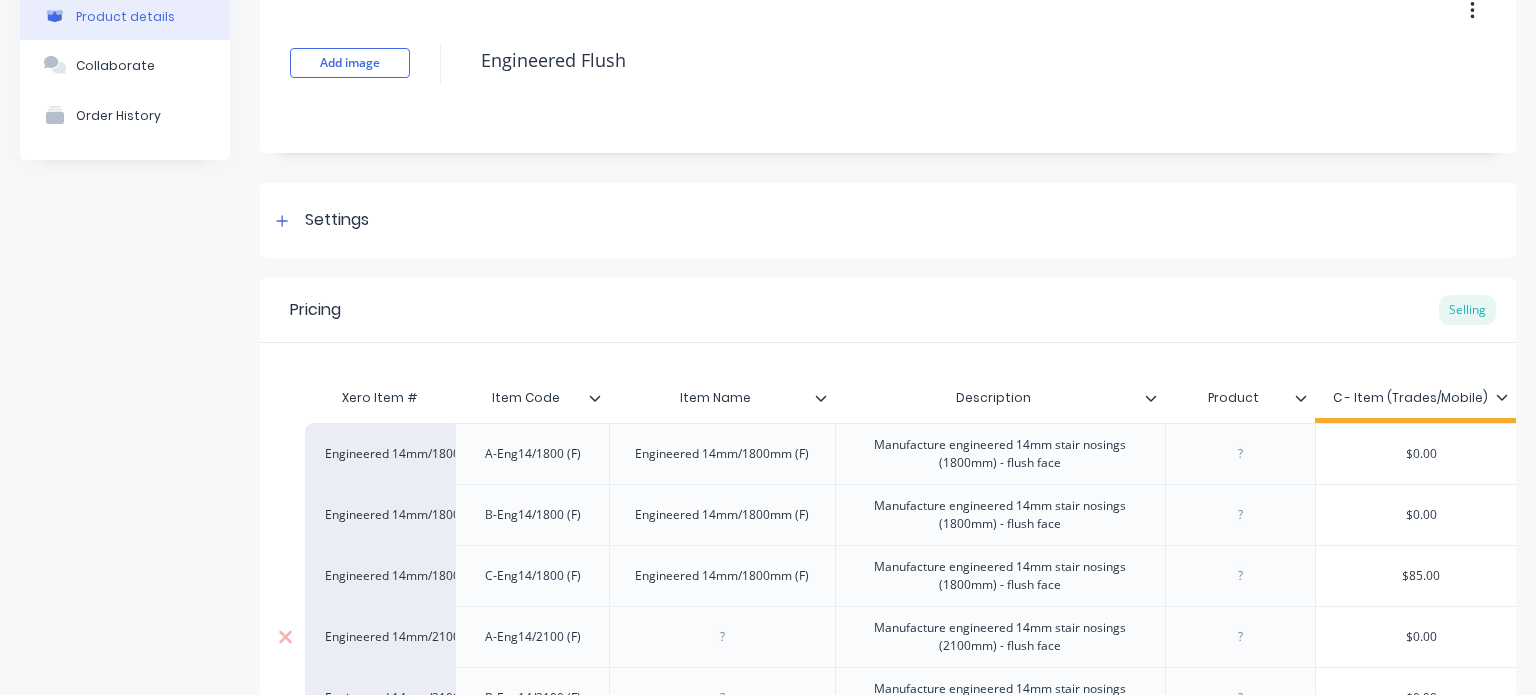 click at bounding box center (722, 637) 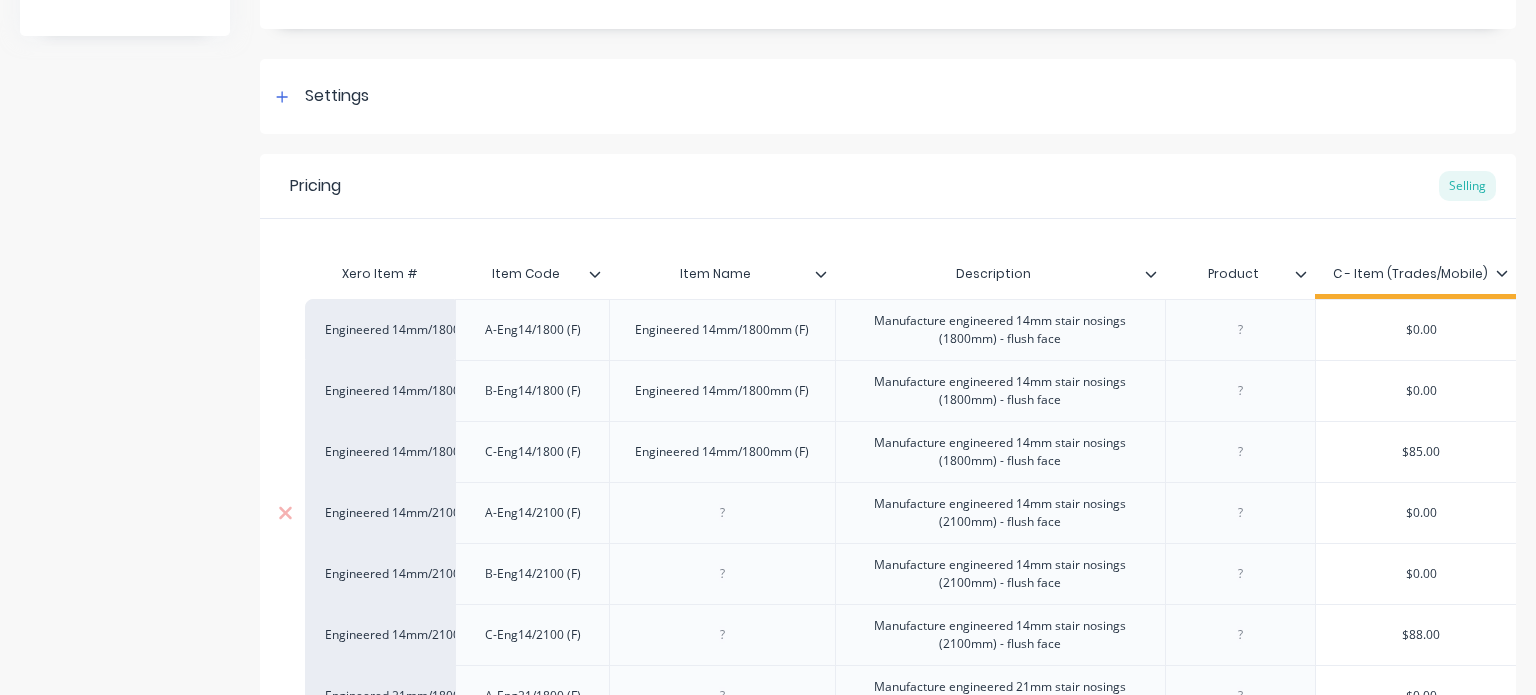 scroll, scrollTop: 239, scrollLeft: 0, axis: vertical 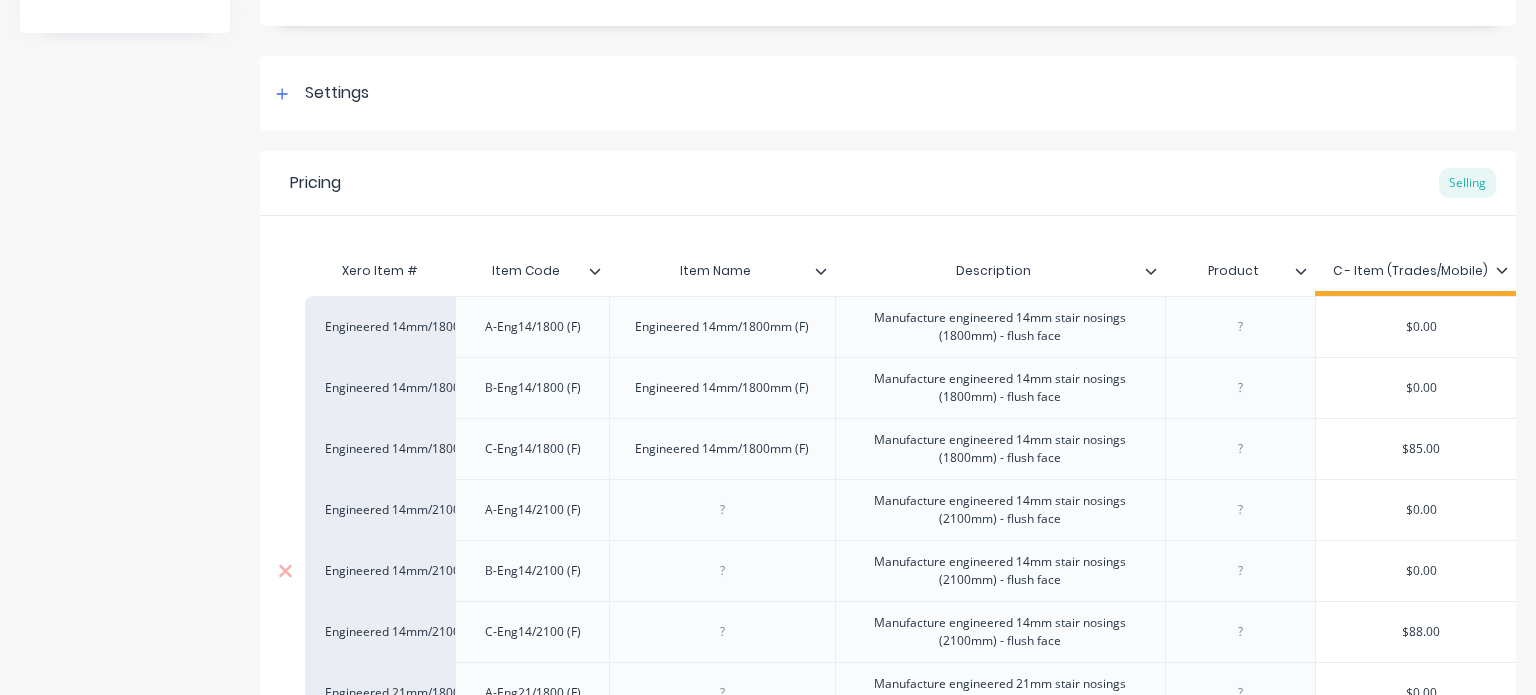 type on "x" 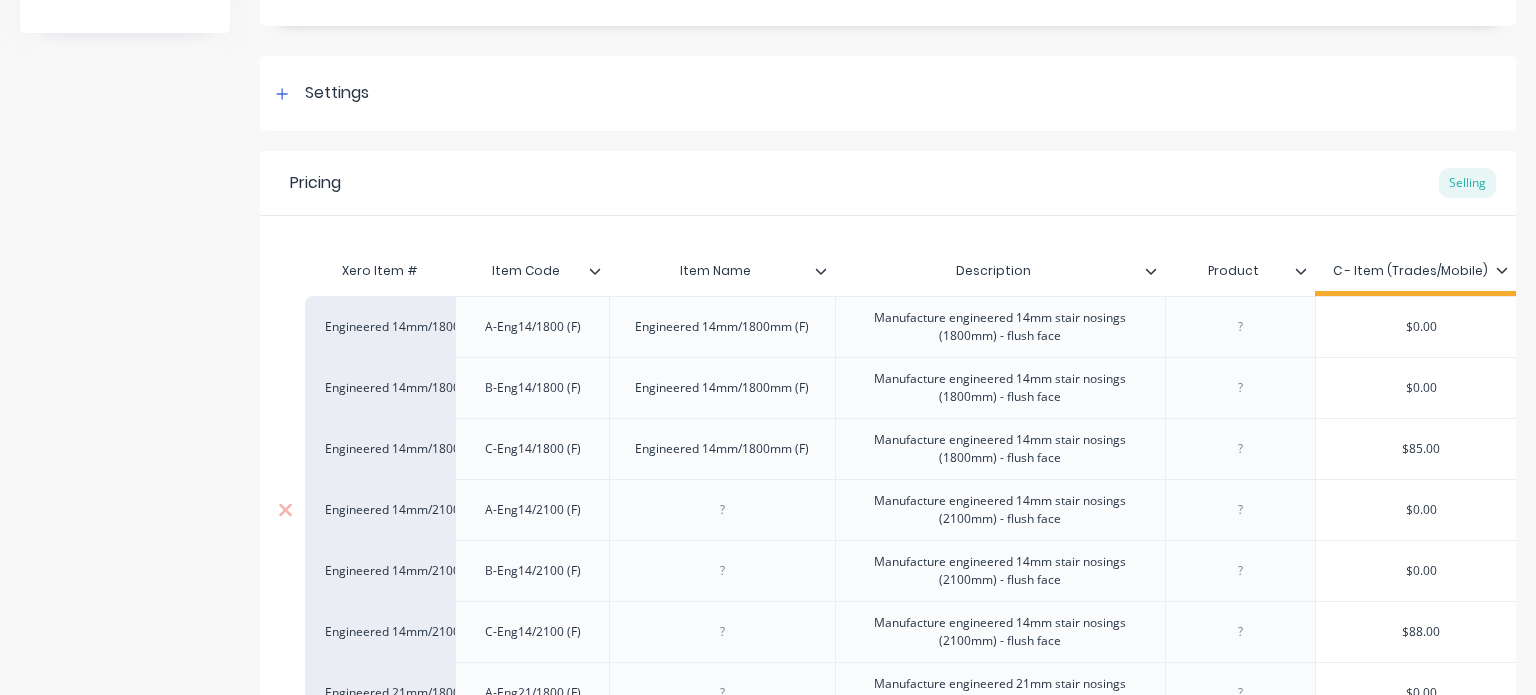 paste 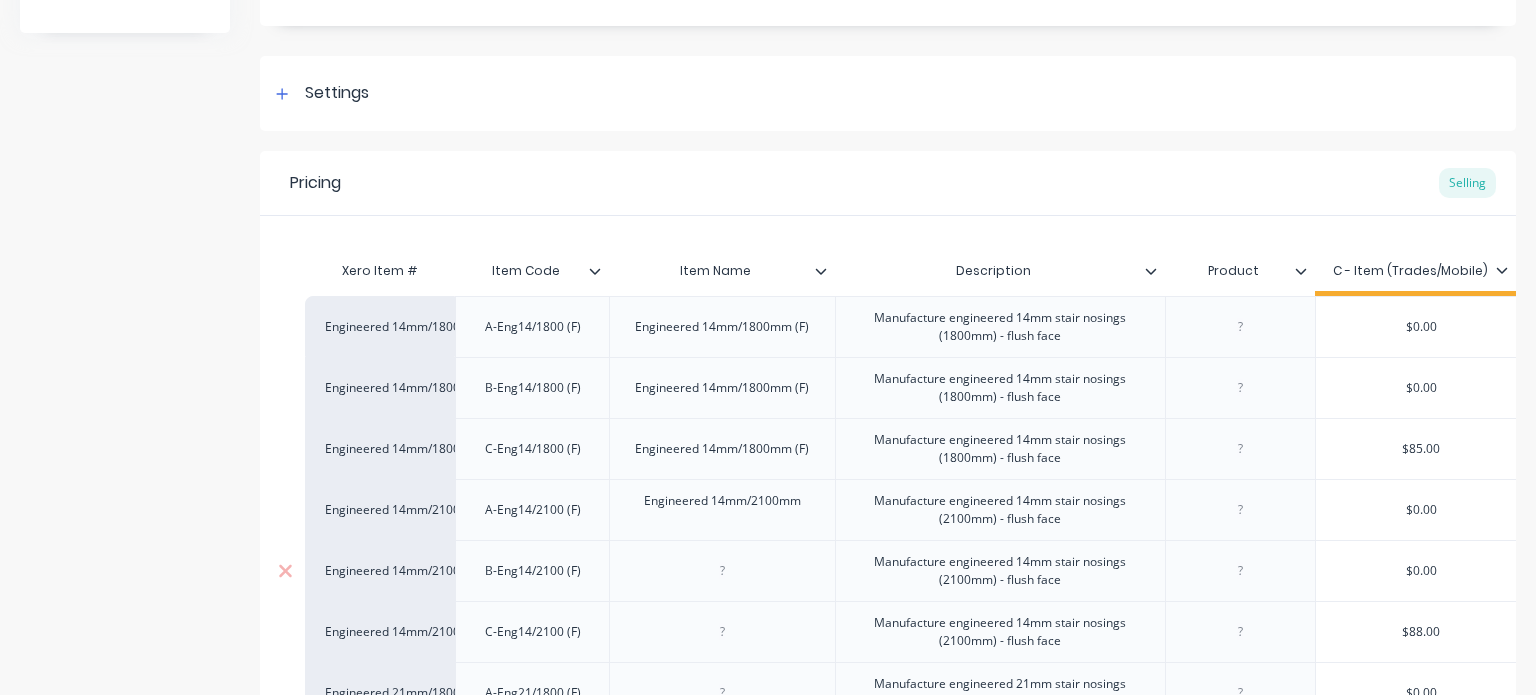 click at bounding box center (722, 571) 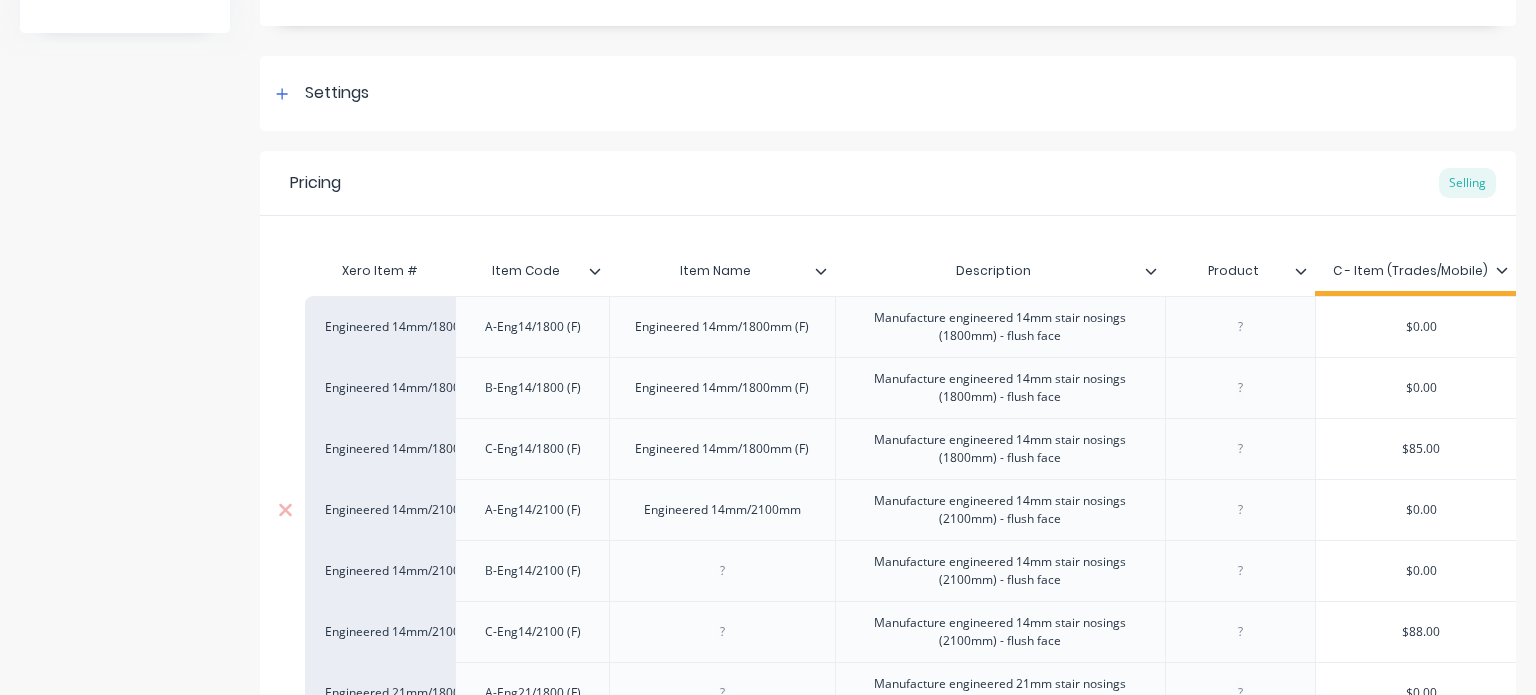 click on "Engineered 14mm/2100mm" at bounding box center (722, 510) 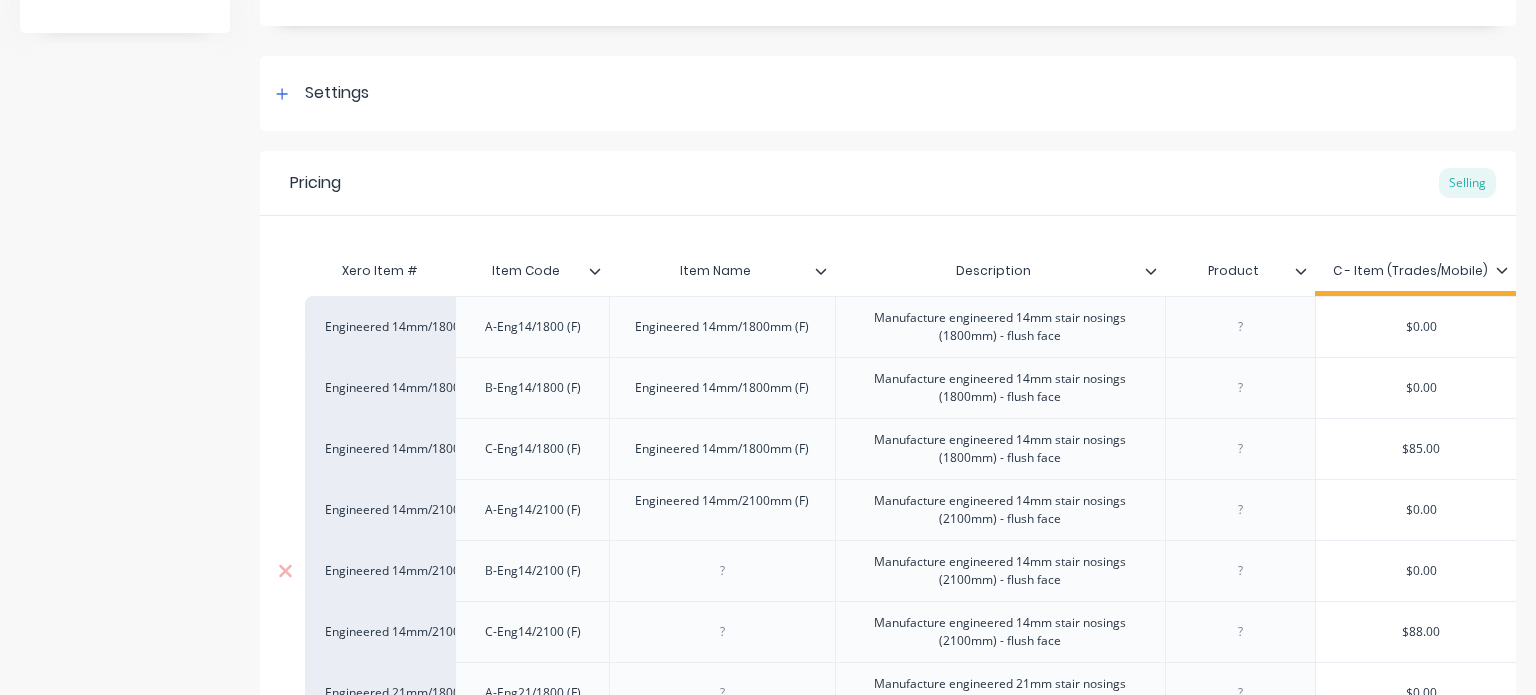 type on "x" 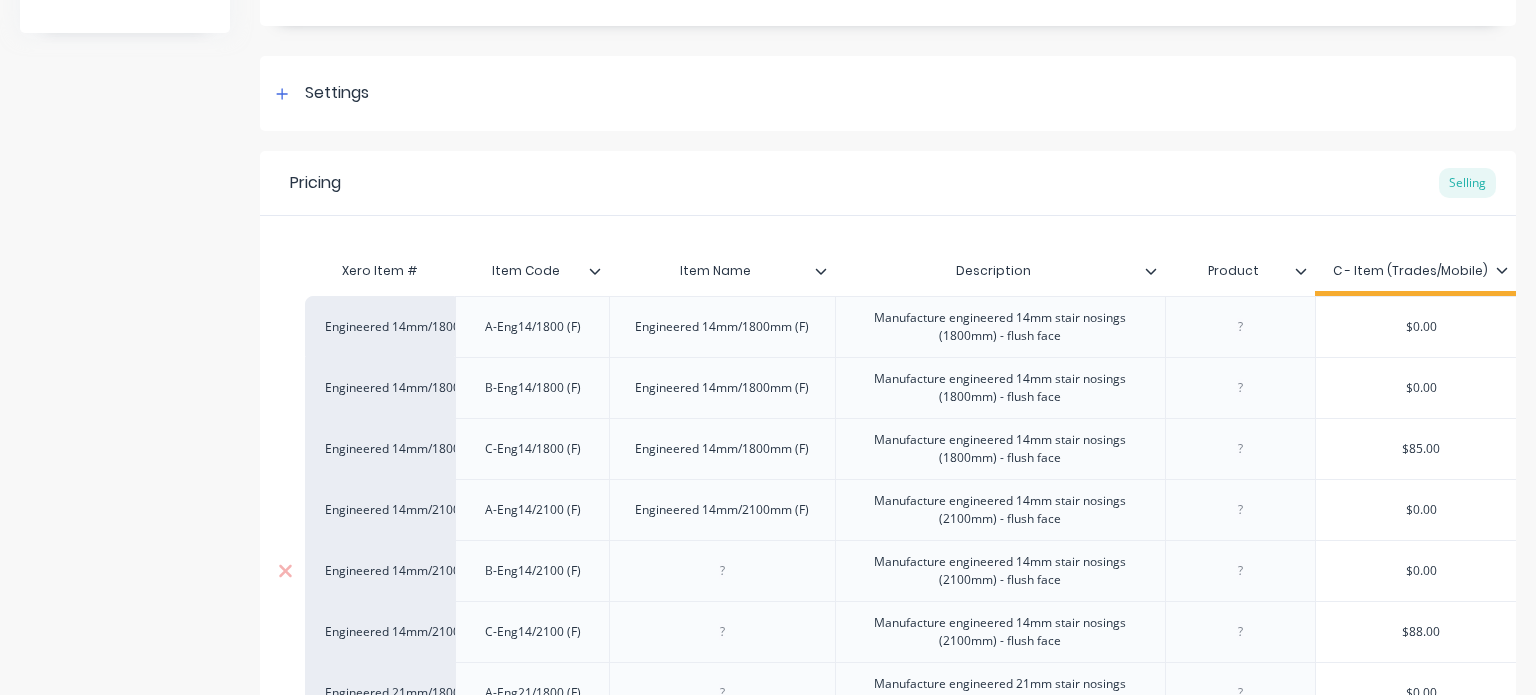 click at bounding box center (722, 571) 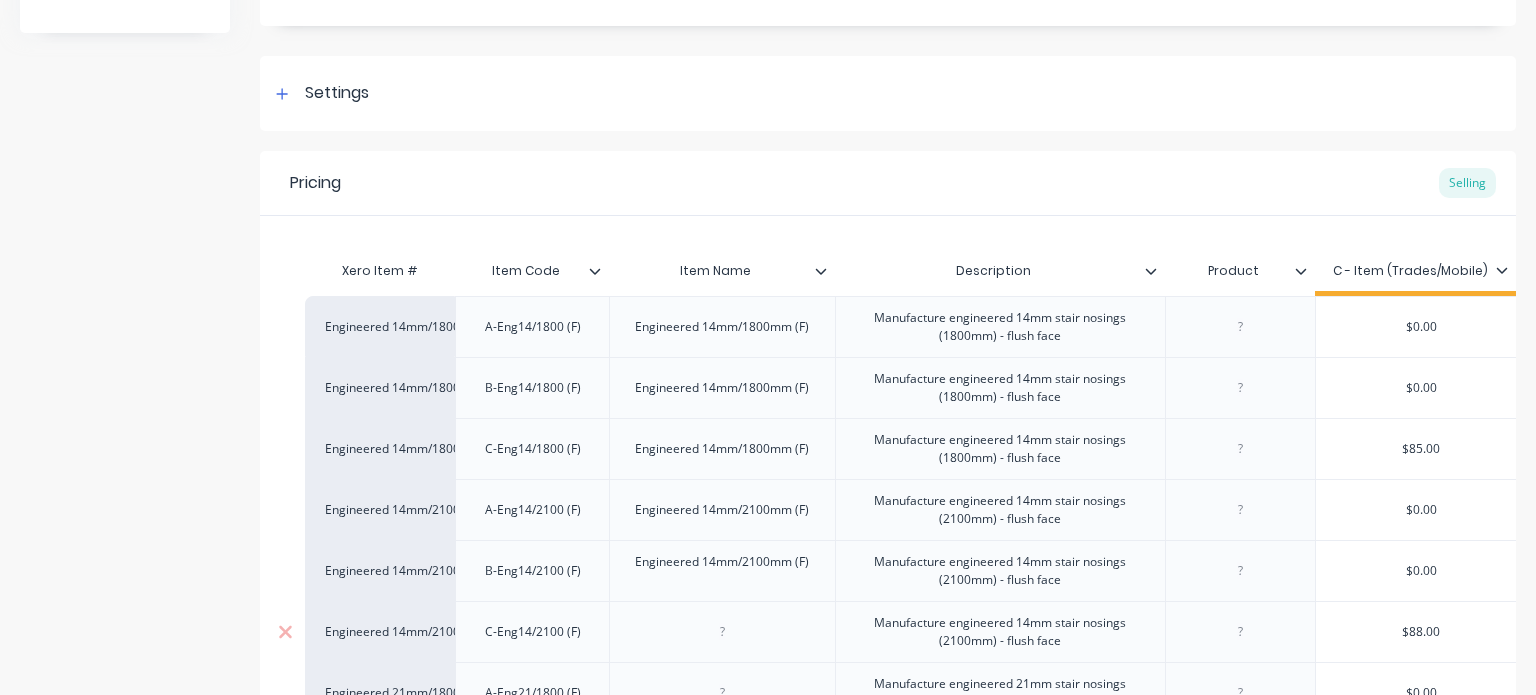 type on "x" 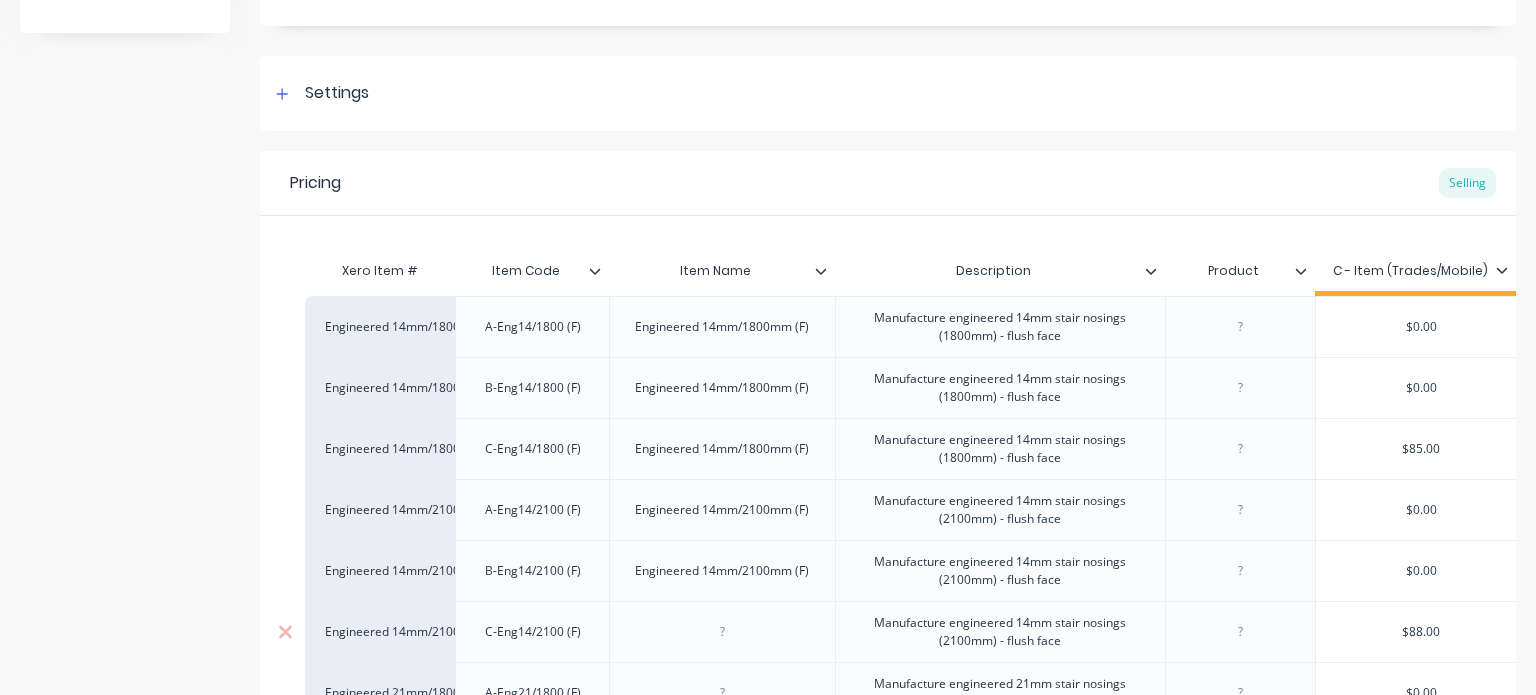 click at bounding box center (722, 632) 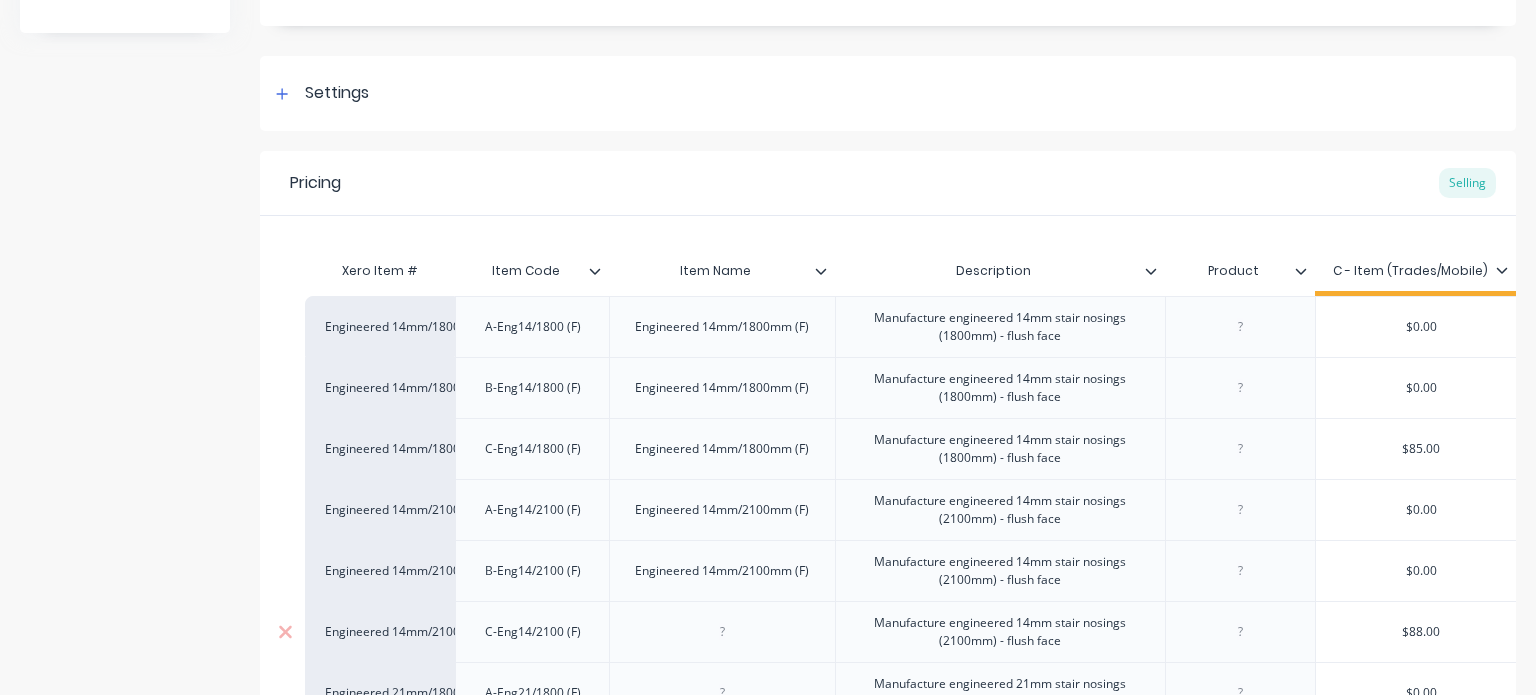 paste 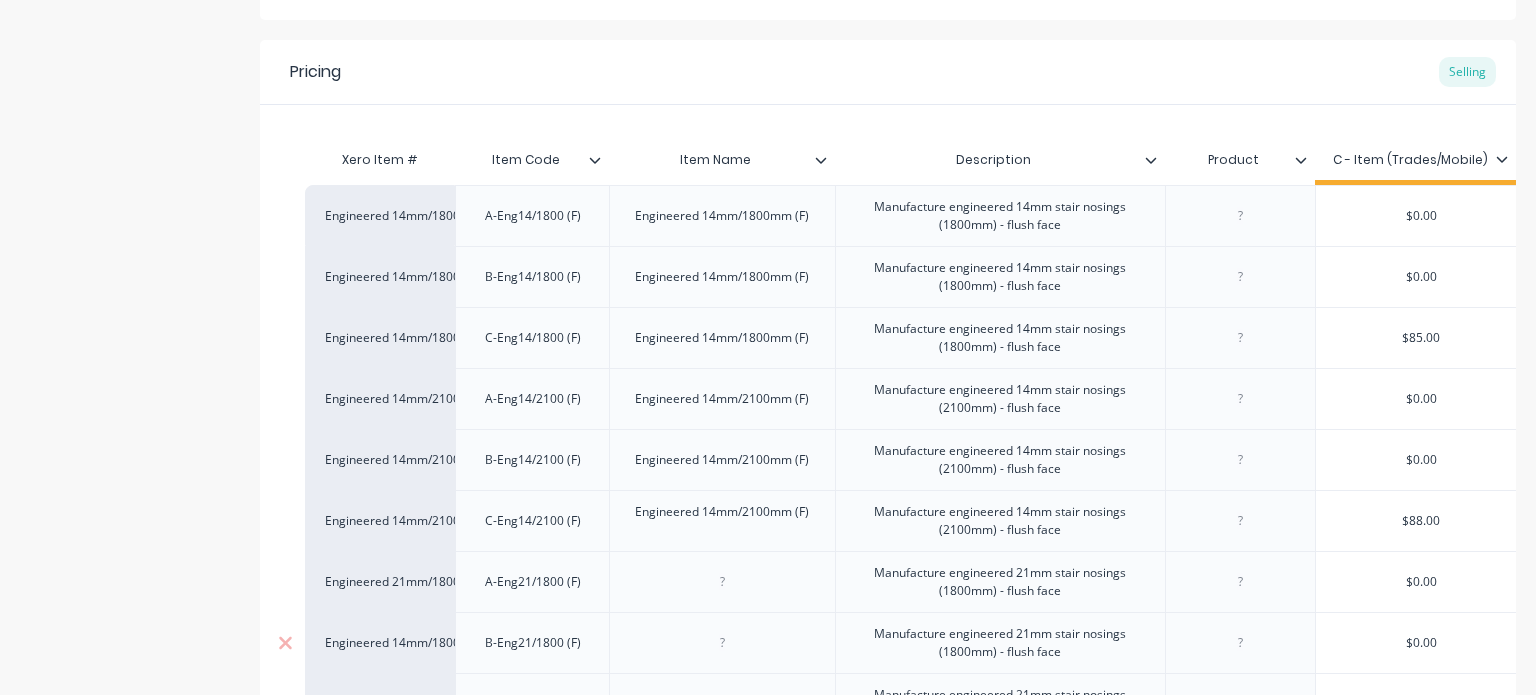 scroll, scrollTop: 371, scrollLeft: 0, axis: vertical 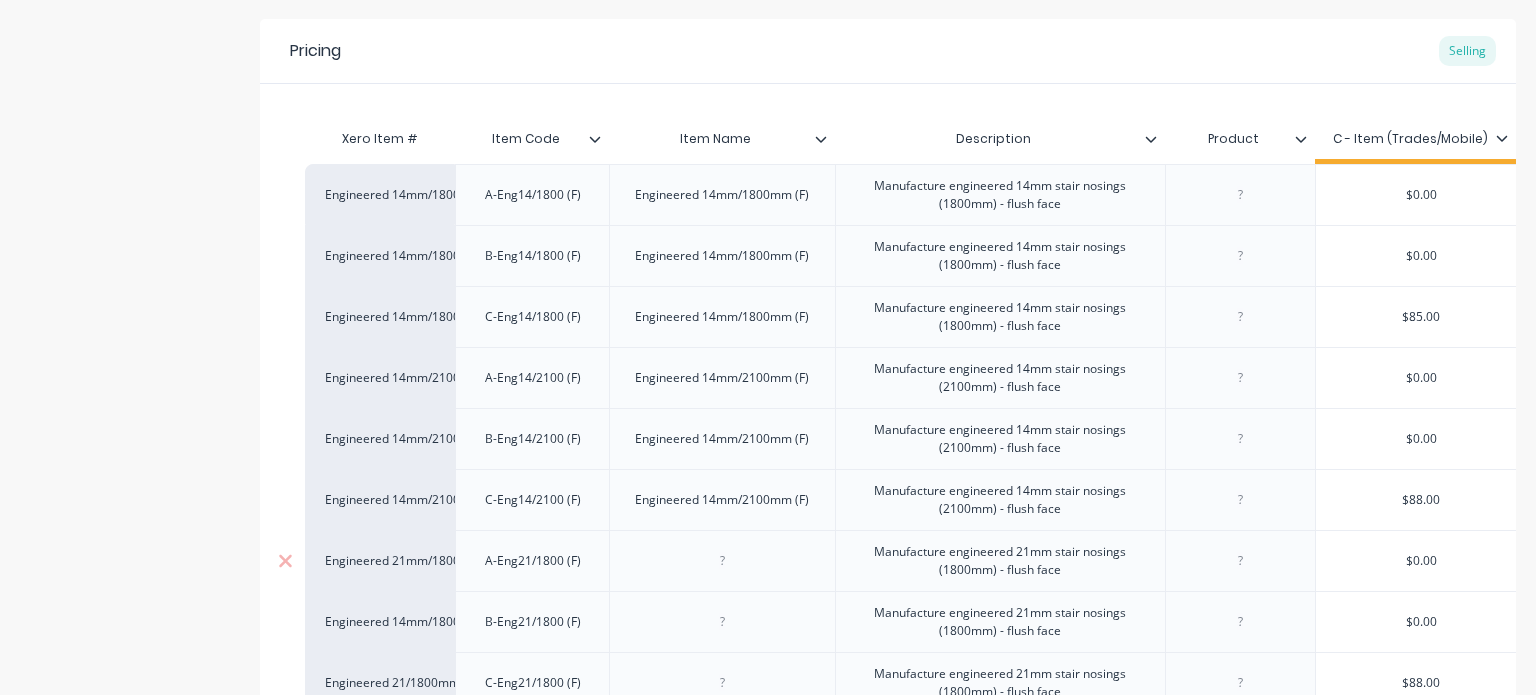 click at bounding box center (722, 561) 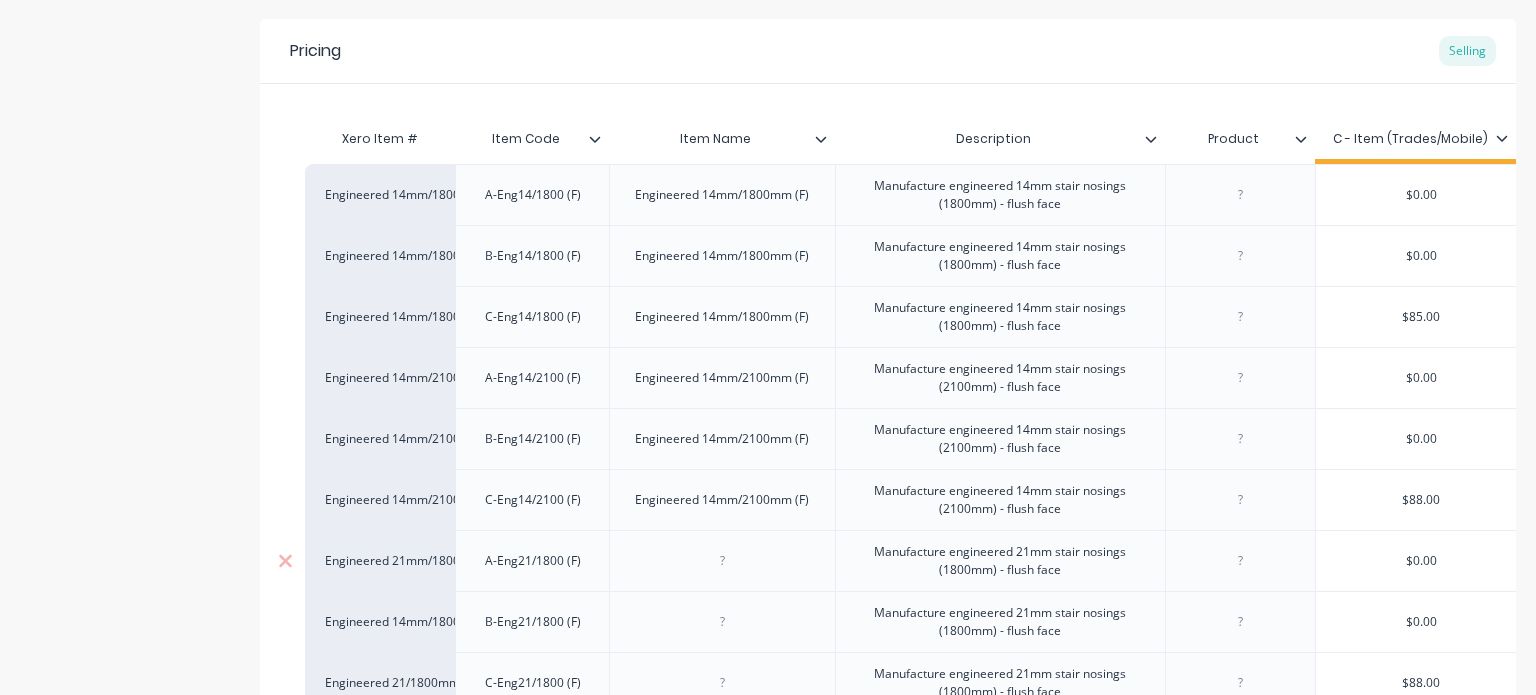 paste 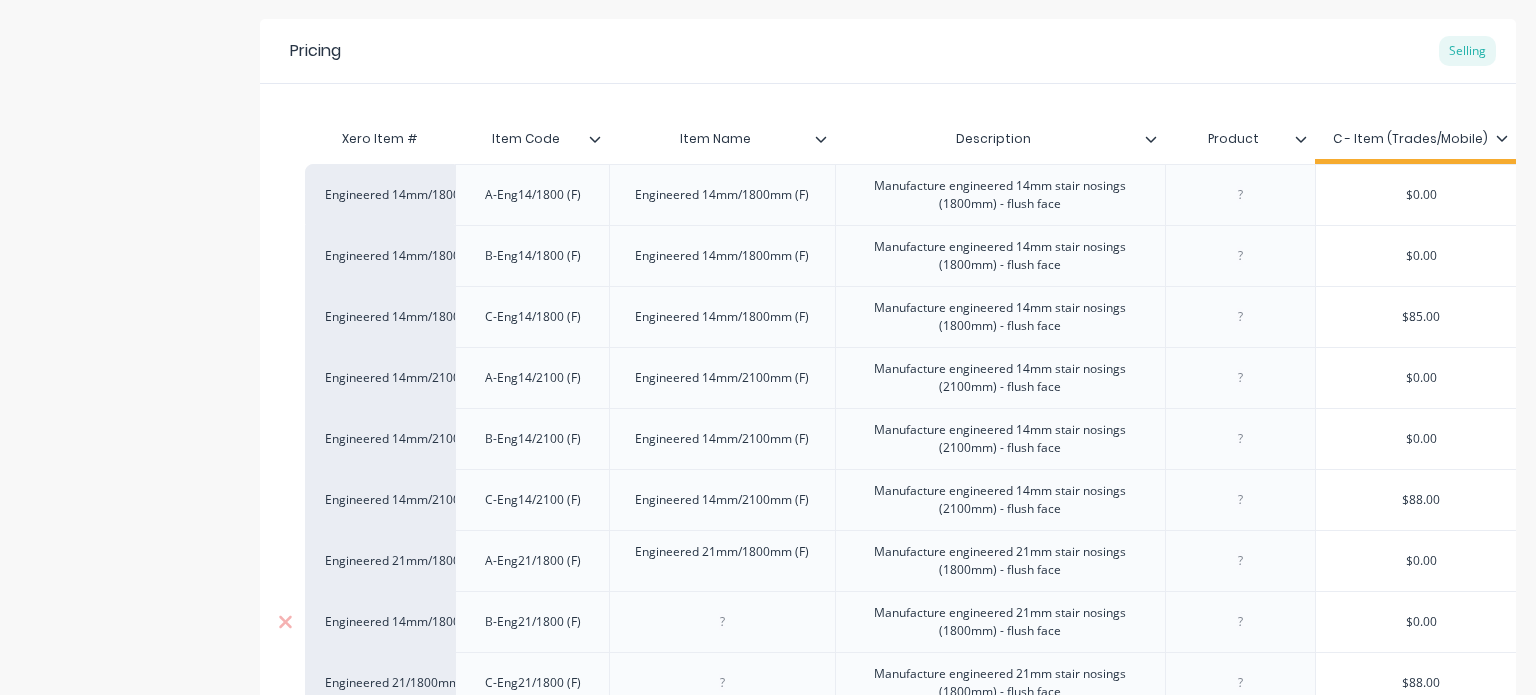 click at bounding box center [722, 621] 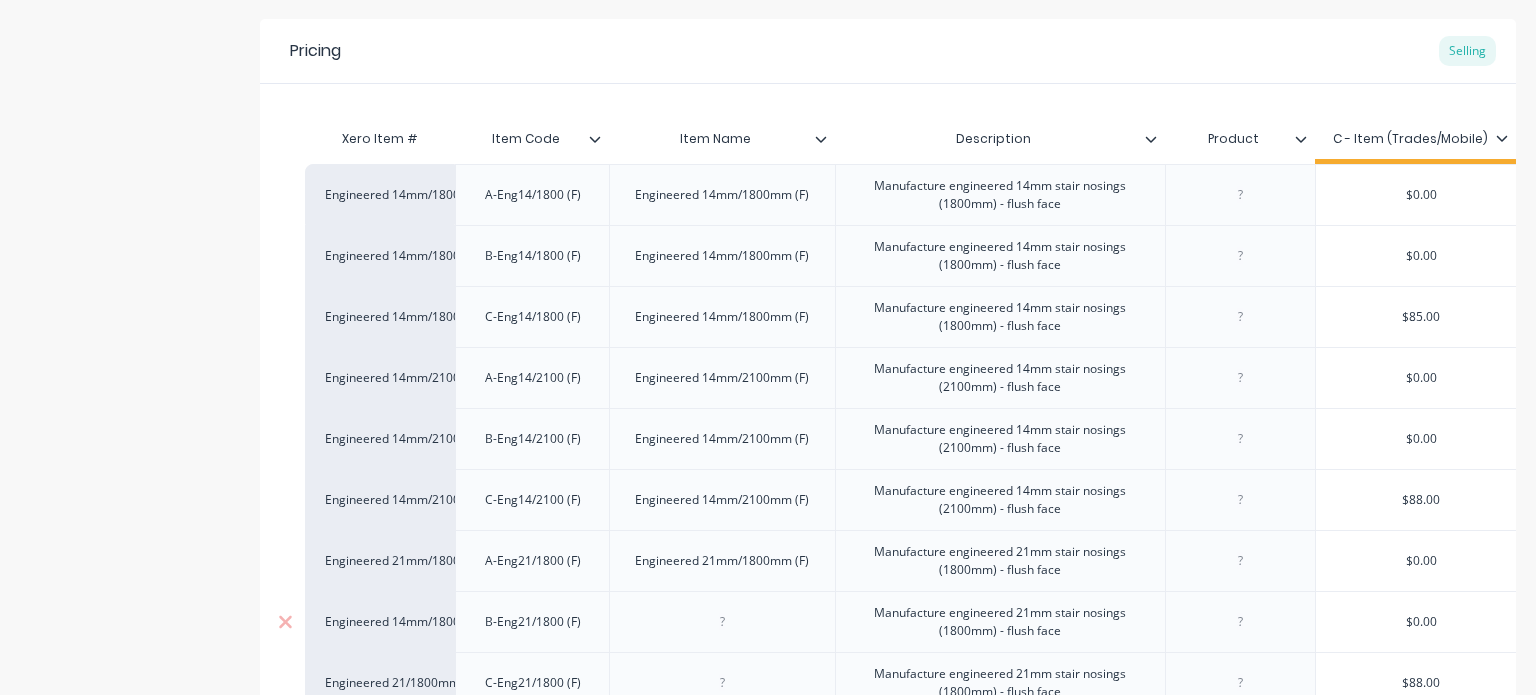 paste 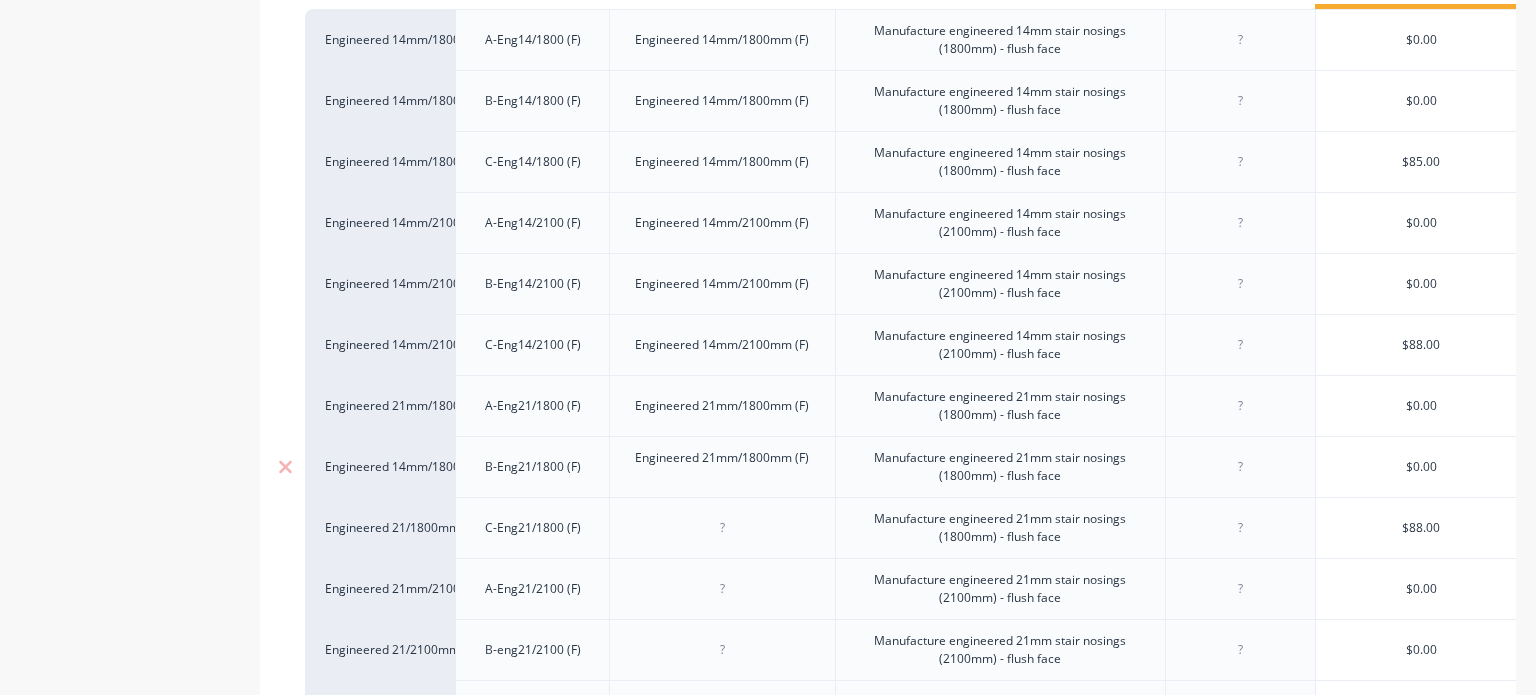 scroll, scrollTop: 536, scrollLeft: 0, axis: vertical 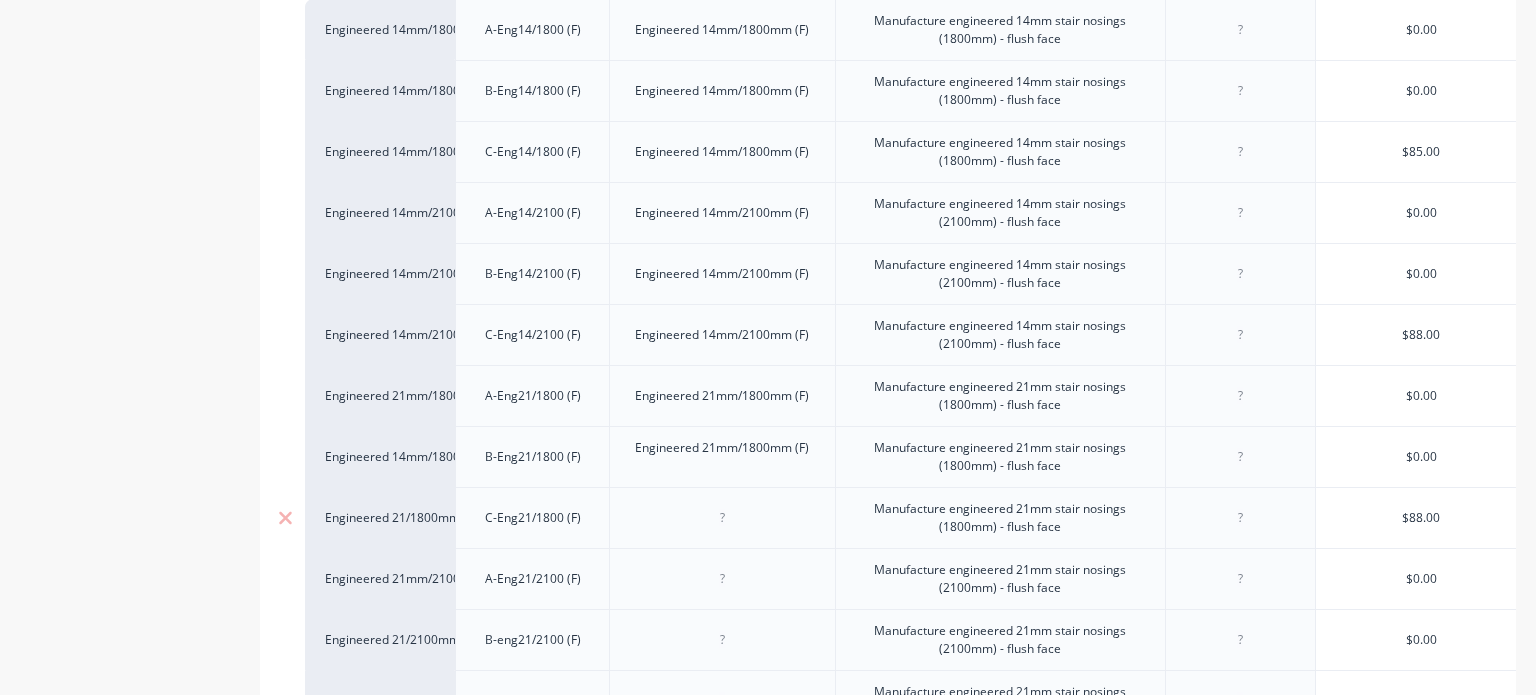 type on "x" 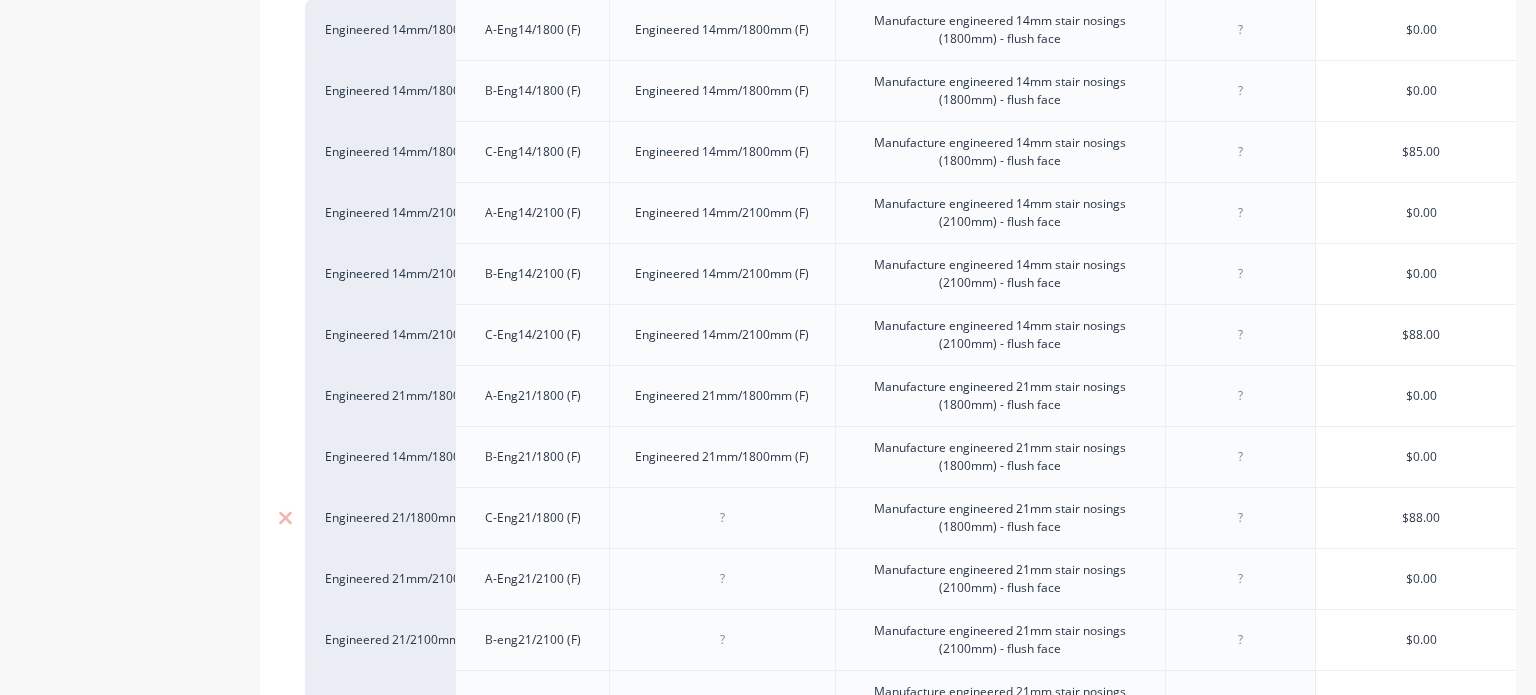 click at bounding box center (722, 518) 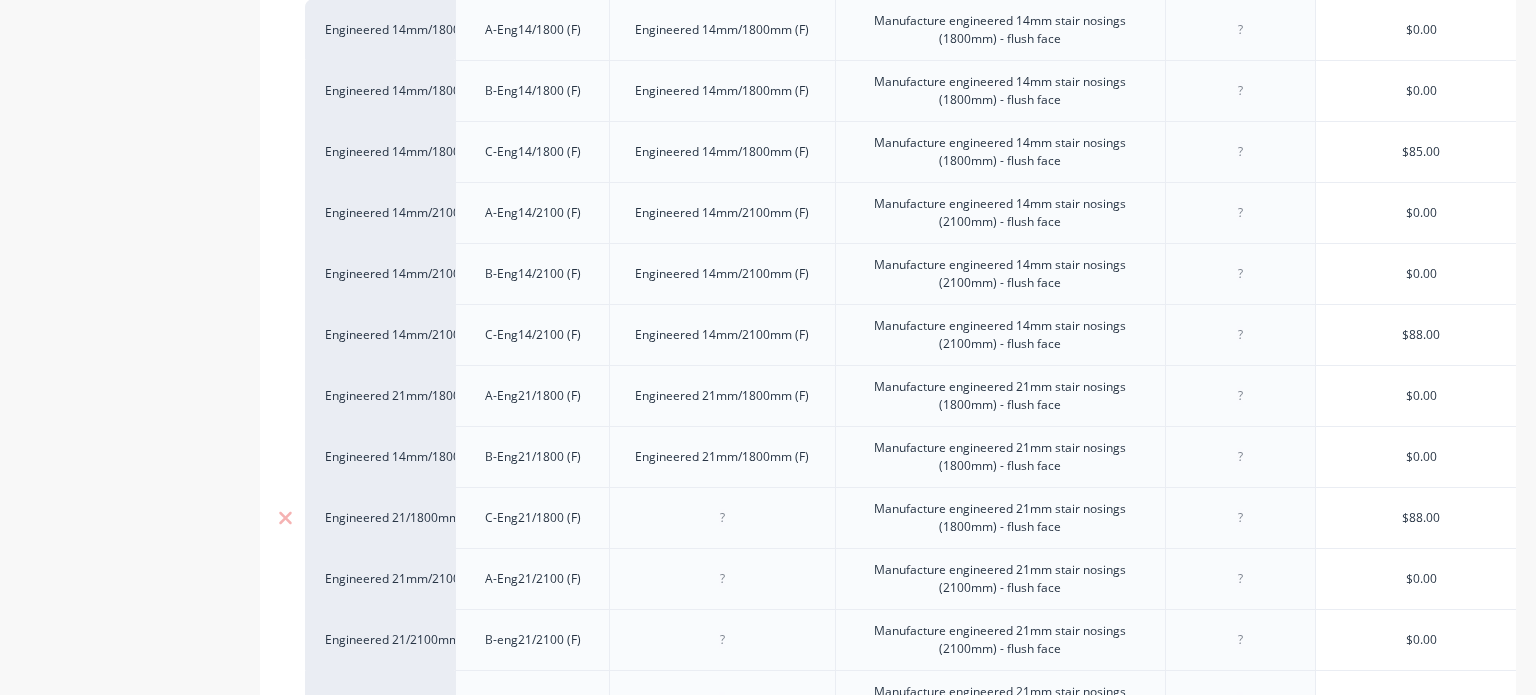 paste 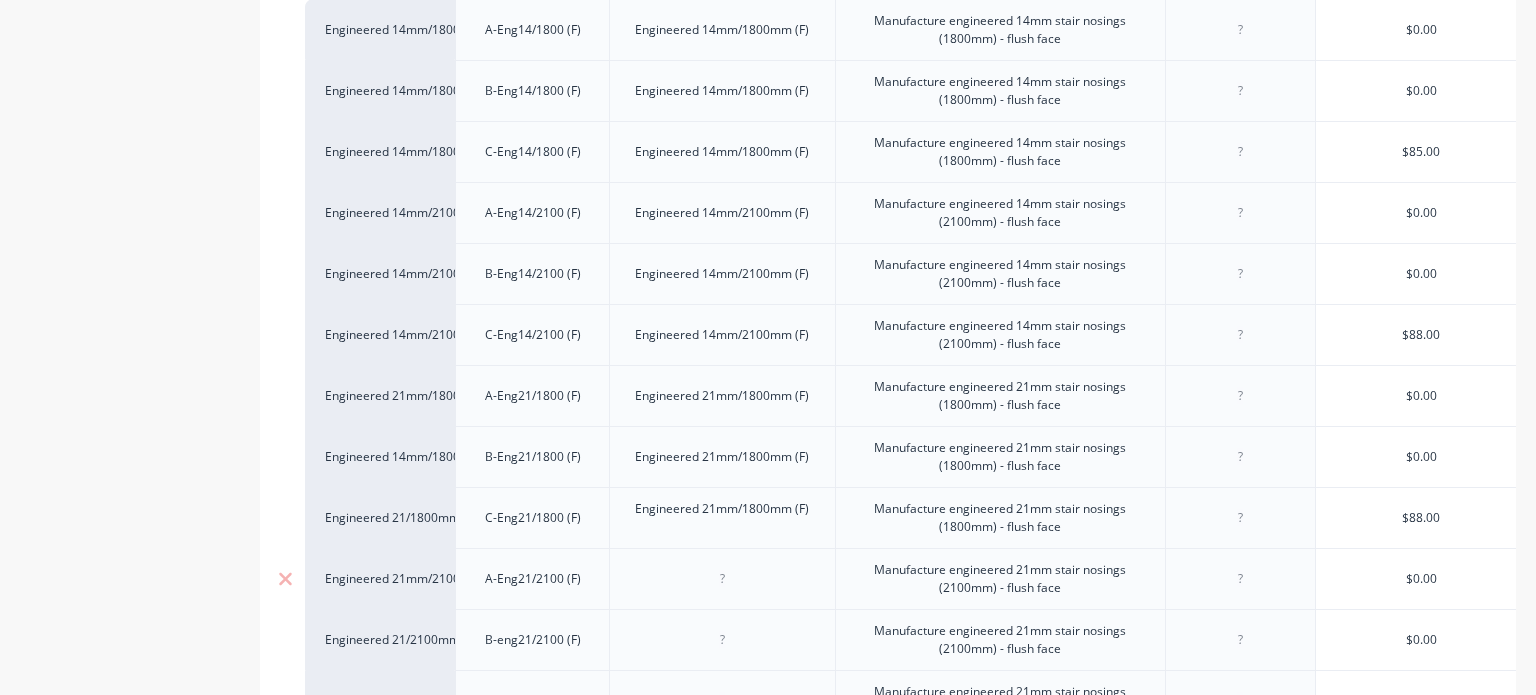 type on "x" 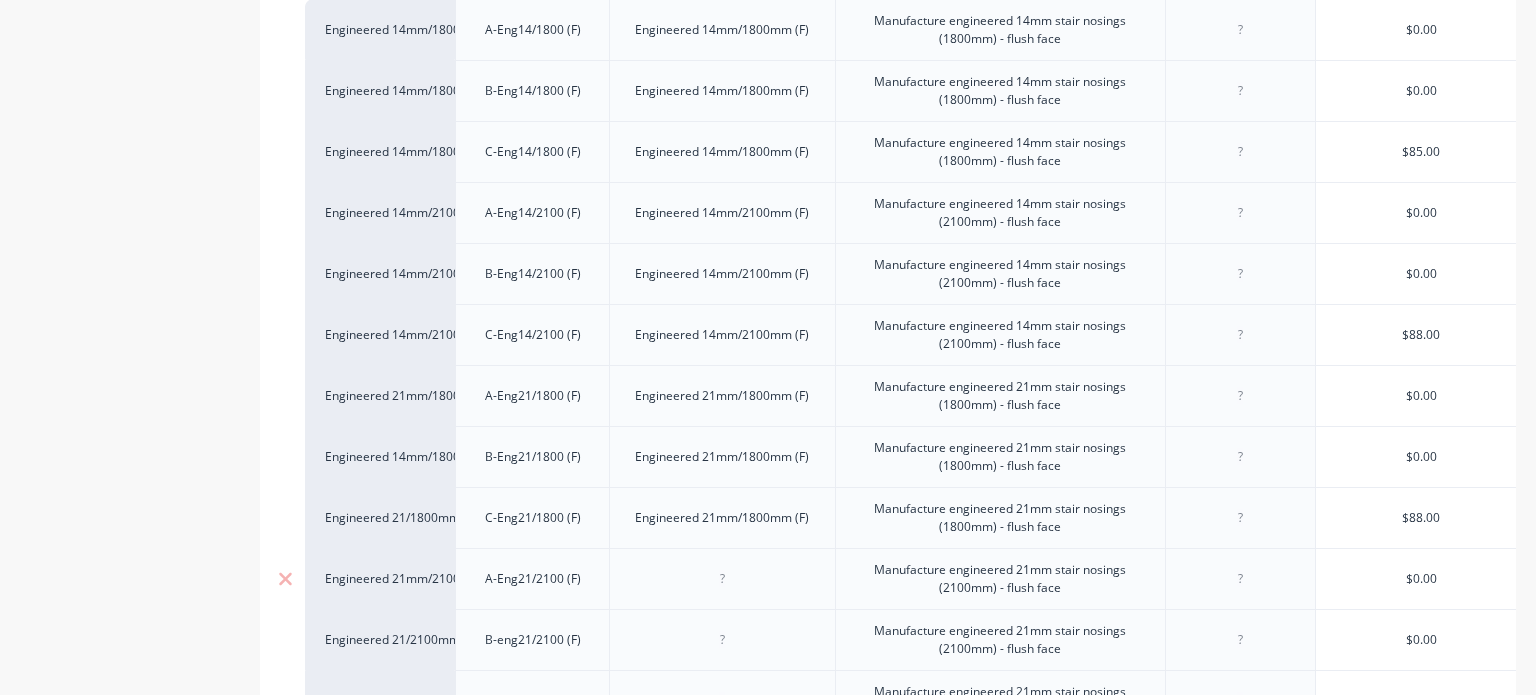 click at bounding box center (722, 579) 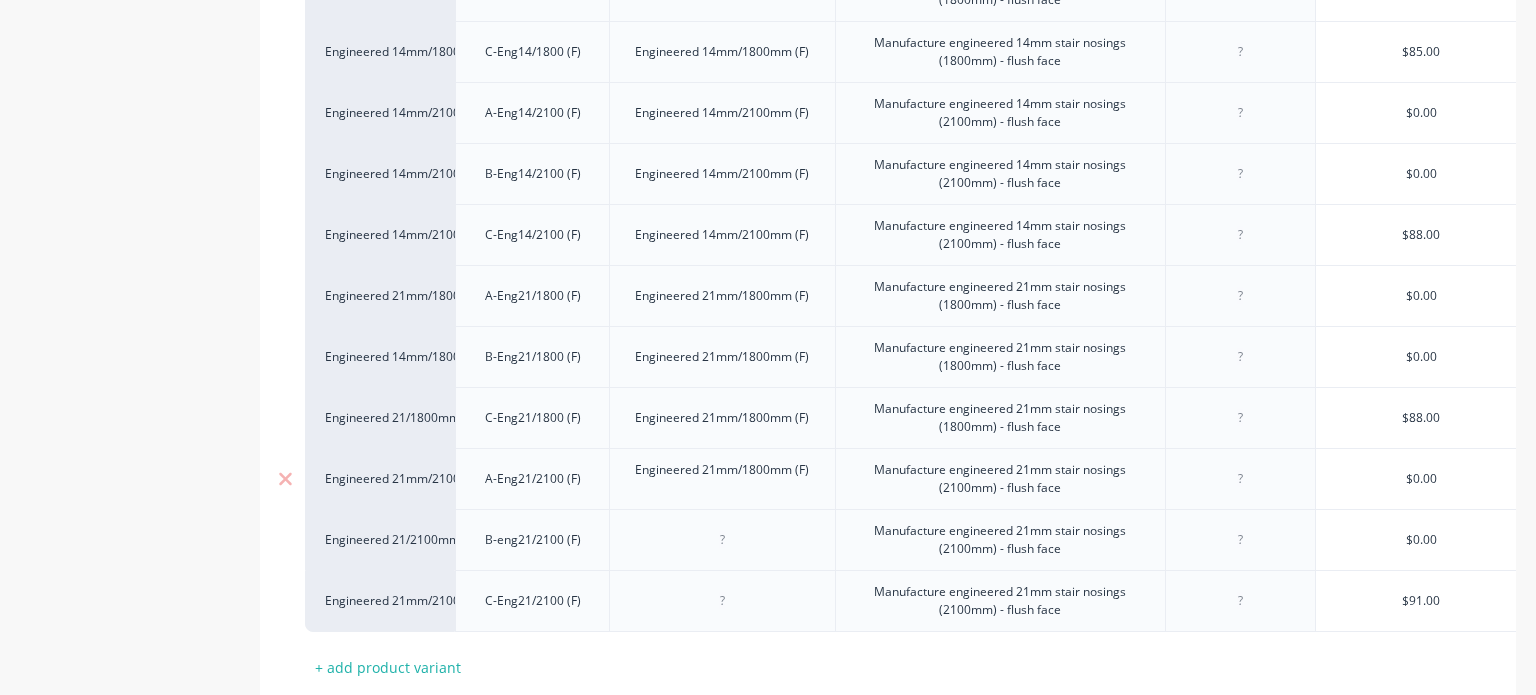 scroll, scrollTop: 638, scrollLeft: 0, axis: vertical 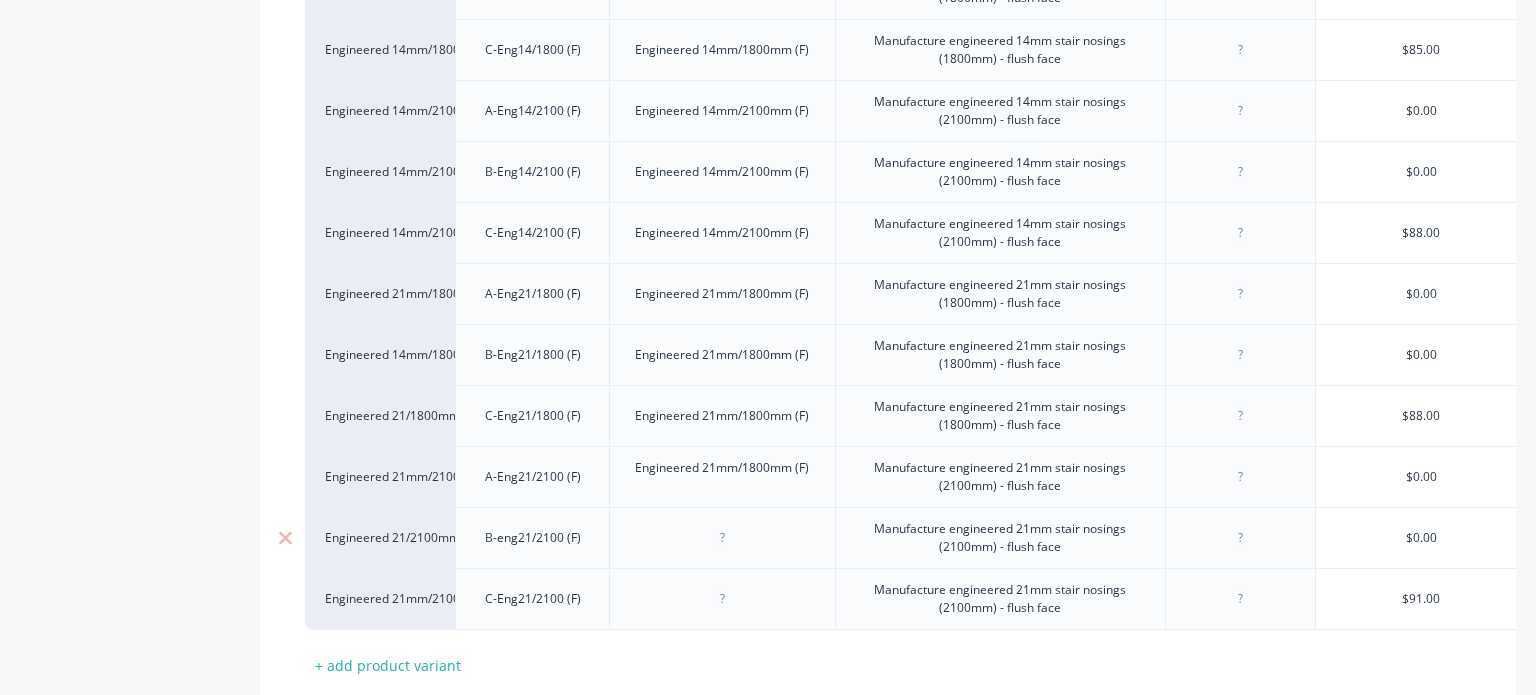 type on "x" 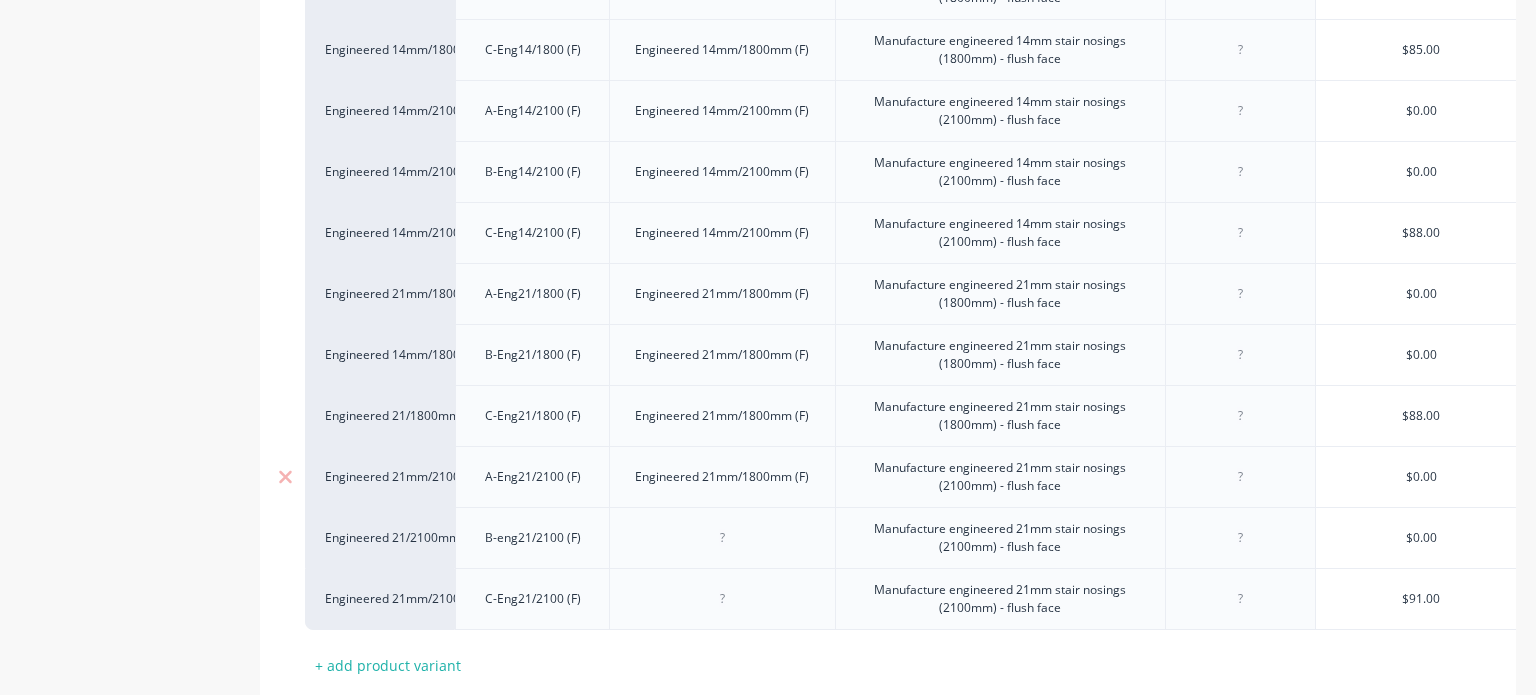 paste 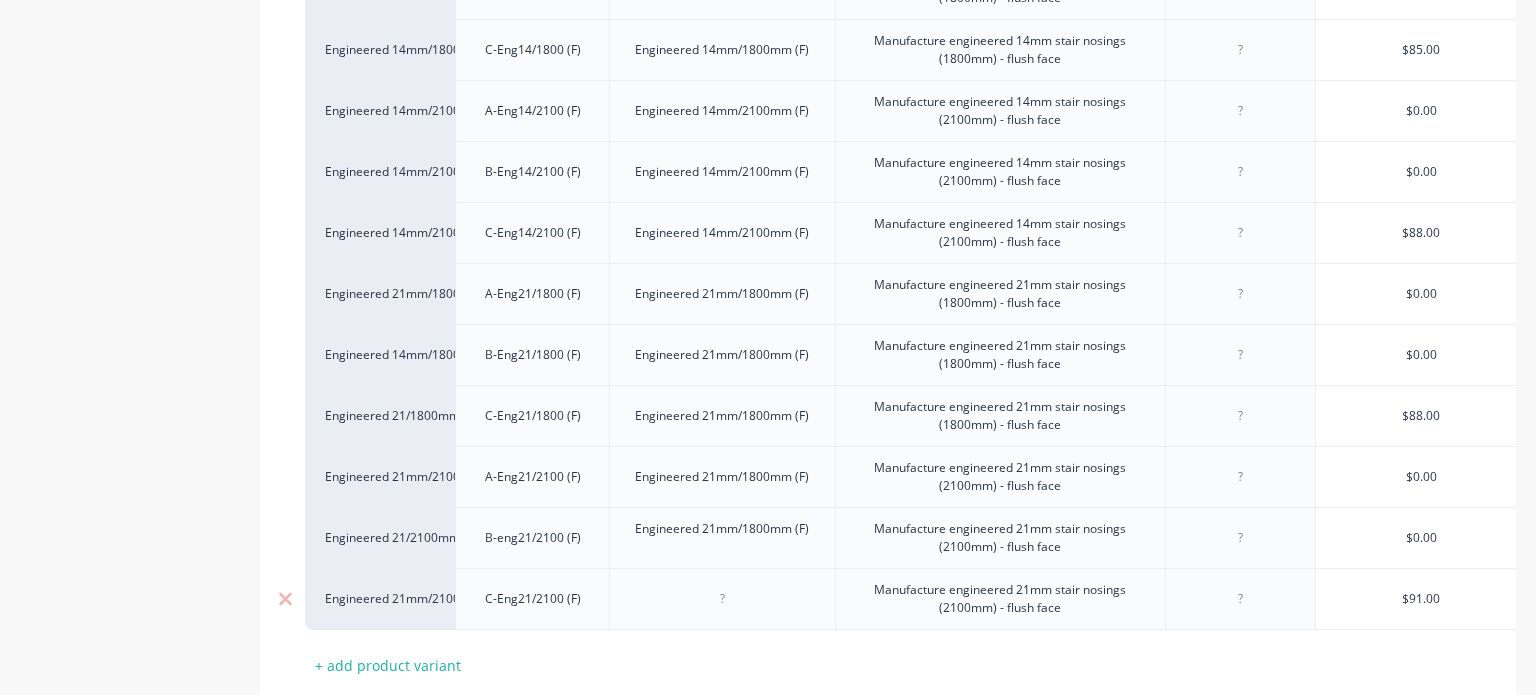 type on "x" 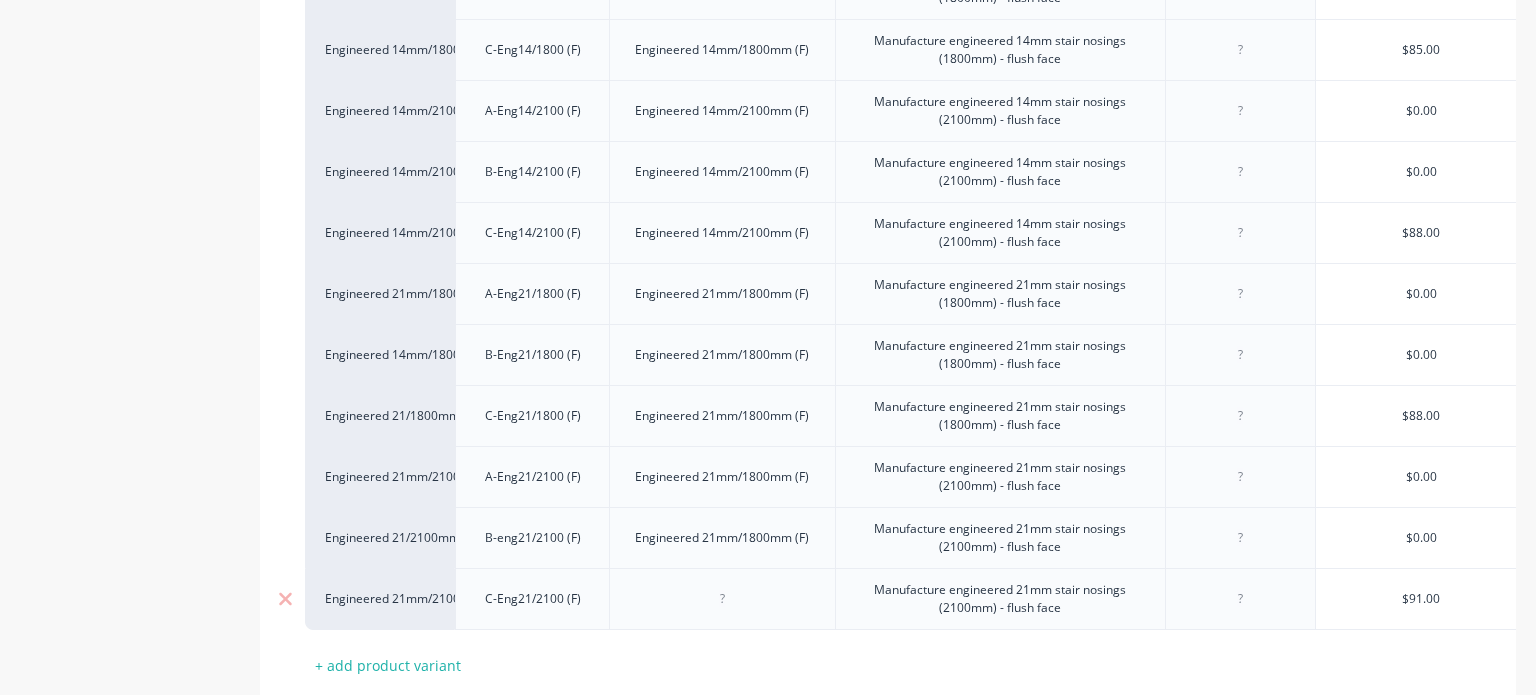 click at bounding box center (722, 599) 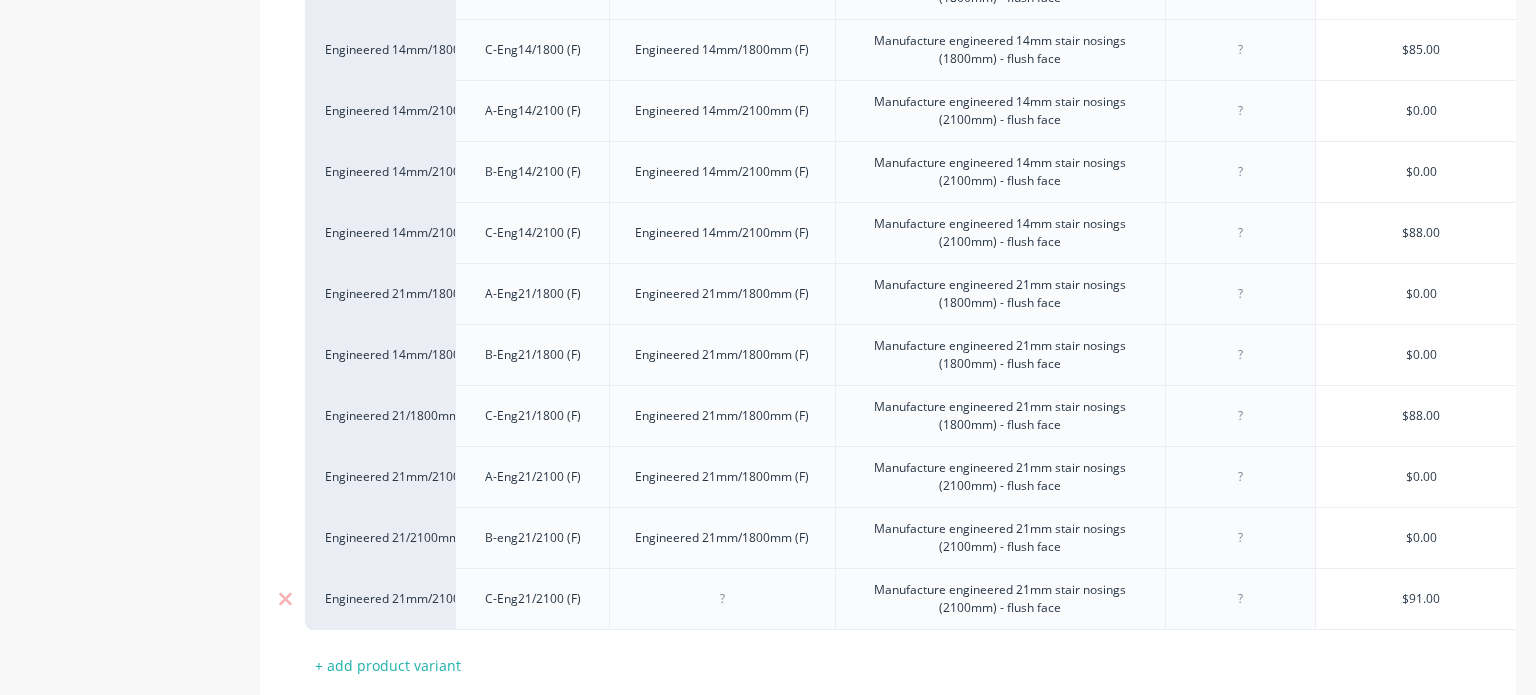 paste 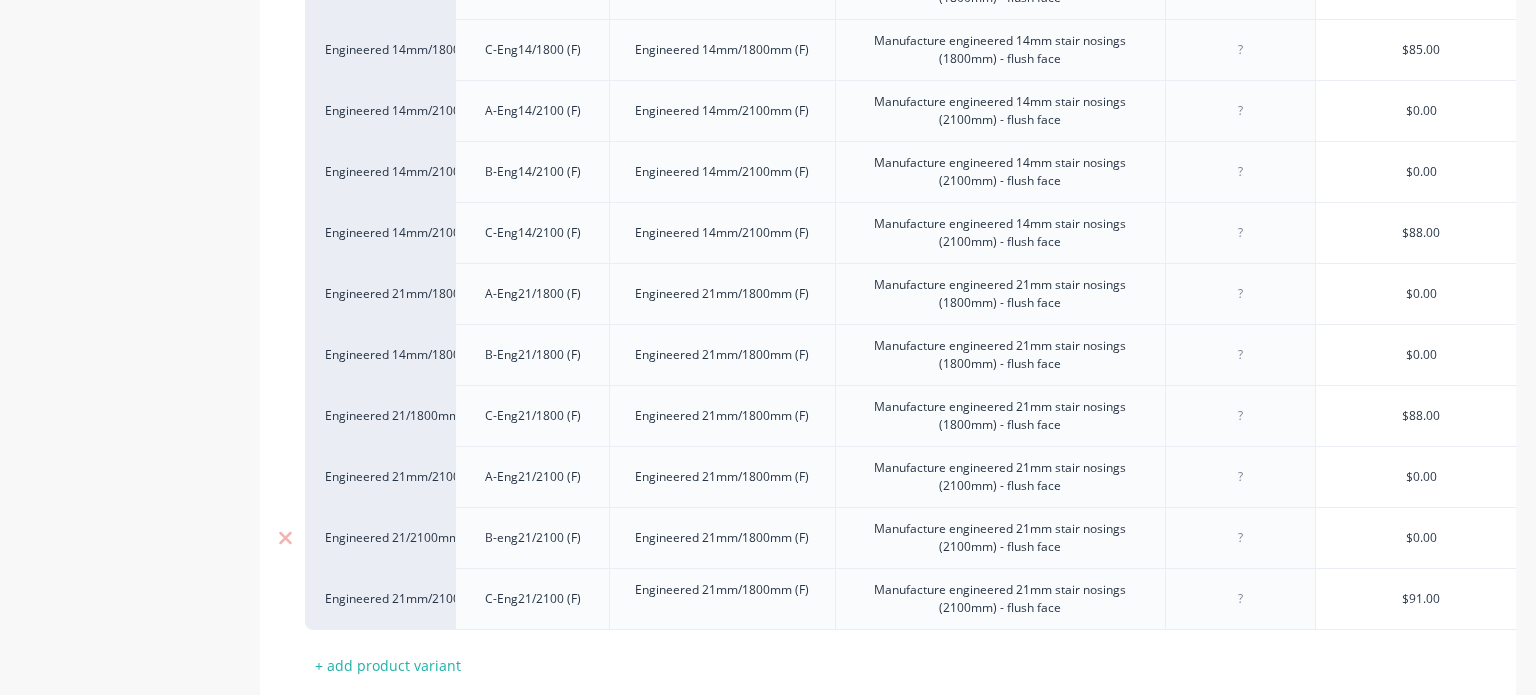 type on "x" 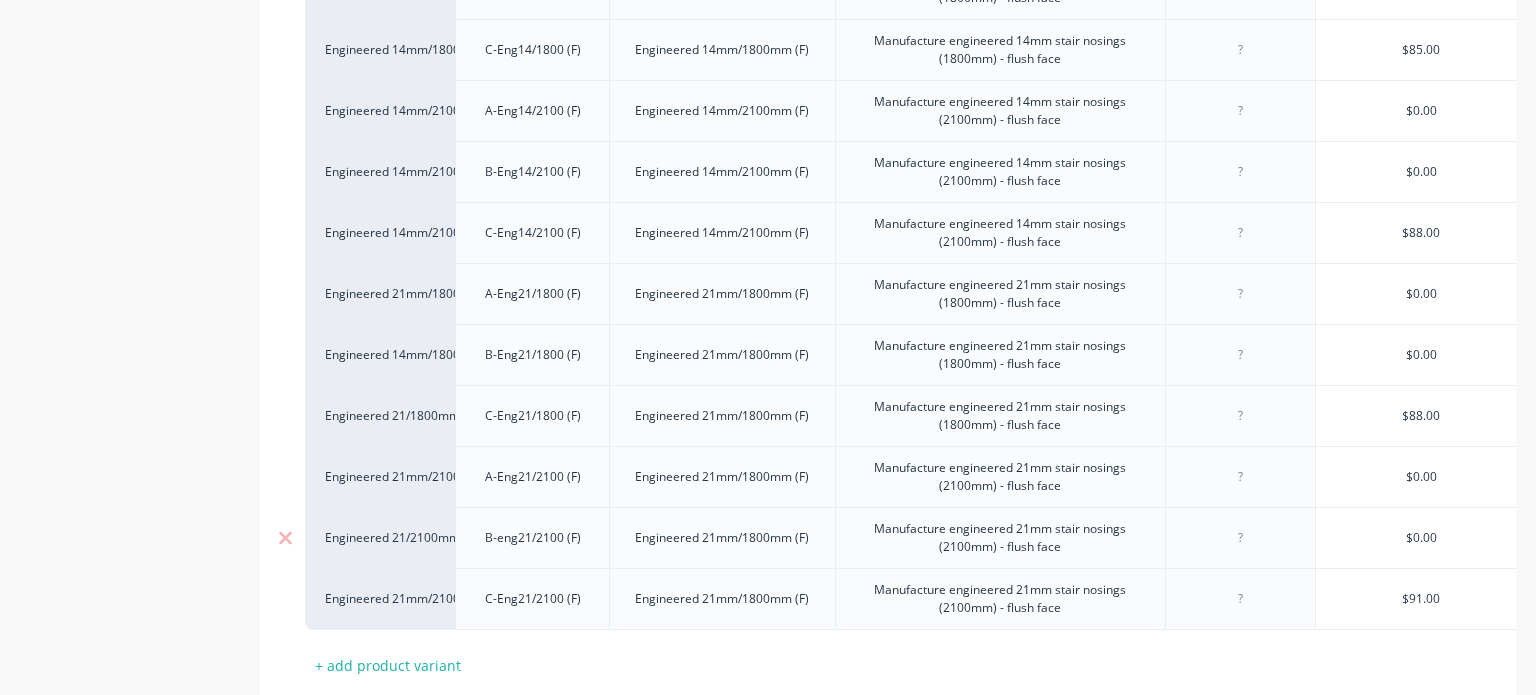 click on "B-eng21/2100 (F)" at bounding box center (533, 538) 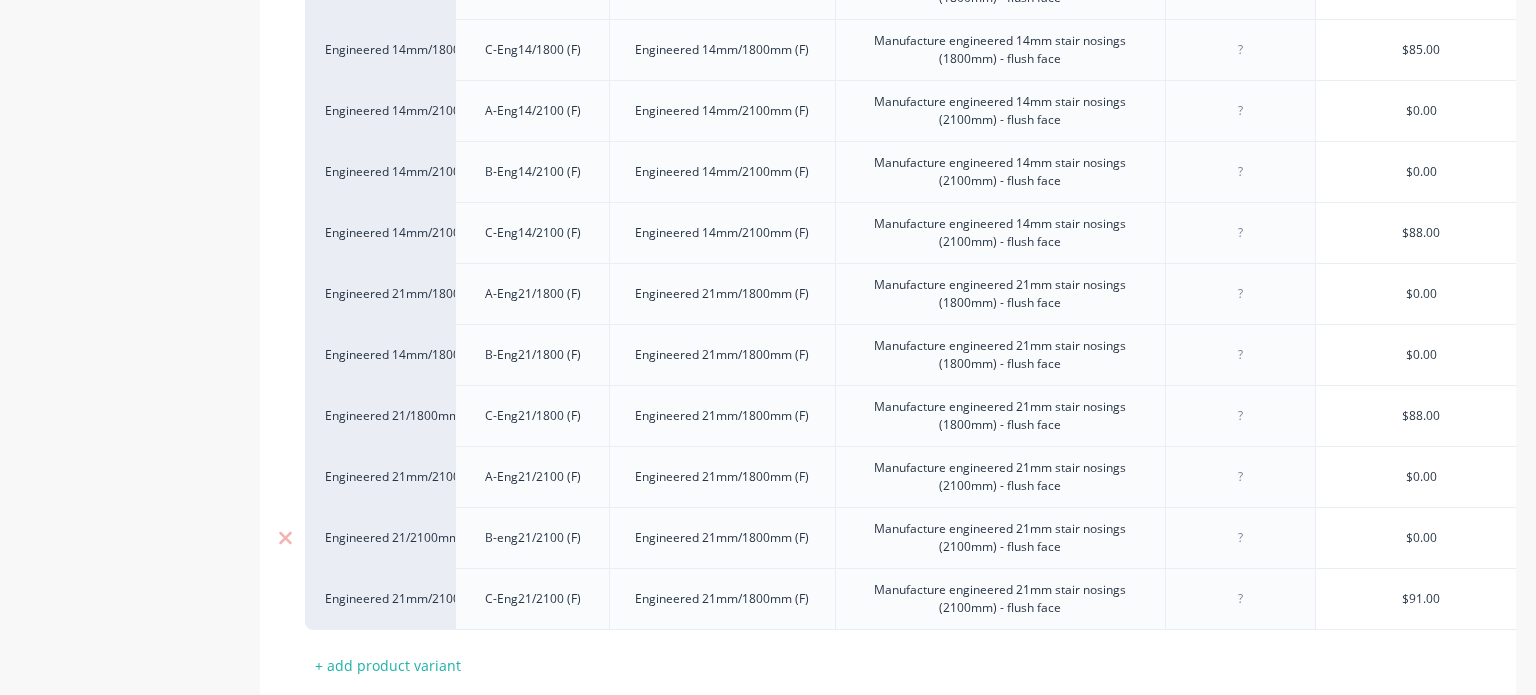 click on "B-eng21/2100 (F)" at bounding box center (533, 538) 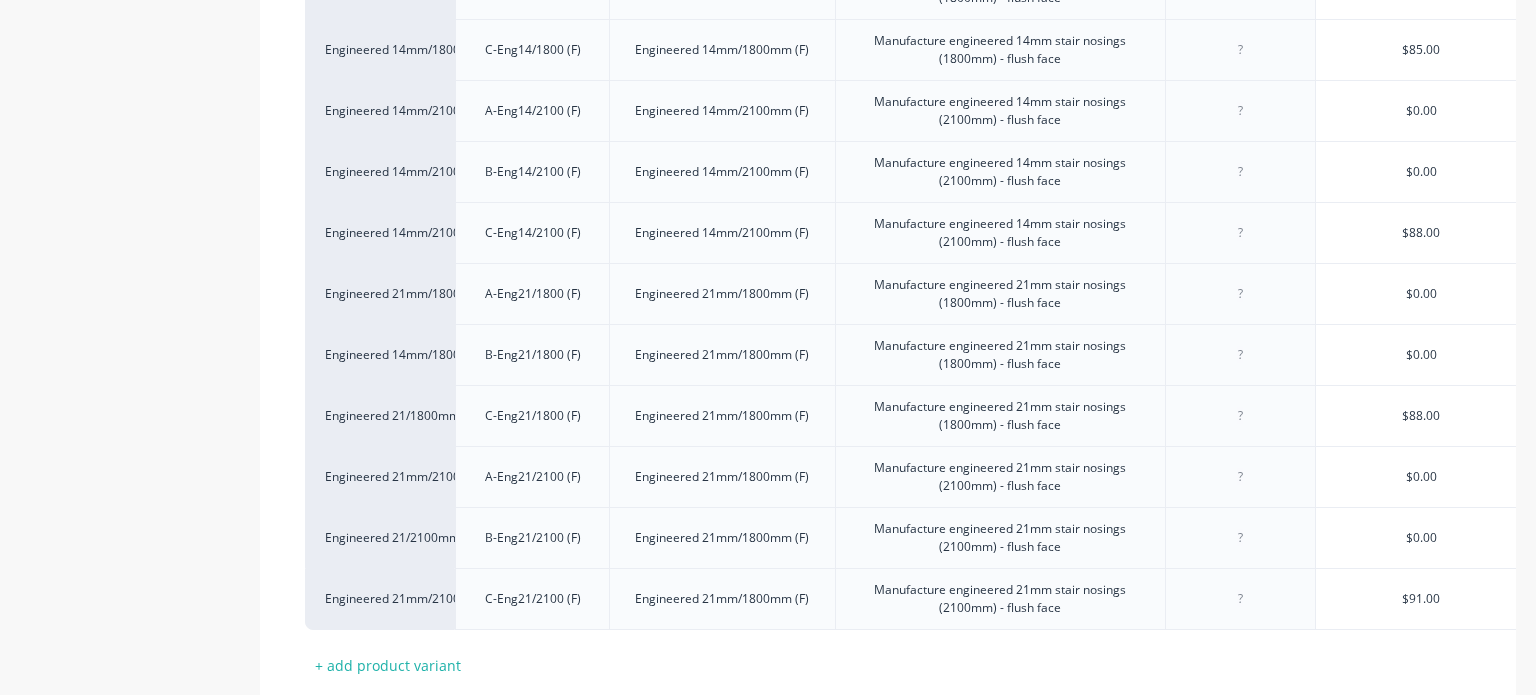 scroll, scrollTop: 783, scrollLeft: 0, axis: vertical 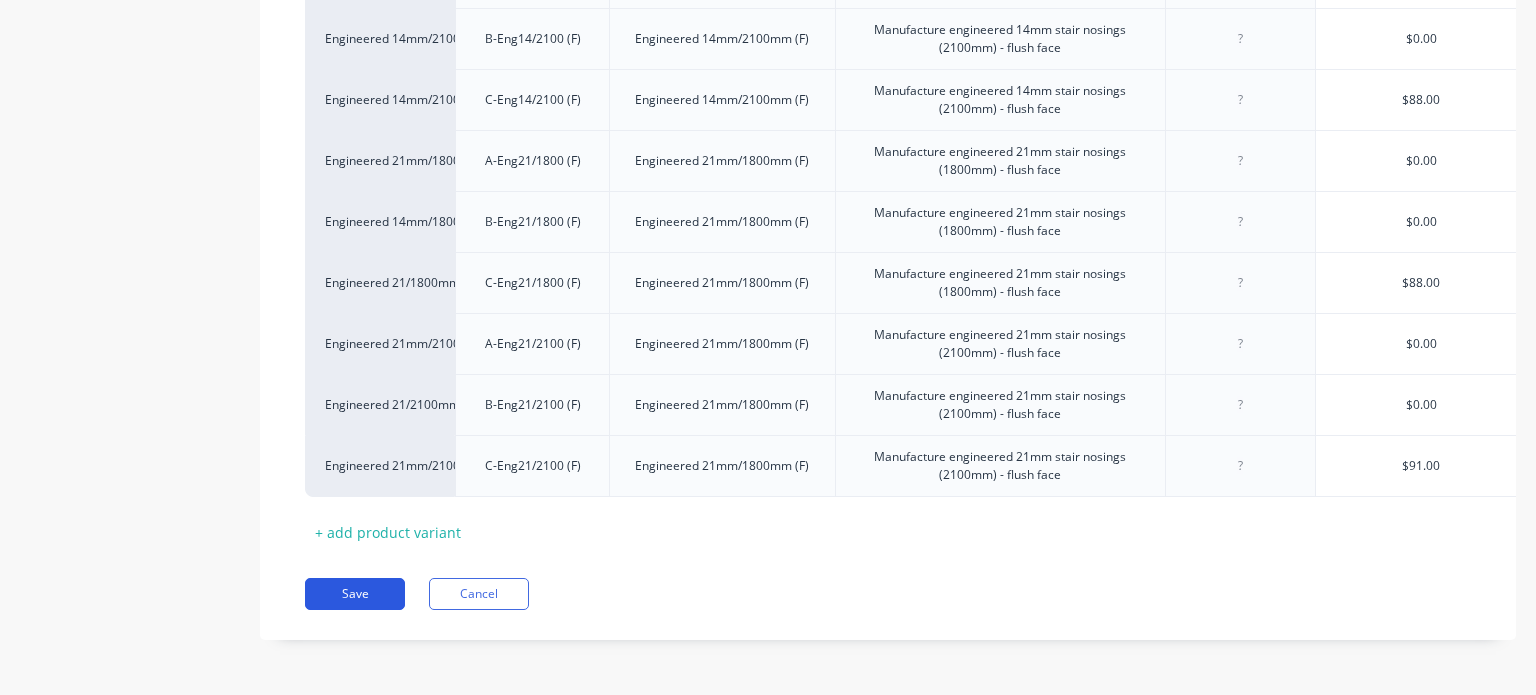 click on "Save" at bounding box center [355, 594] 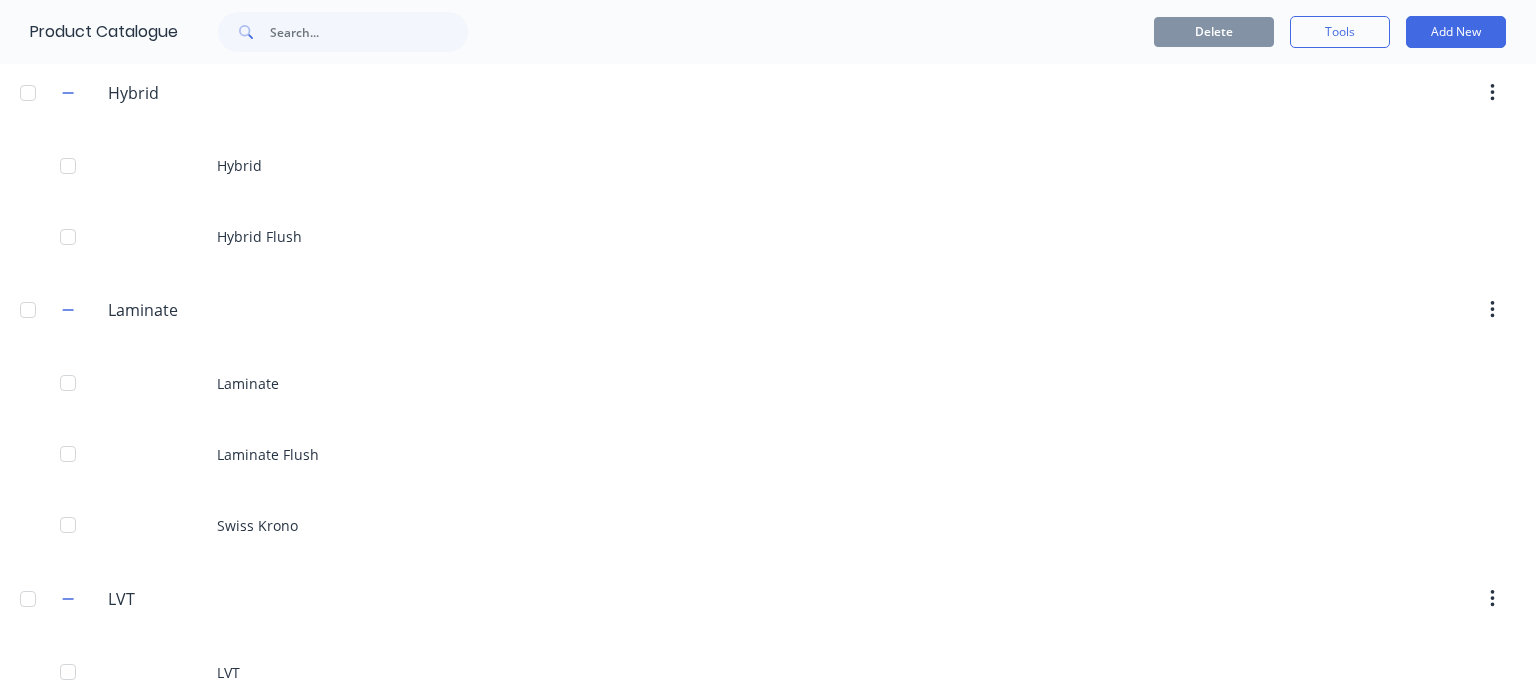 scroll, scrollTop: 766, scrollLeft: 0, axis: vertical 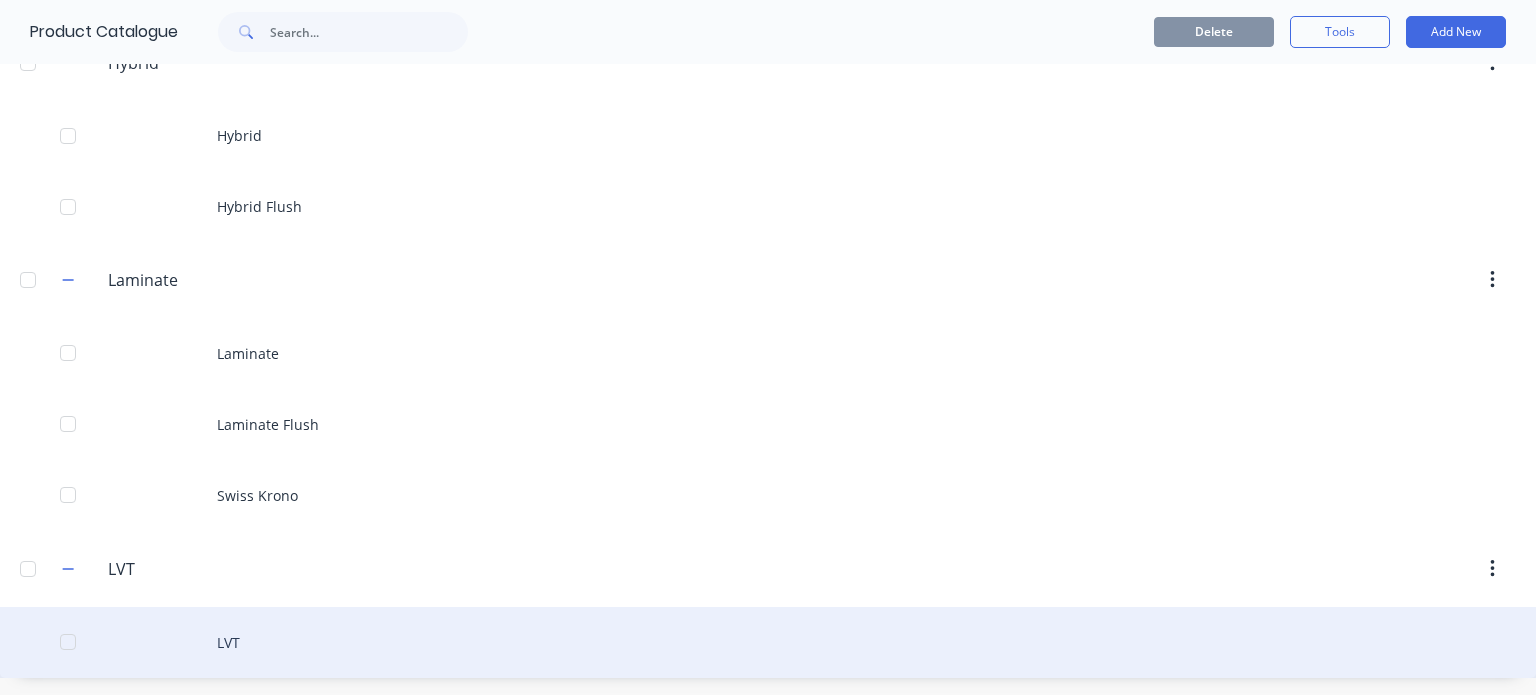 click on "LVT" at bounding box center [768, 642] 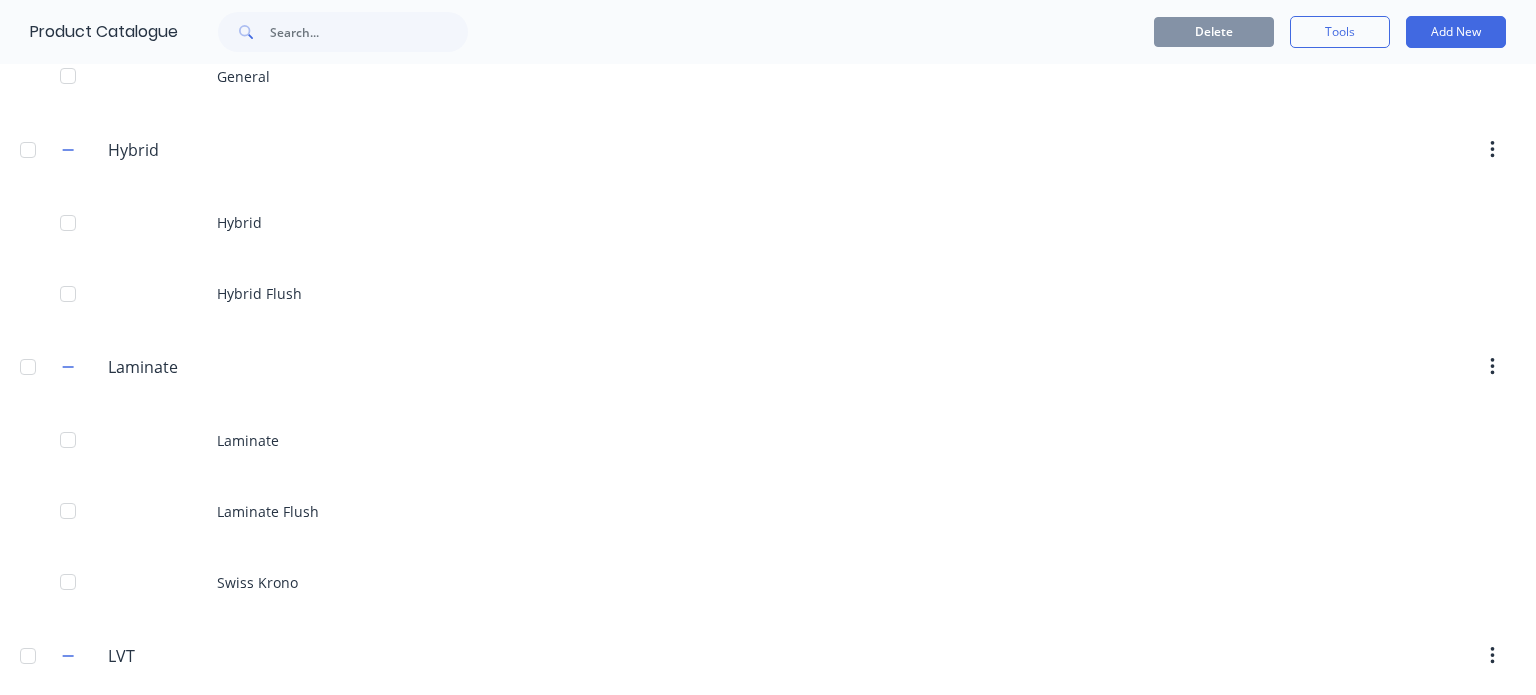 scroll, scrollTop: 766, scrollLeft: 0, axis: vertical 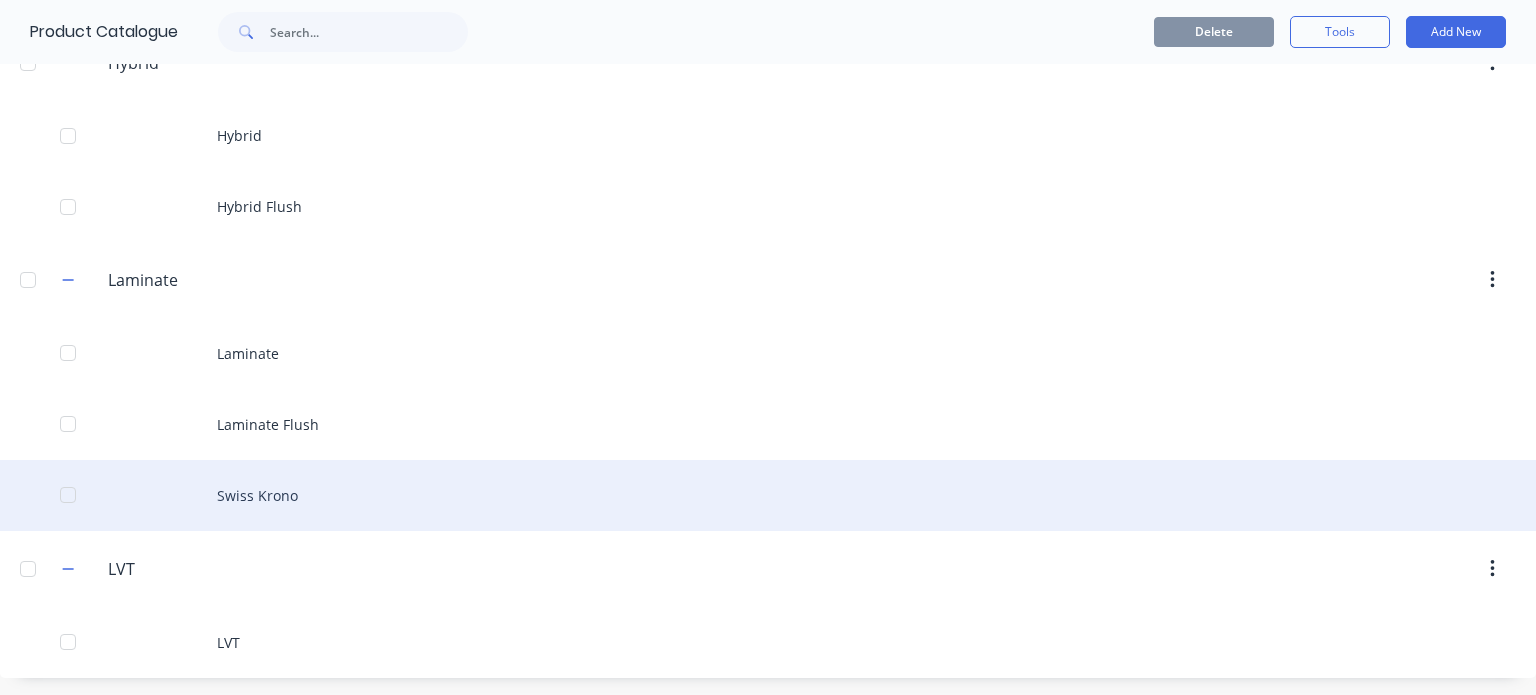 click on "Swiss Krono" at bounding box center (768, 495) 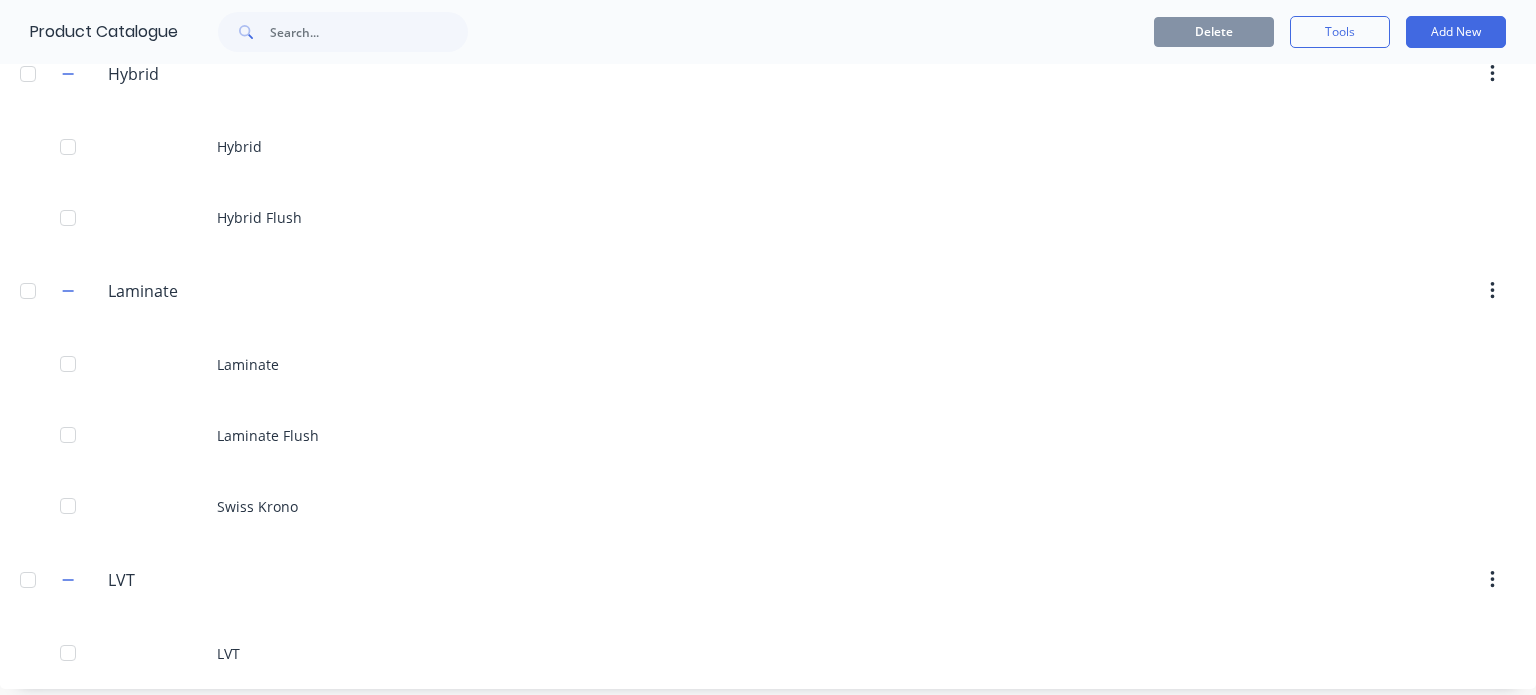 scroll, scrollTop: 766, scrollLeft: 0, axis: vertical 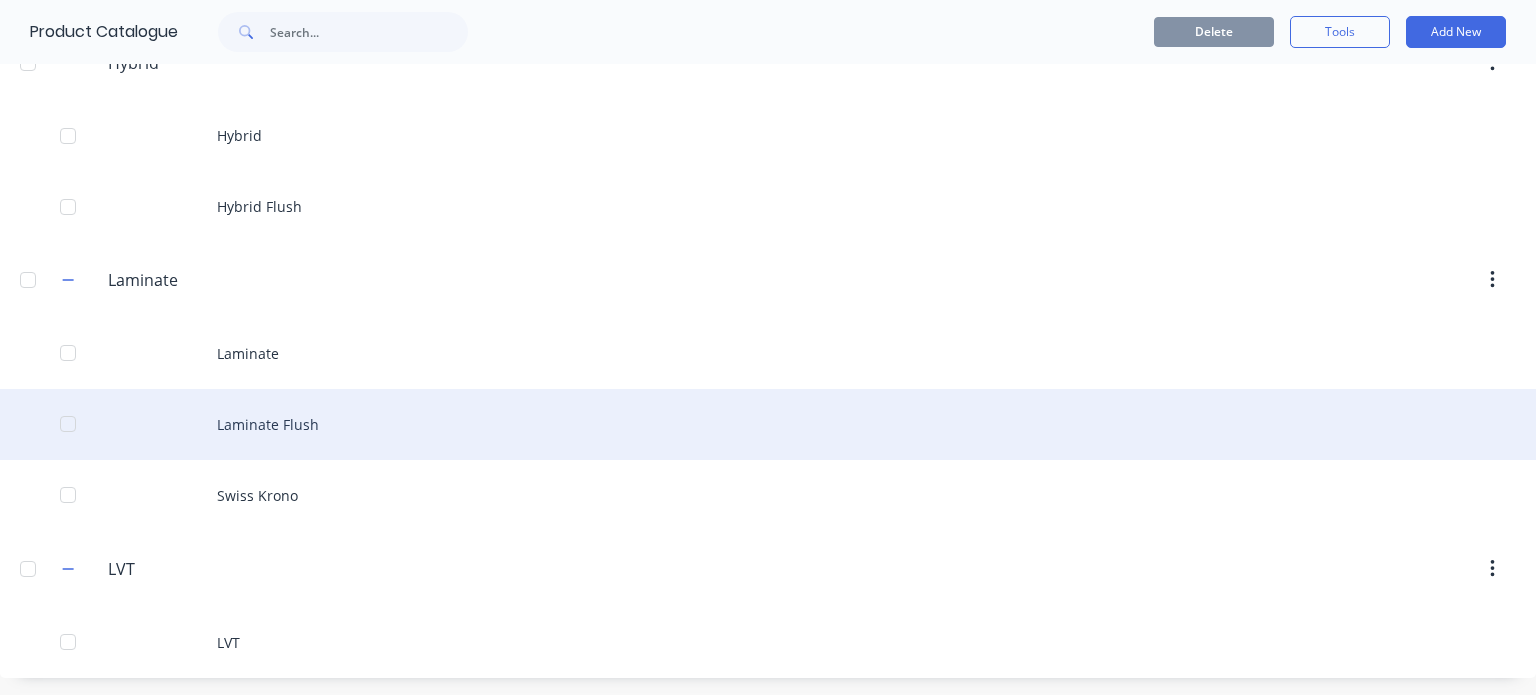 click on "Laminate Flush" at bounding box center (768, 424) 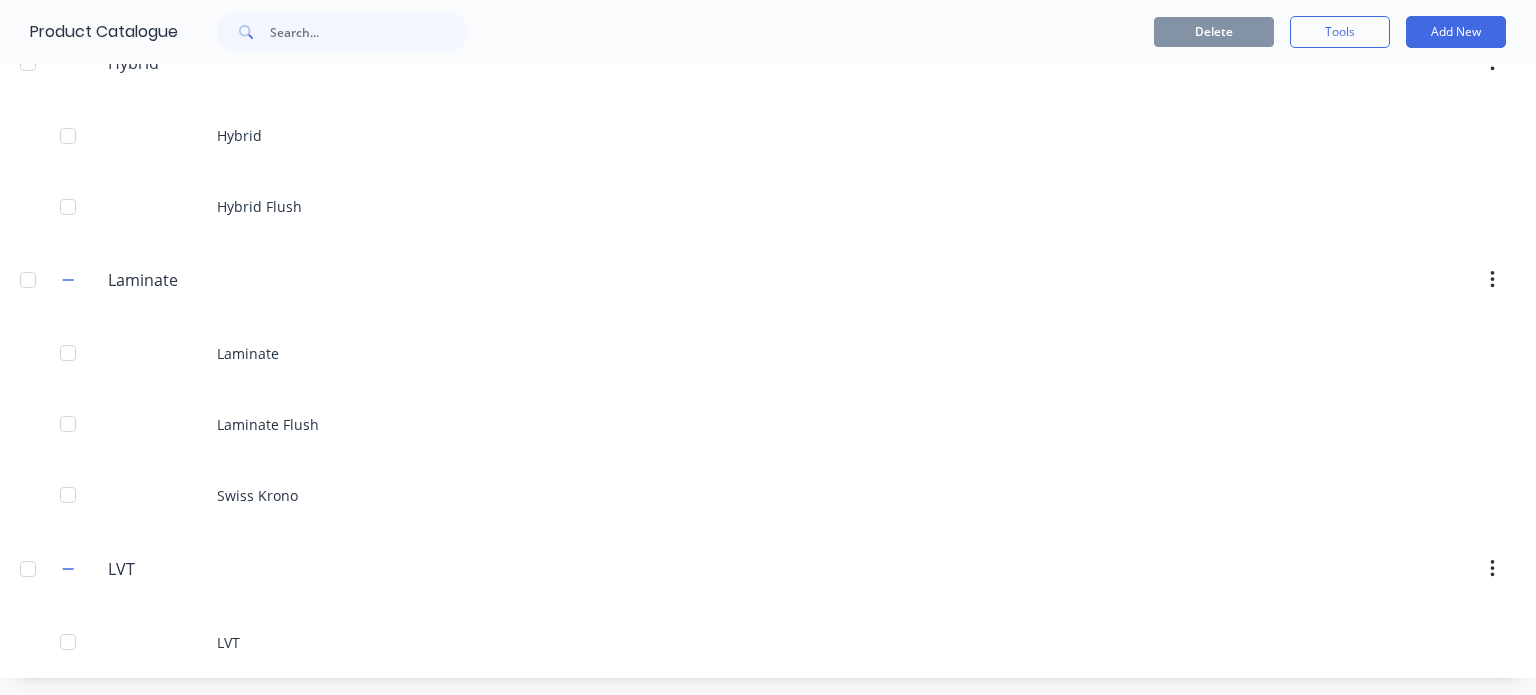 scroll, scrollTop: 685, scrollLeft: 0, axis: vertical 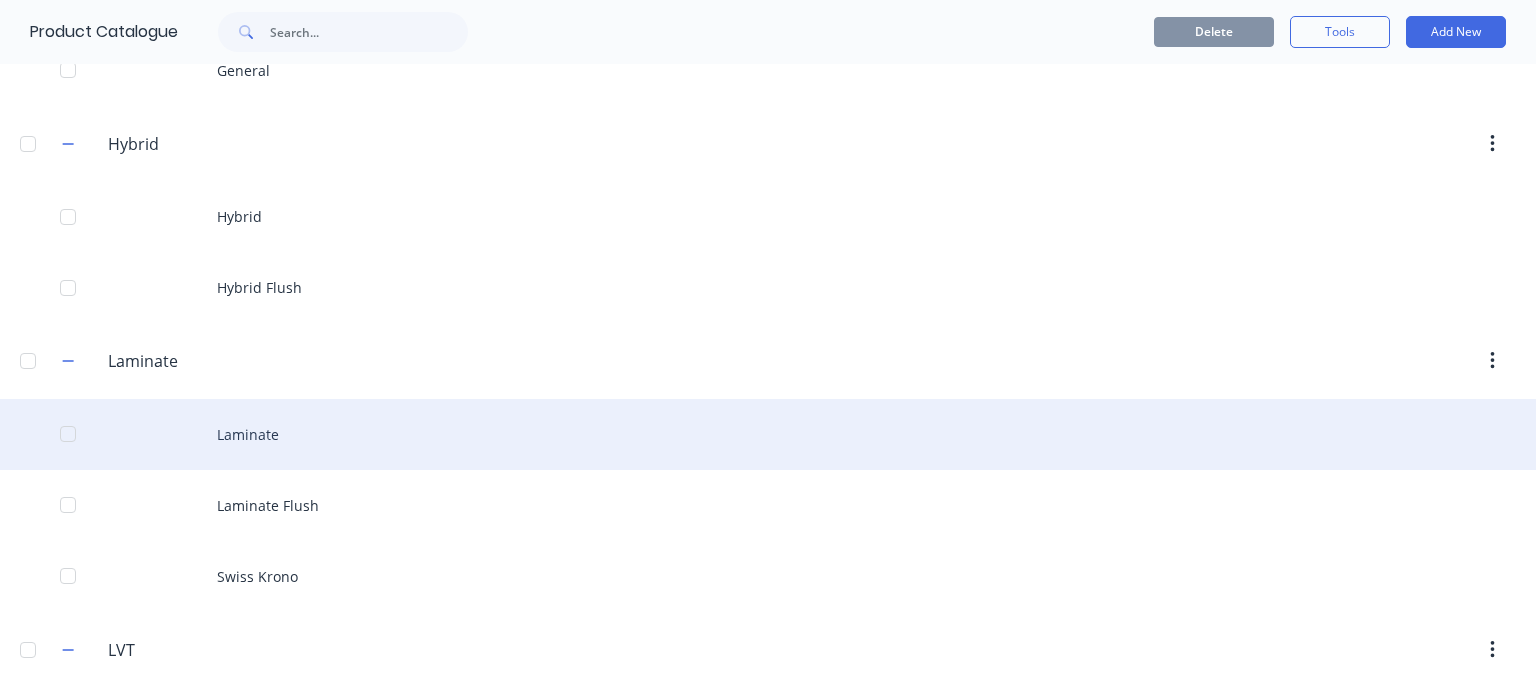 click on "Laminate" at bounding box center (768, 434) 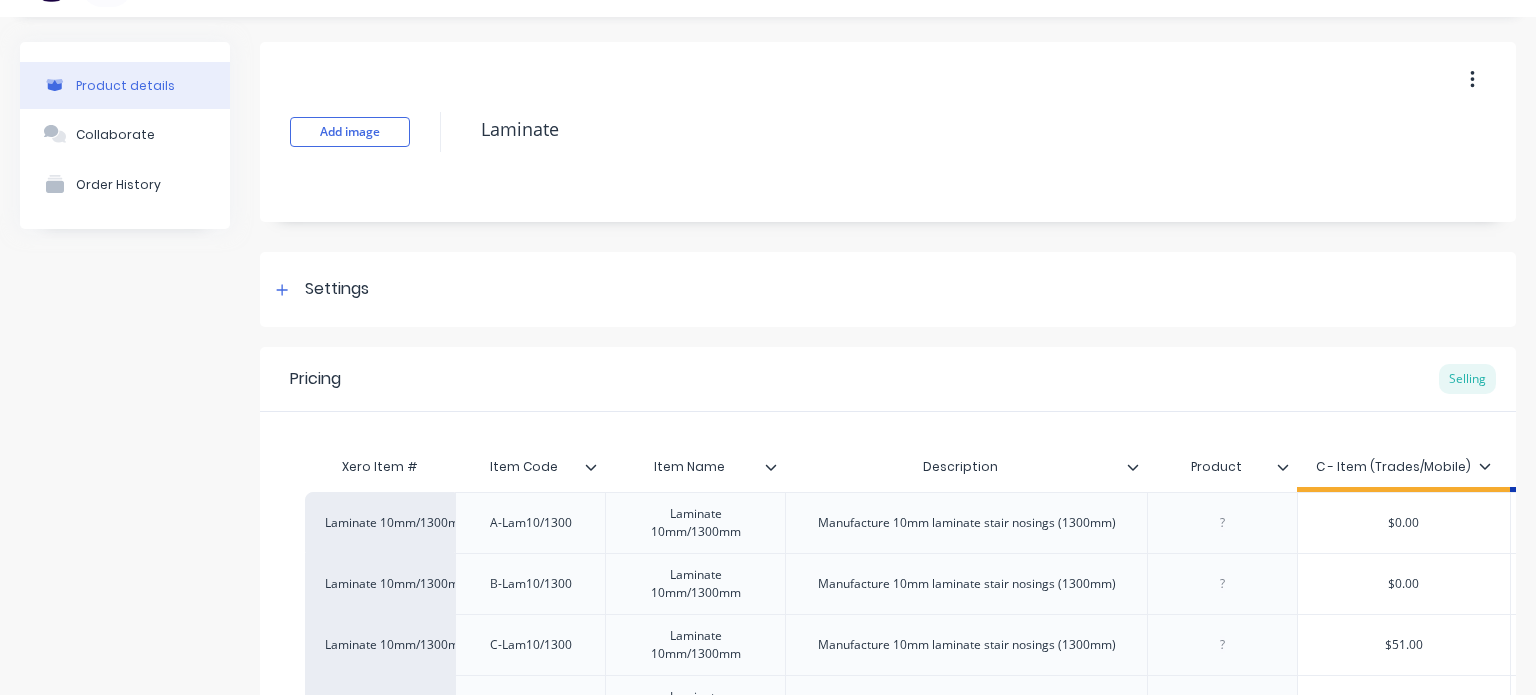 scroll, scrollTop: 42, scrollLeft: 0, axis: vertical 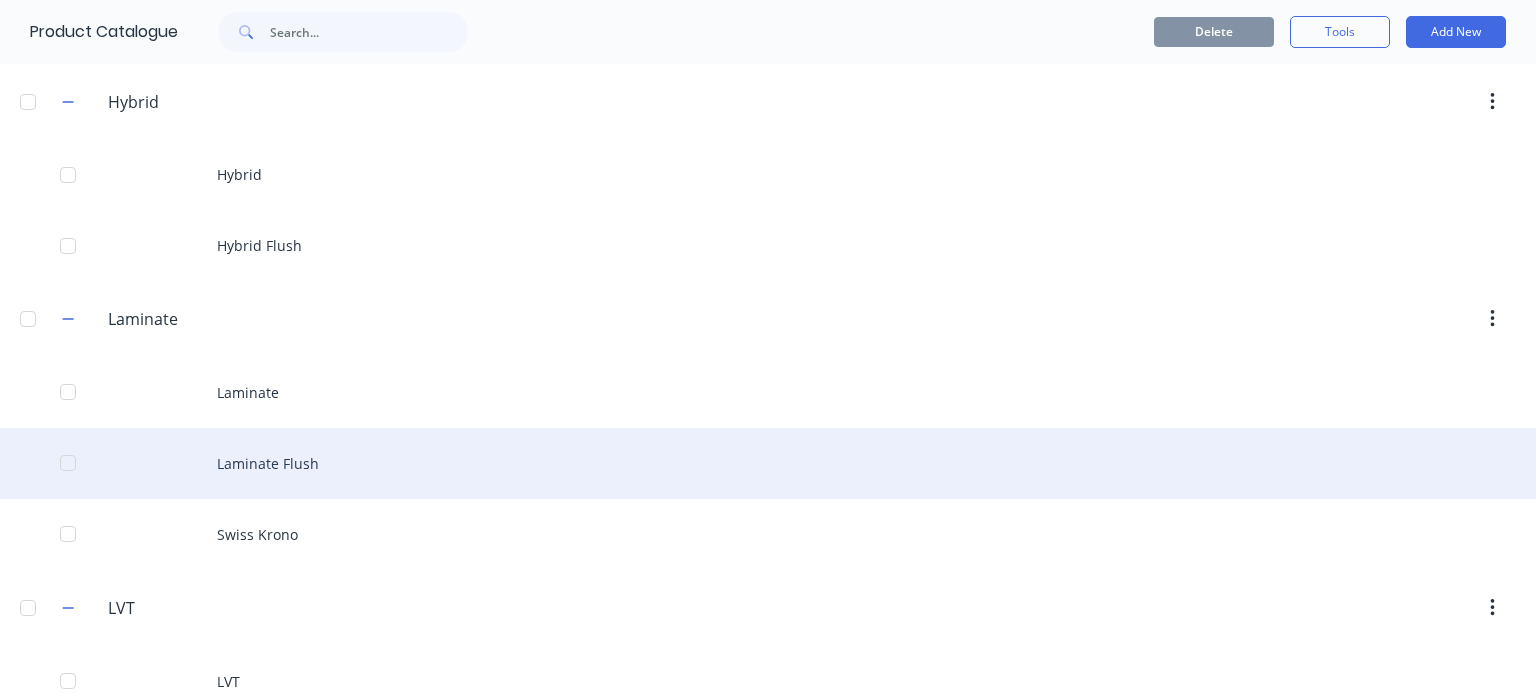 click on "Laminate Flush" at bounding box center (768, 463) 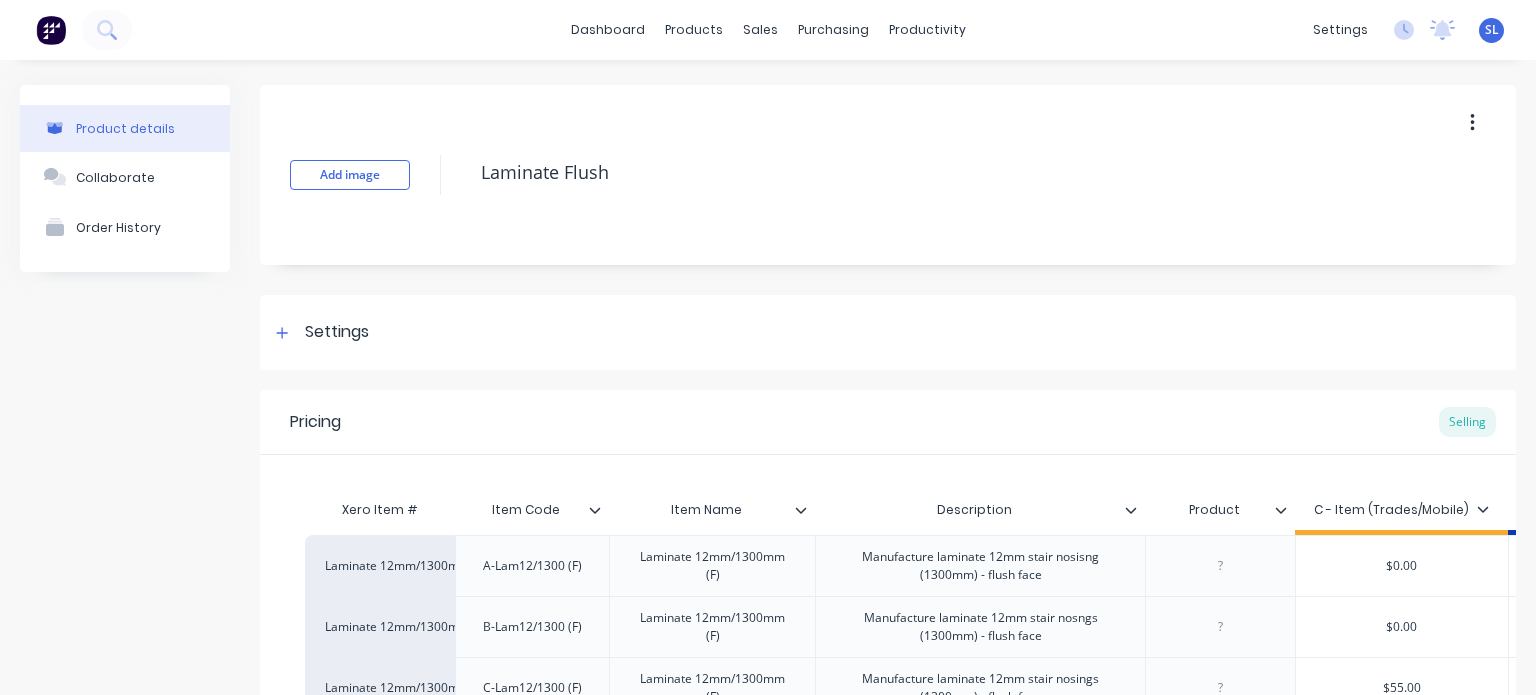 type on "x" 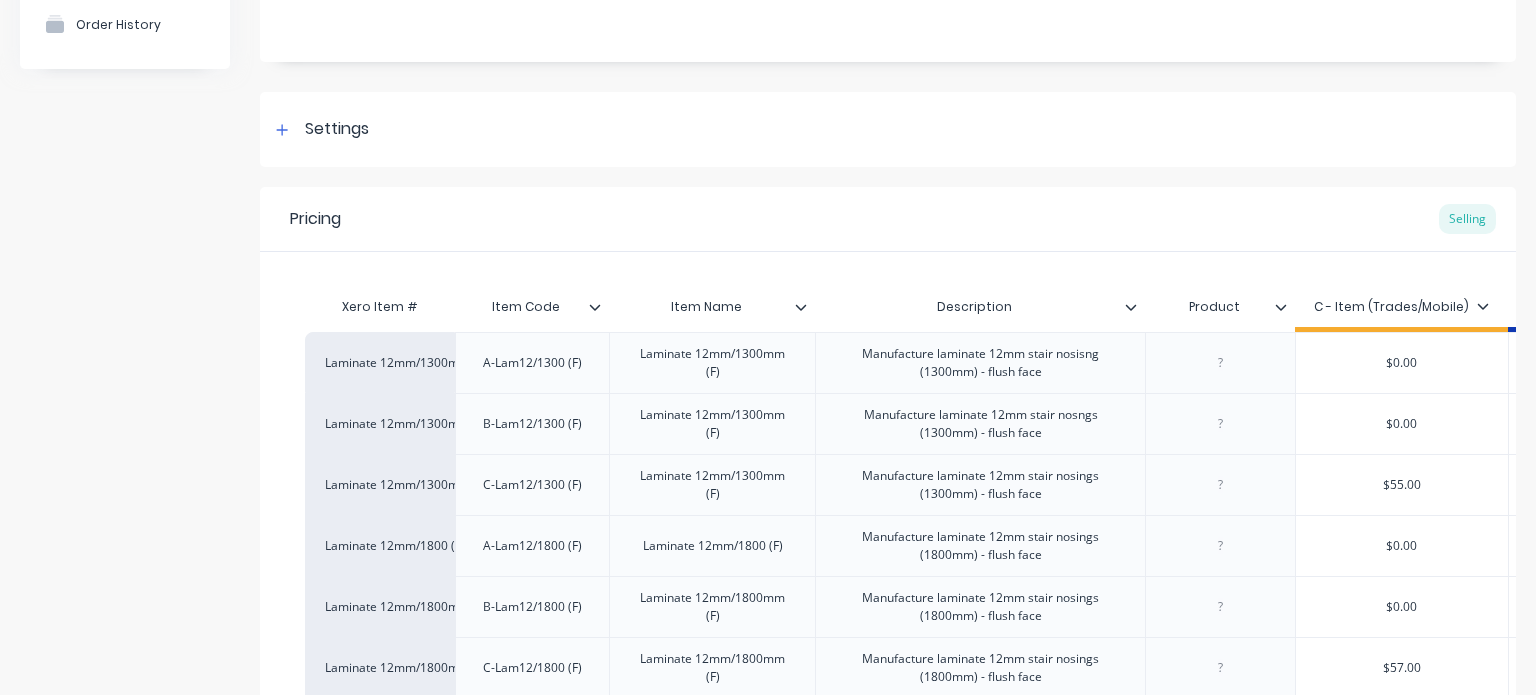 scroll, scrollTop: 204, scrollLeft: 0, axis: vertical 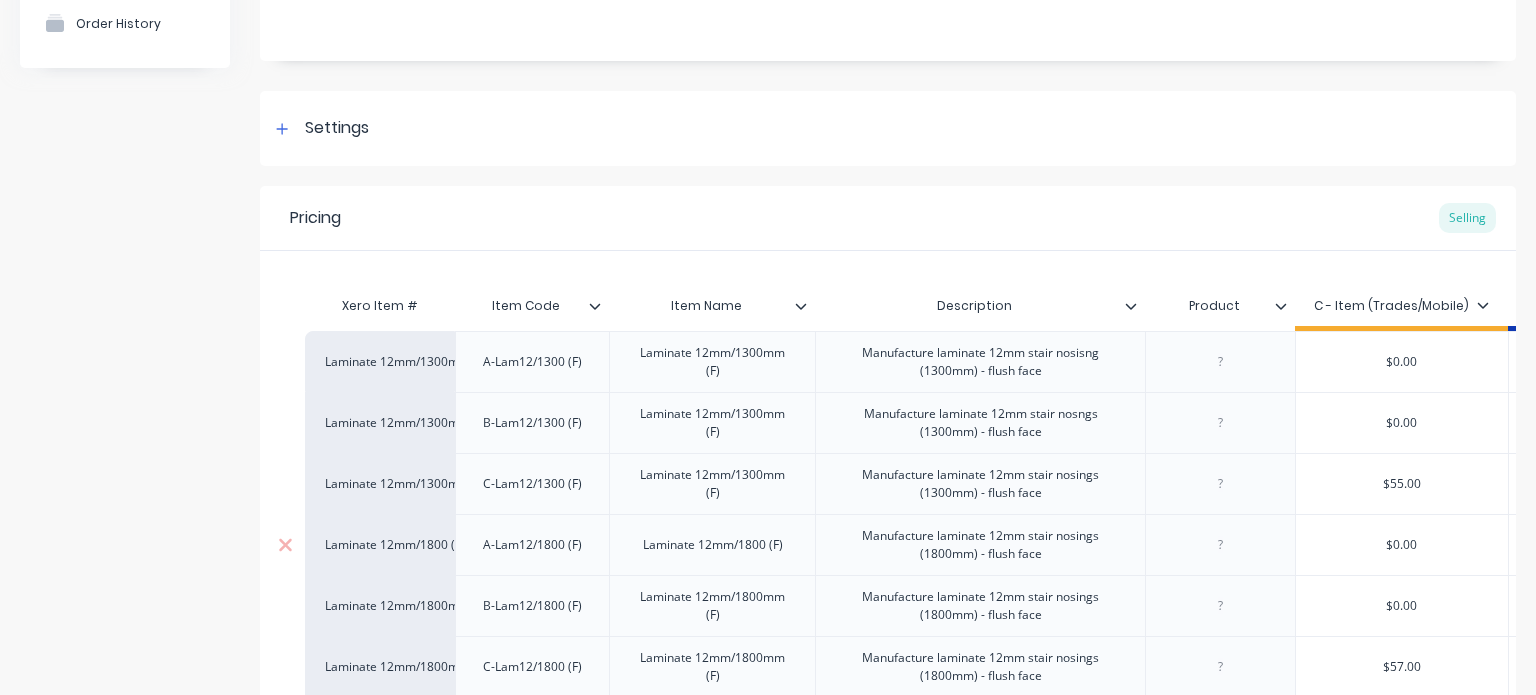 click on "Laminate 12mm/1800 (F)" at bounding box center [713, 545] 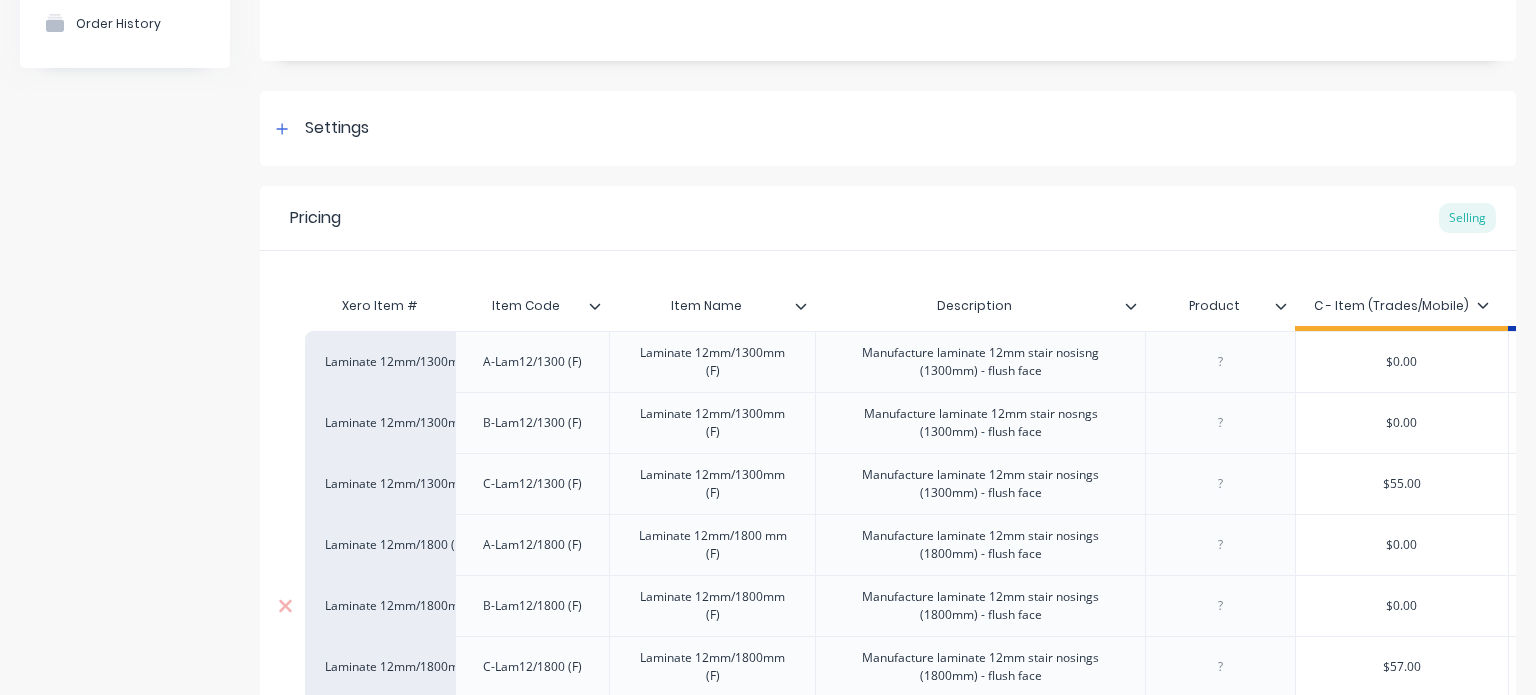 click on "Laminate 12mm/1800mm (F)" at bounding box center (712, 606) 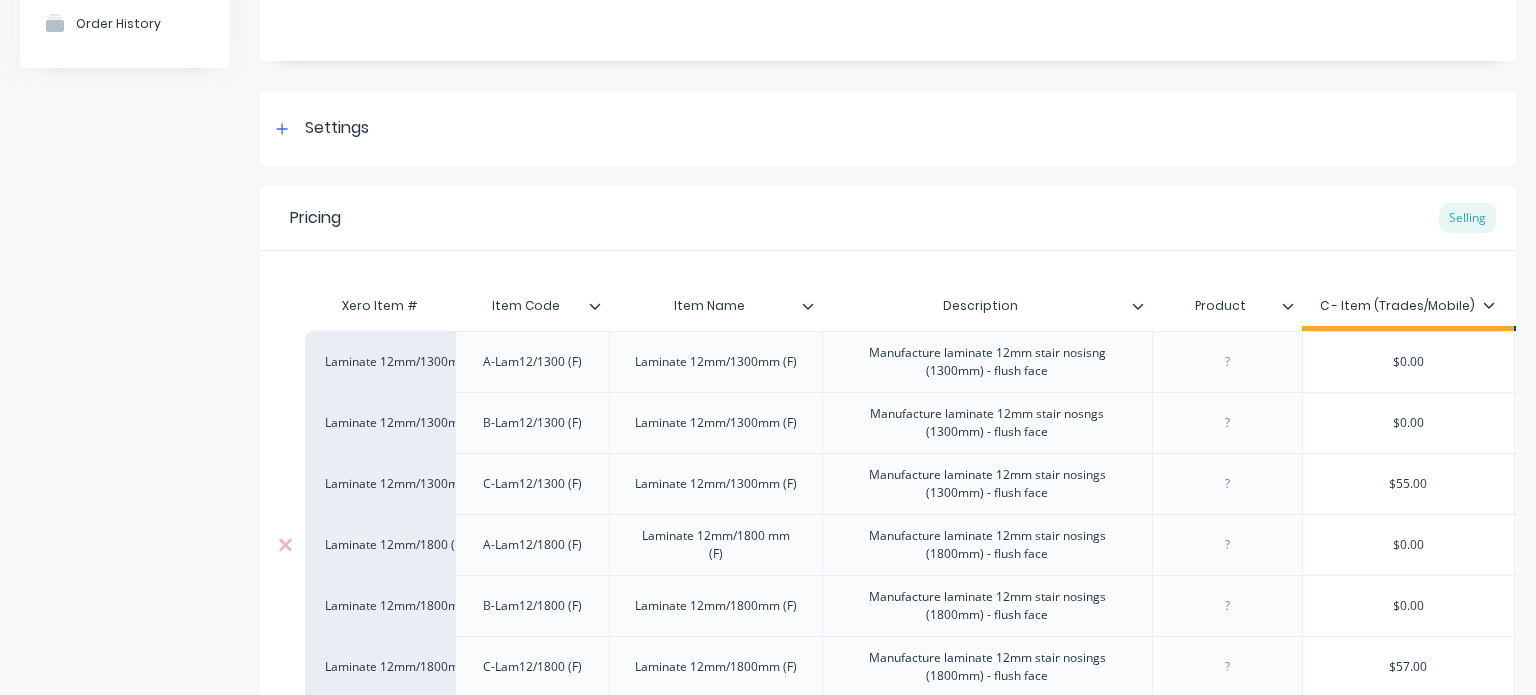 click on "Laminate 12mm/1800 mm (F)" at bounding box center (716, 545) 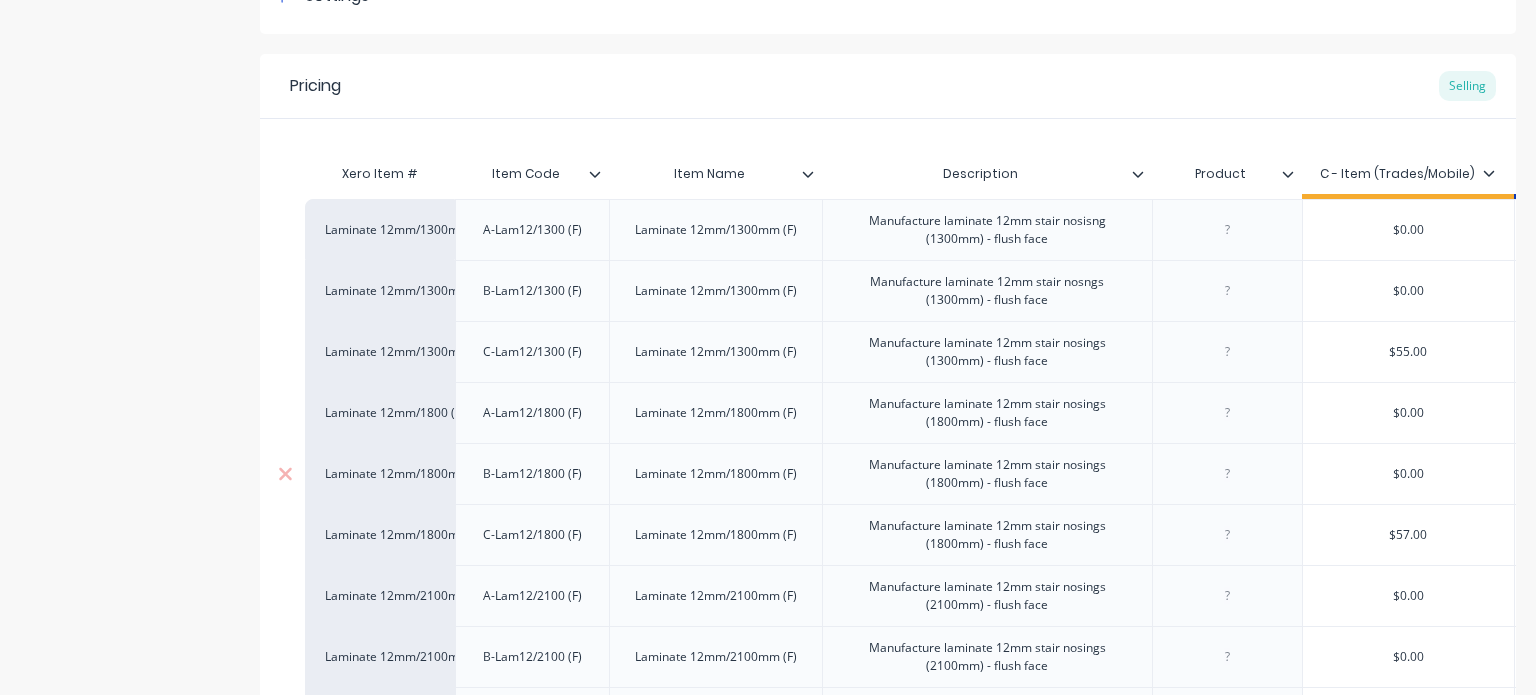 scroll, scrollTop: 783, scrollLeft: 0, axis: vertical 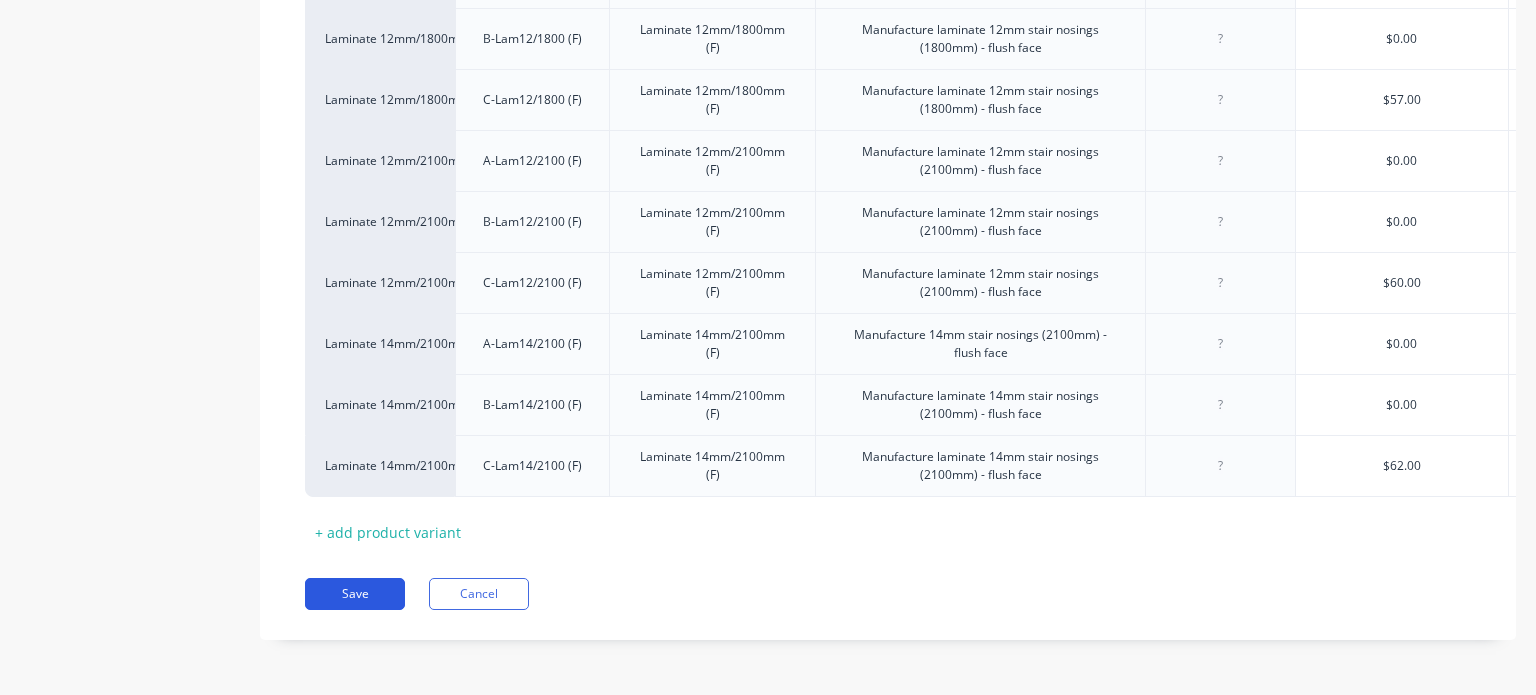 click on "Save" at bounding box center (355, 594) 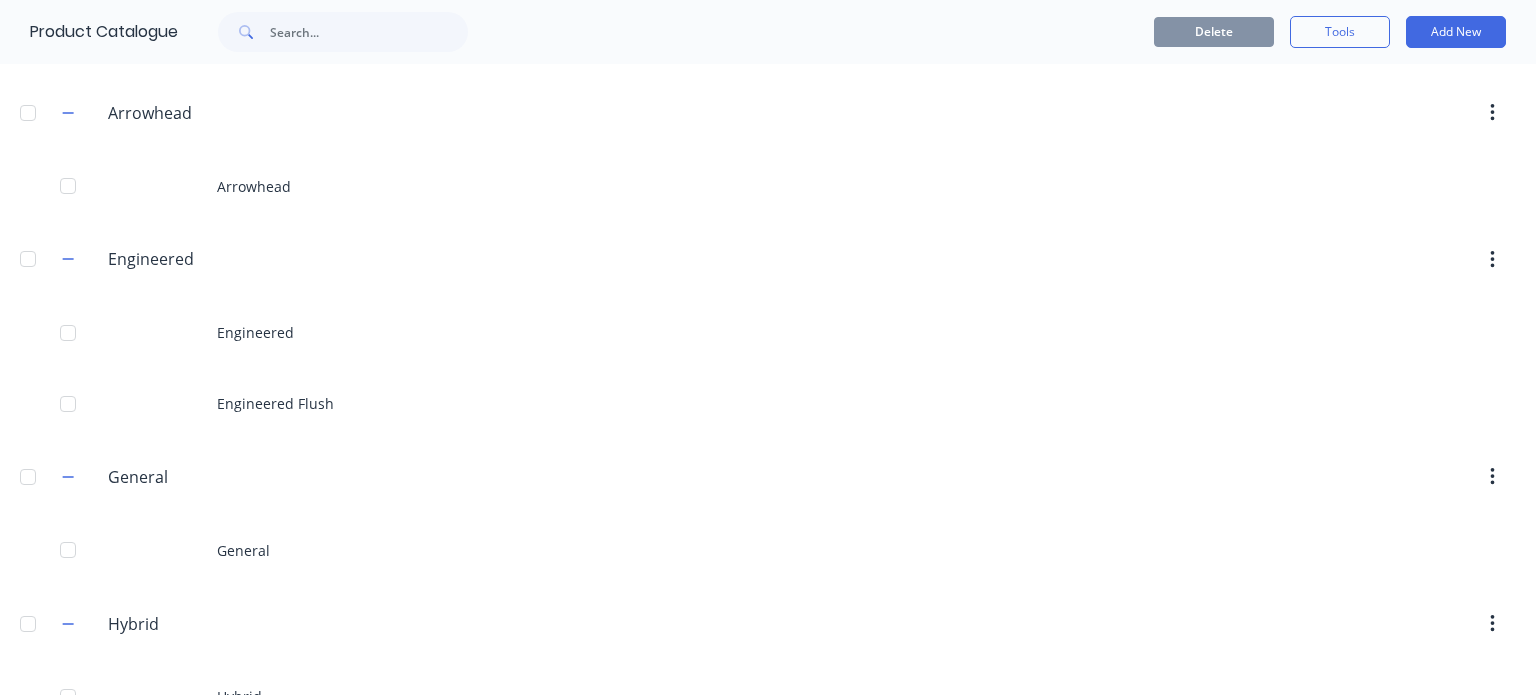 scroll, scrollTop: 0, scrollLeft: 0, axis: both 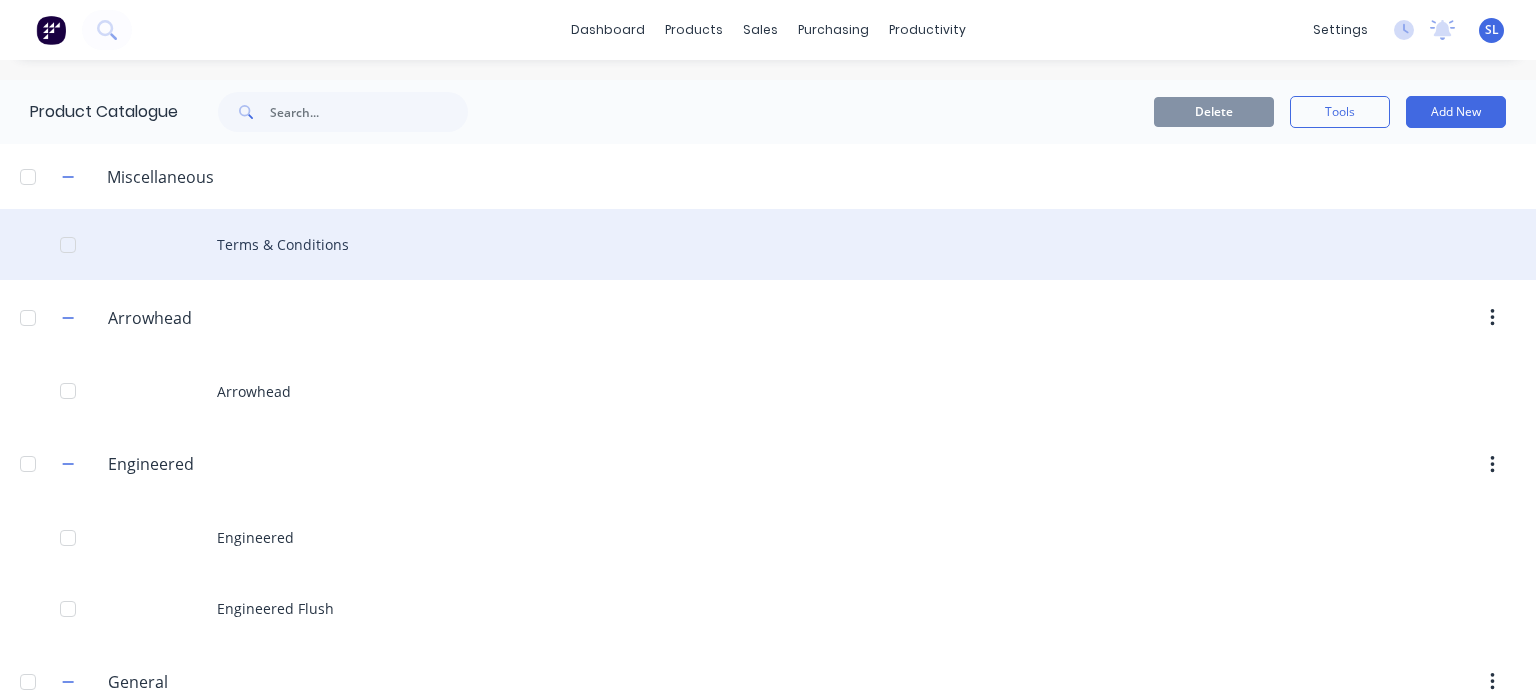 click on "Terms & Conditions" at bounding box center (768, 244) 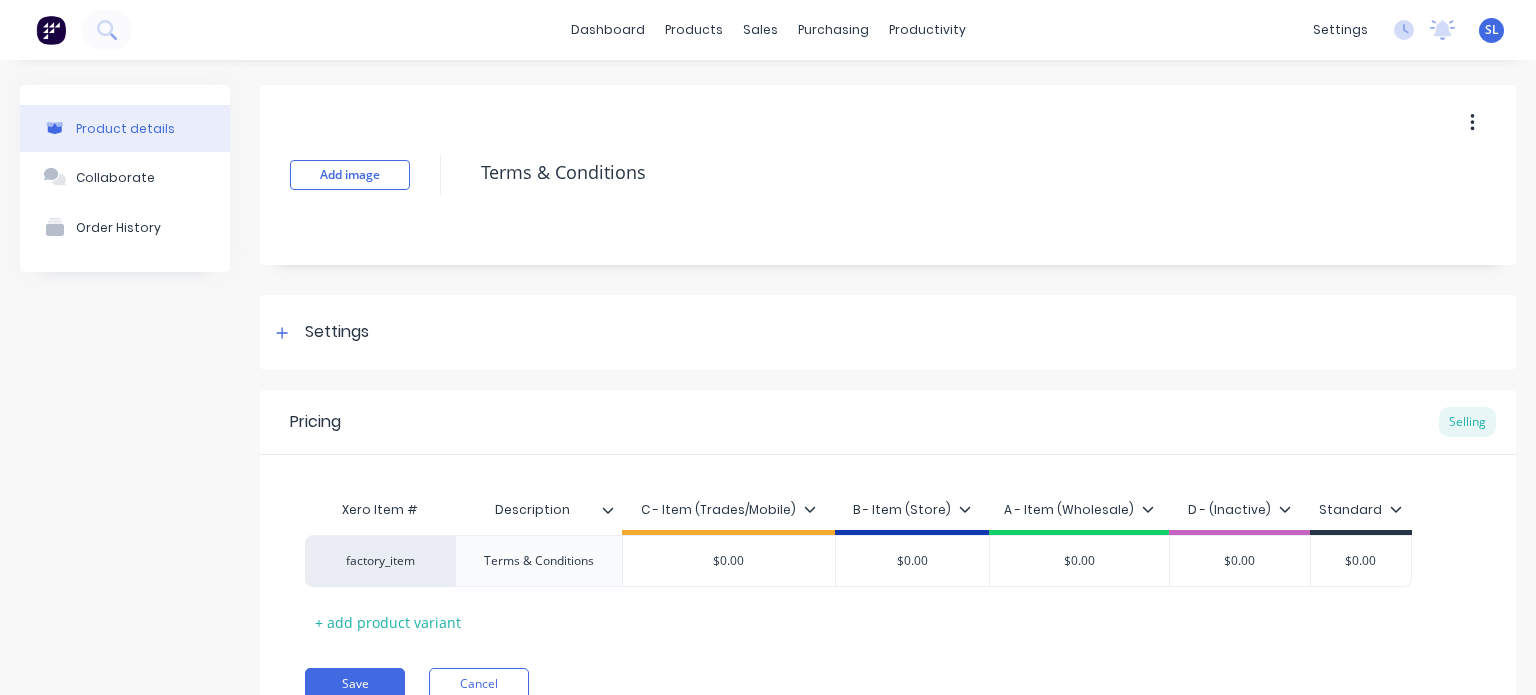 scroll, scrollTop: 88, scrollLeft: 0, axis: vertical 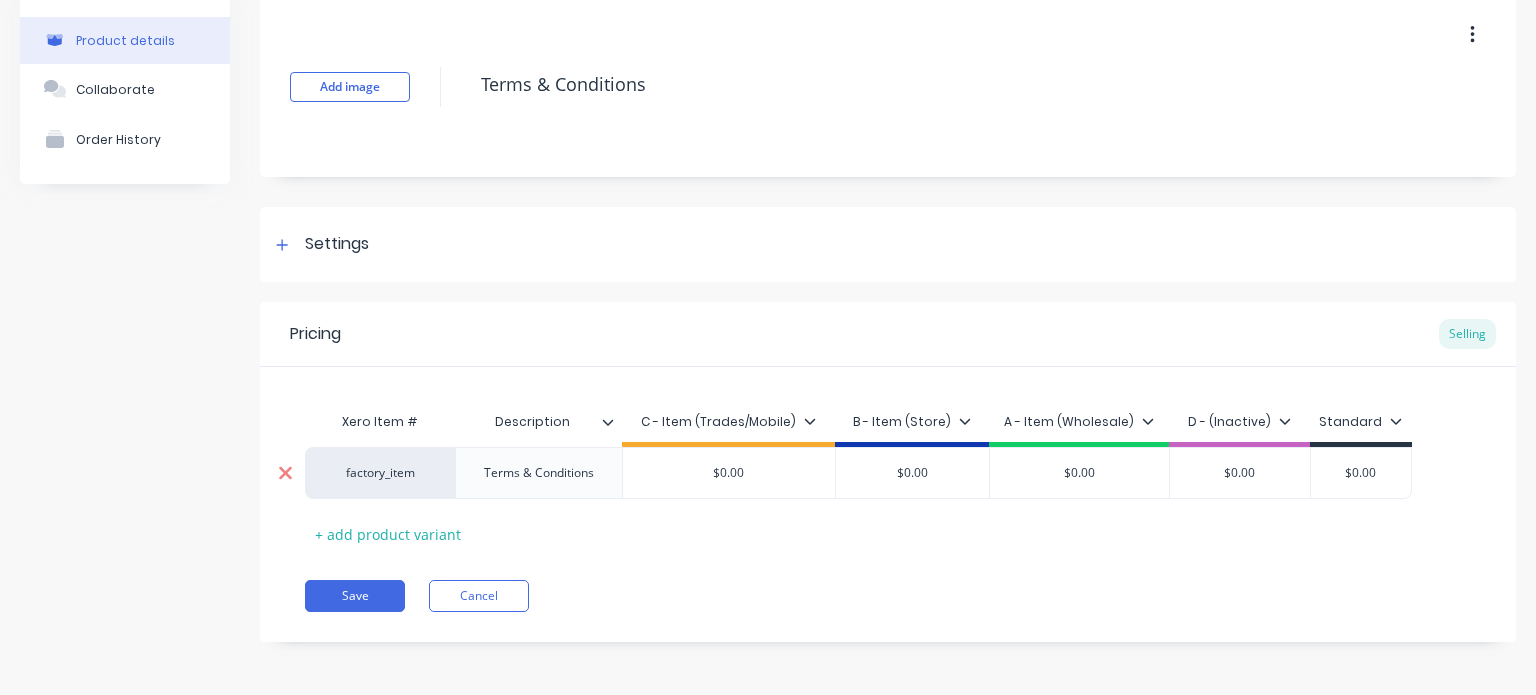 click 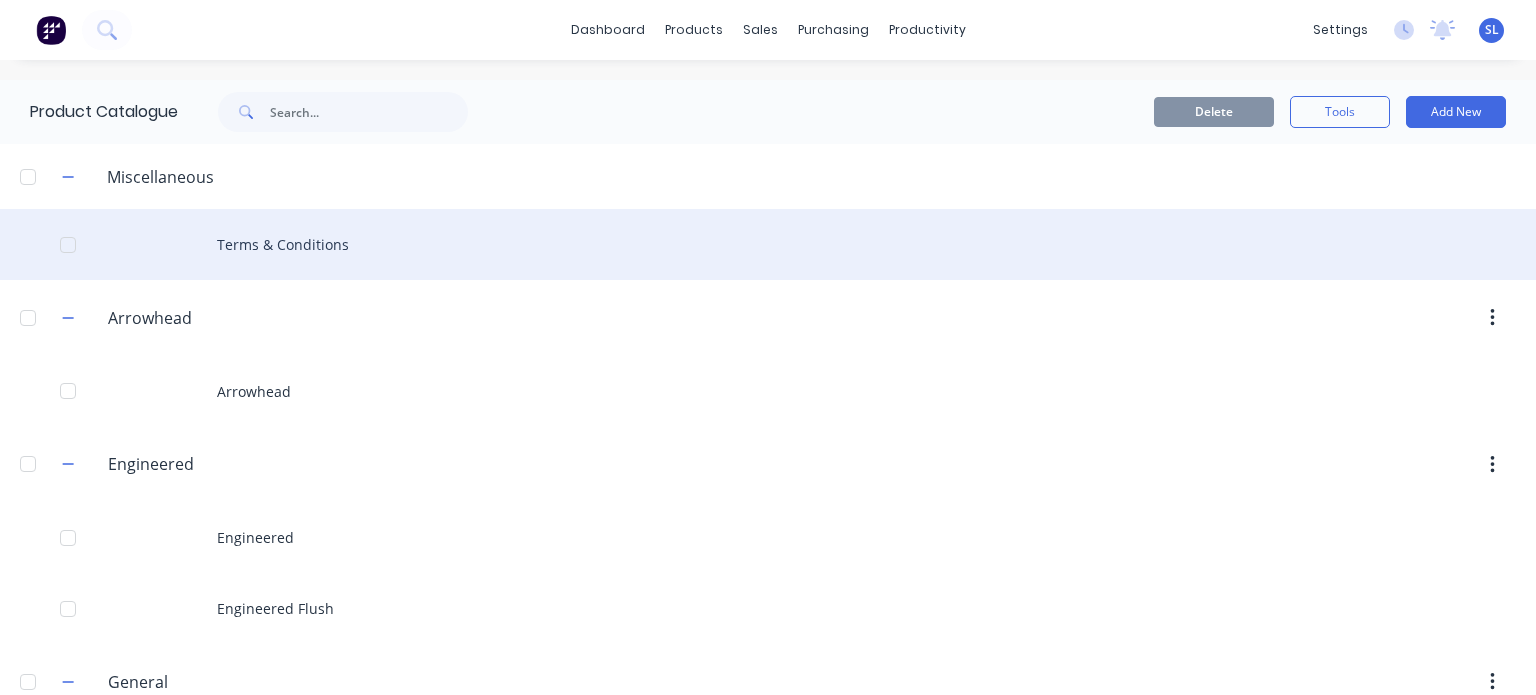 click on "Terms & Conditions" at bounding box center [768, 244] 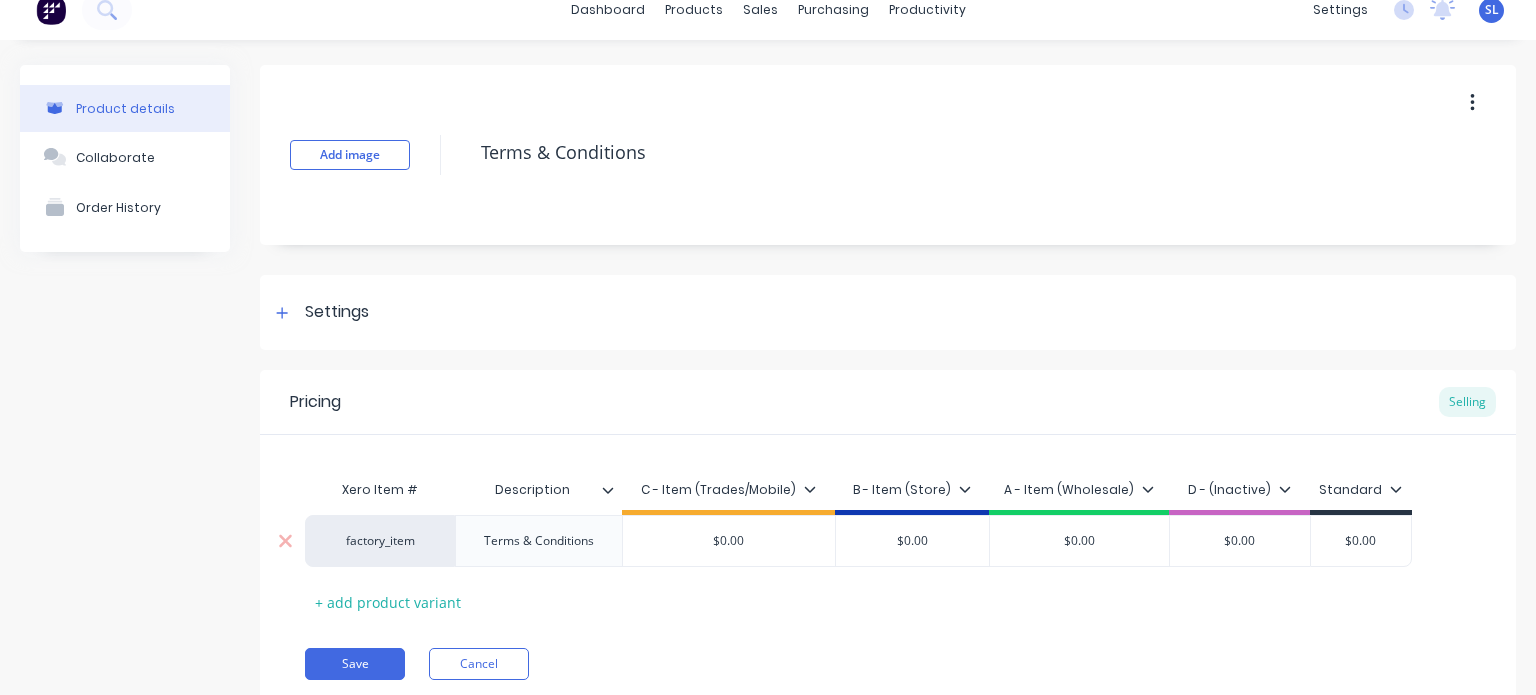 scroll, scrollTop: 0, scrollLeft: 0, axis: both 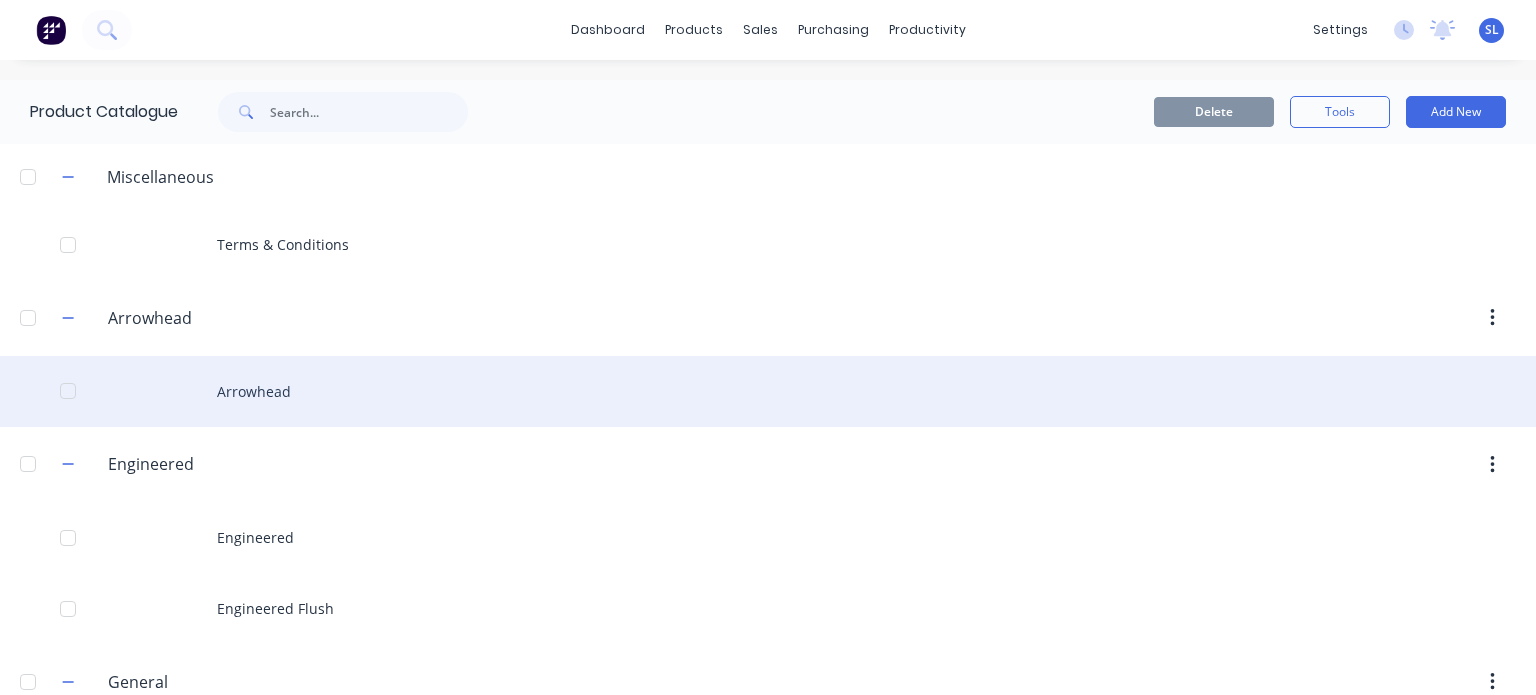 click on "Arrowhead" at bounding box center (768, 391) 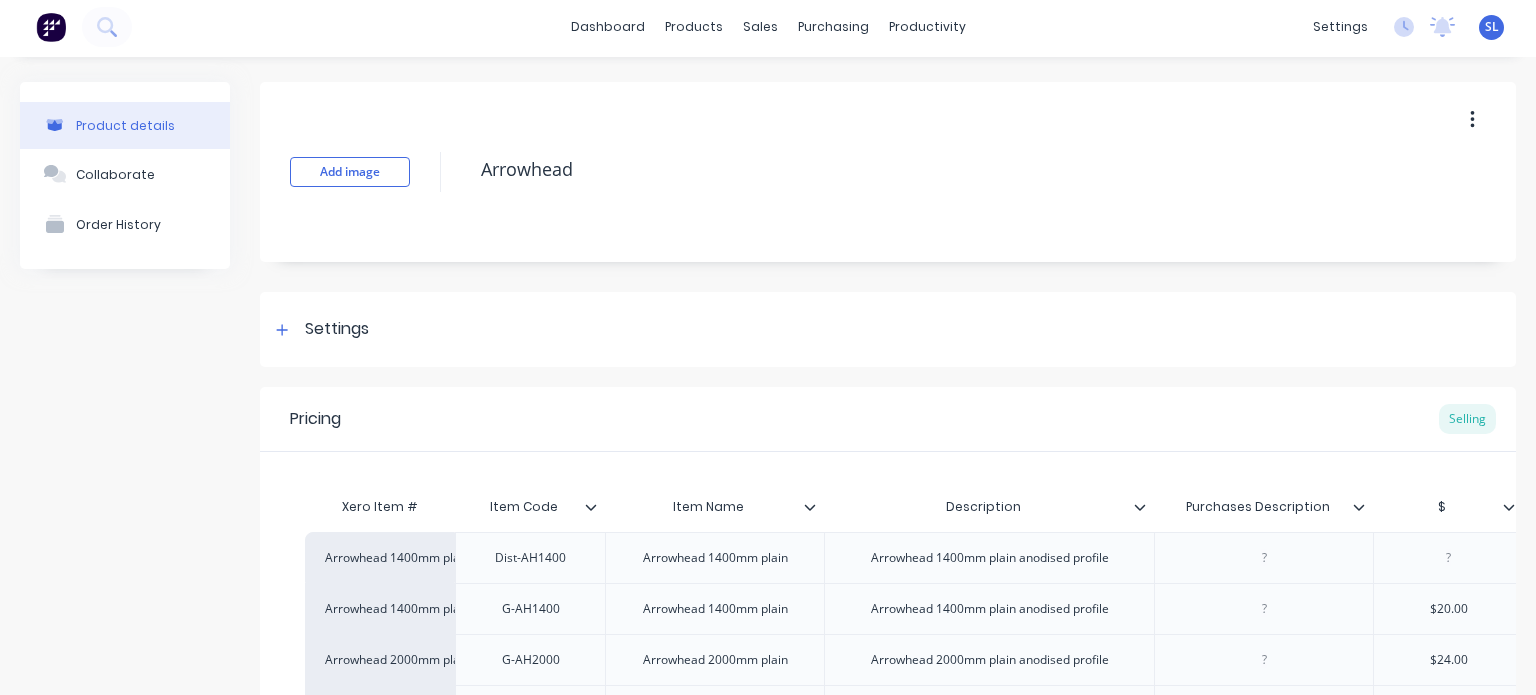 scroll, scrollTop: 4, scrollLeft: 0, axis: vertical 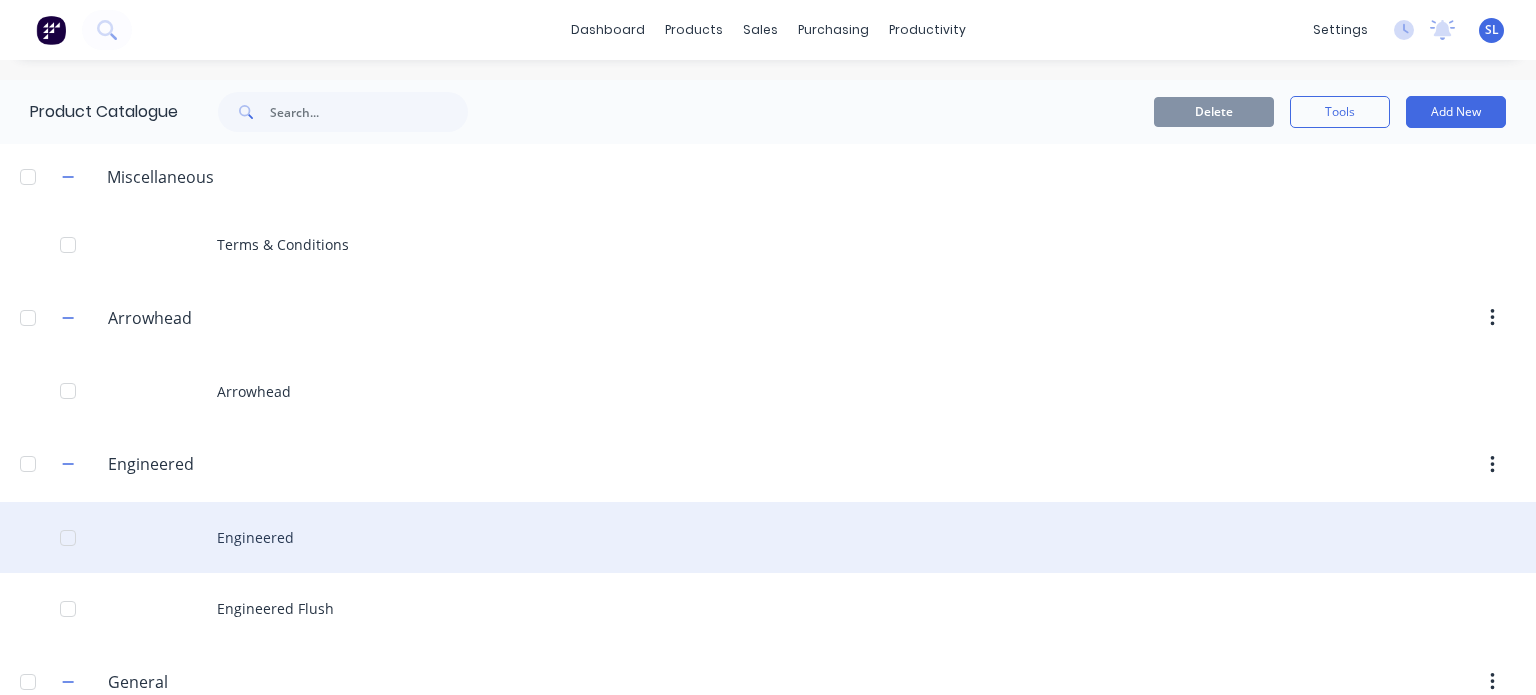 click on "Engineered" at bounding box center [768, 537] 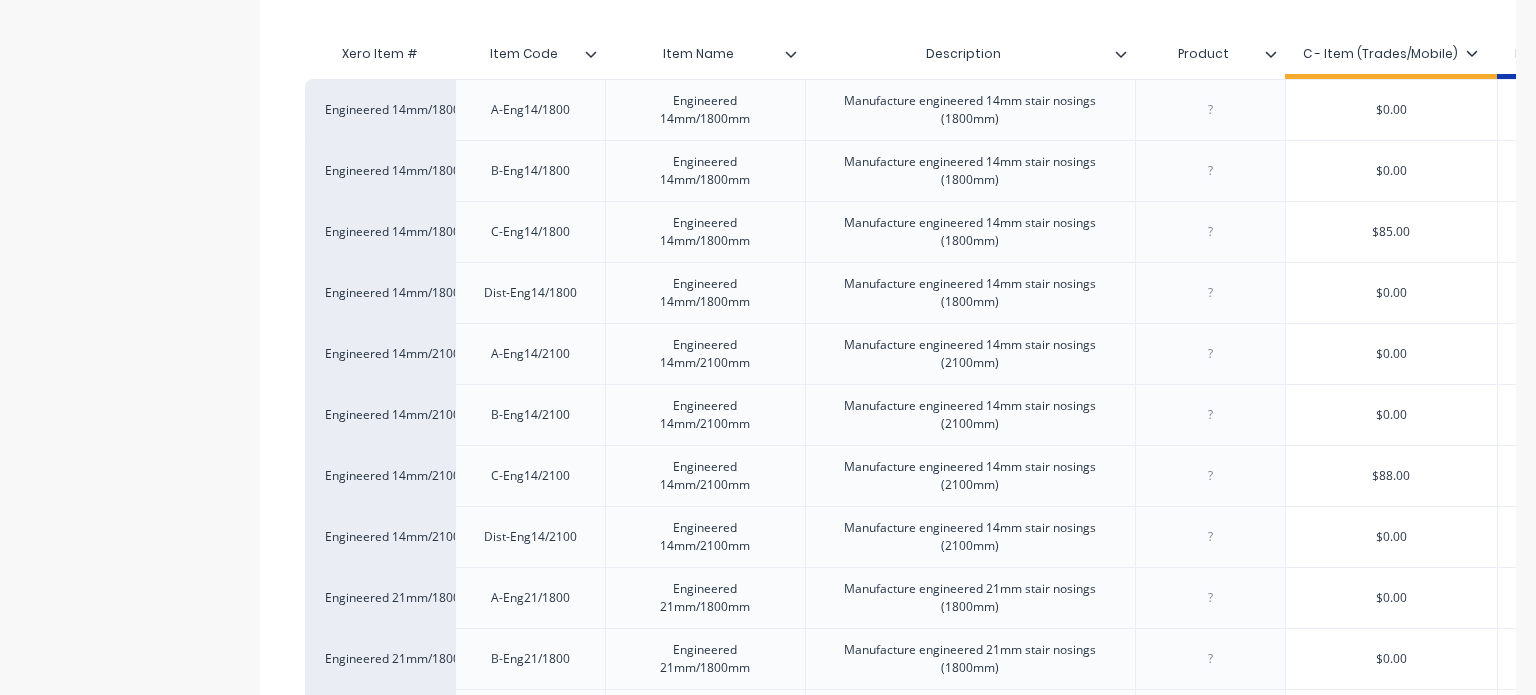 scroll, scrollTop: 440, scrollLeft: 0, axis: vertical 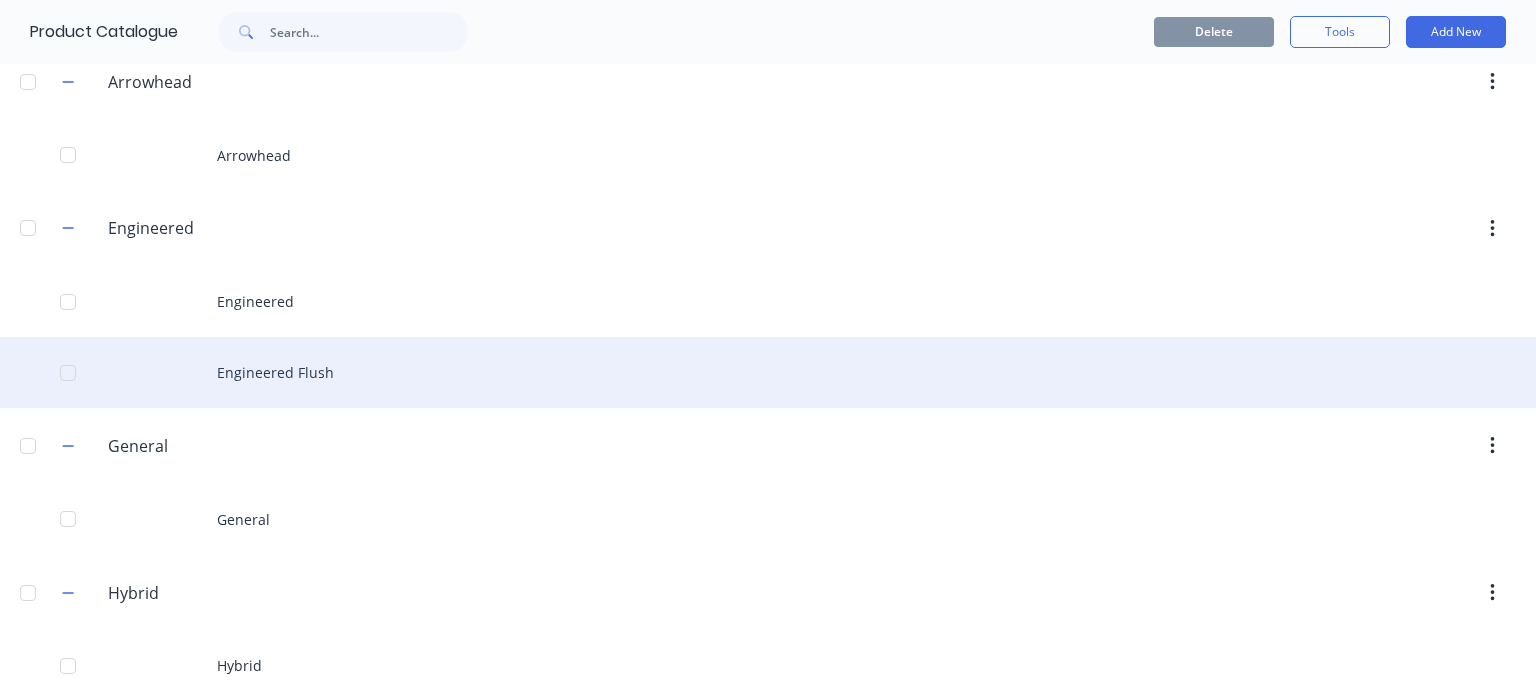 click on "Engineered Flush" at bounding box center (768, 372) 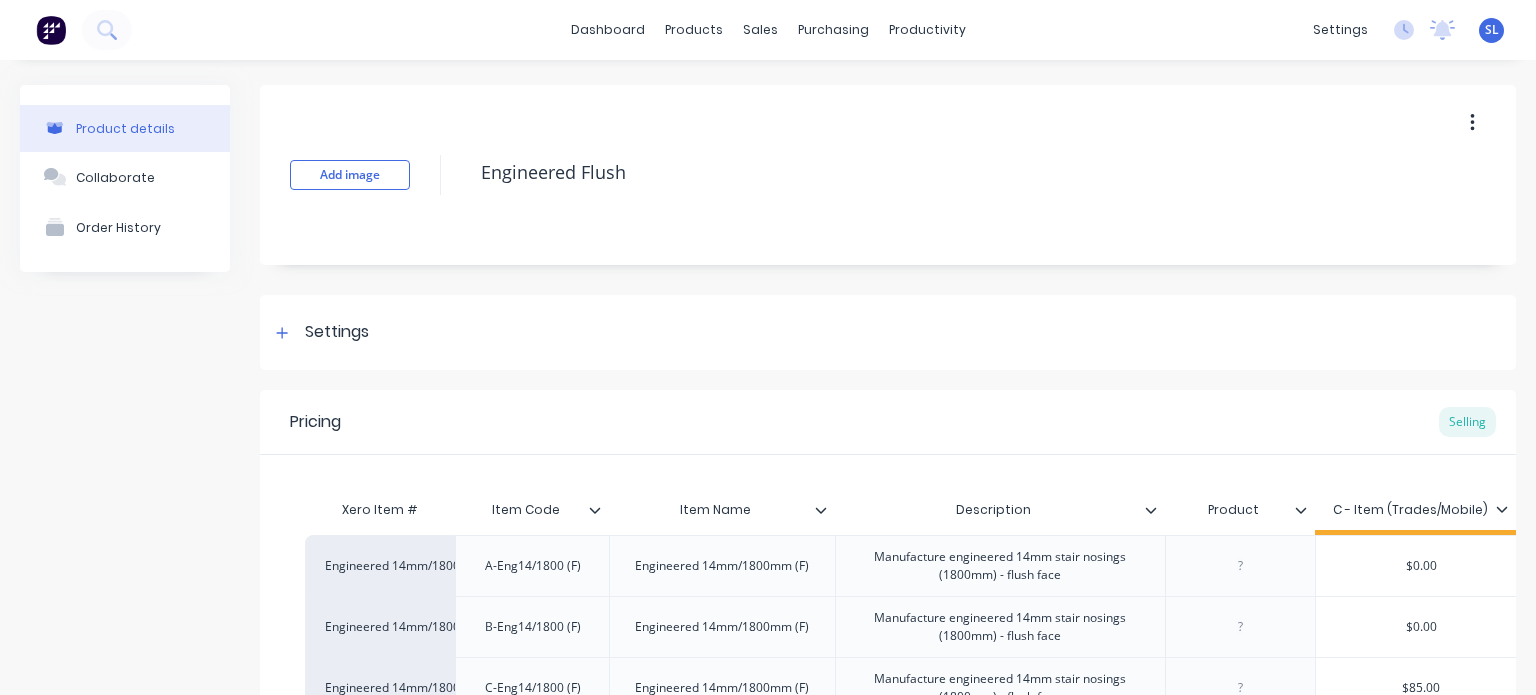 type on "x" 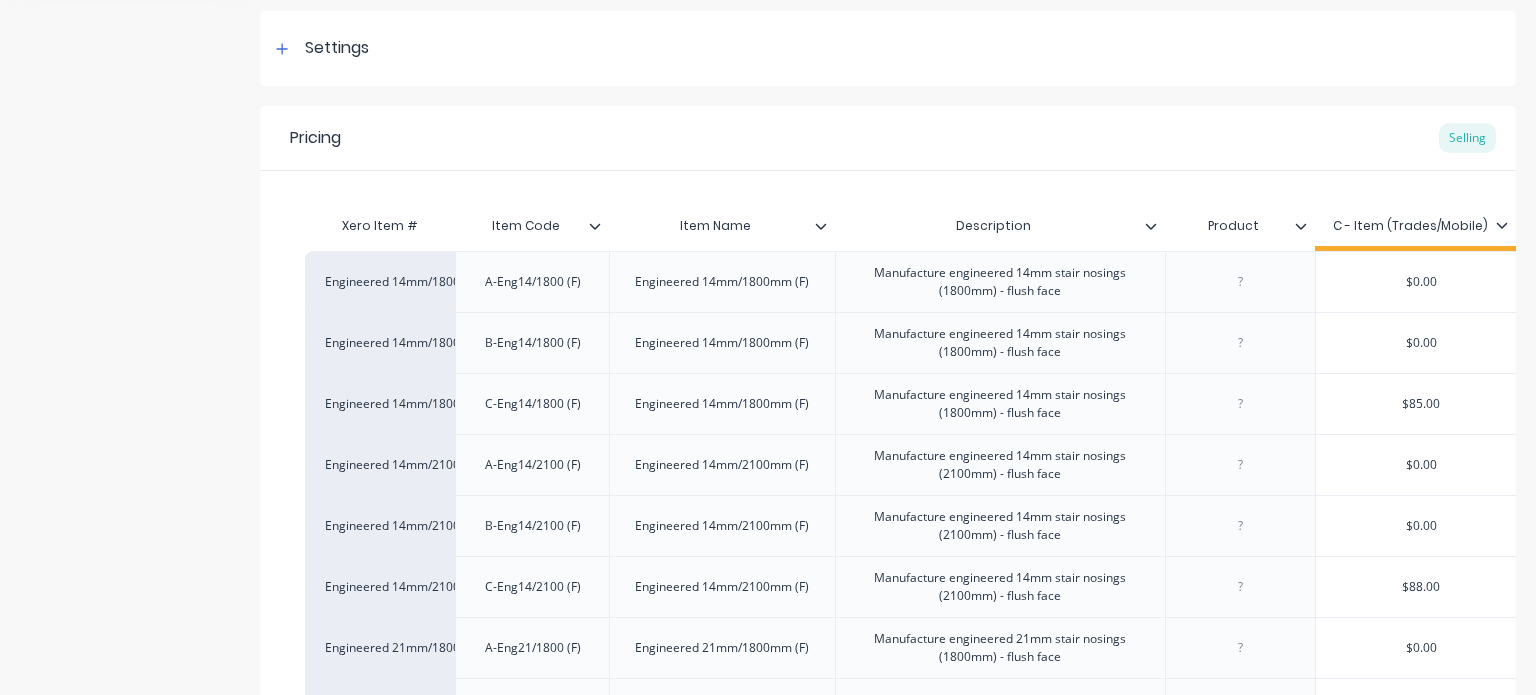 scroll, scrollTop: 281, scrollLeft: 0, axis: vertical 